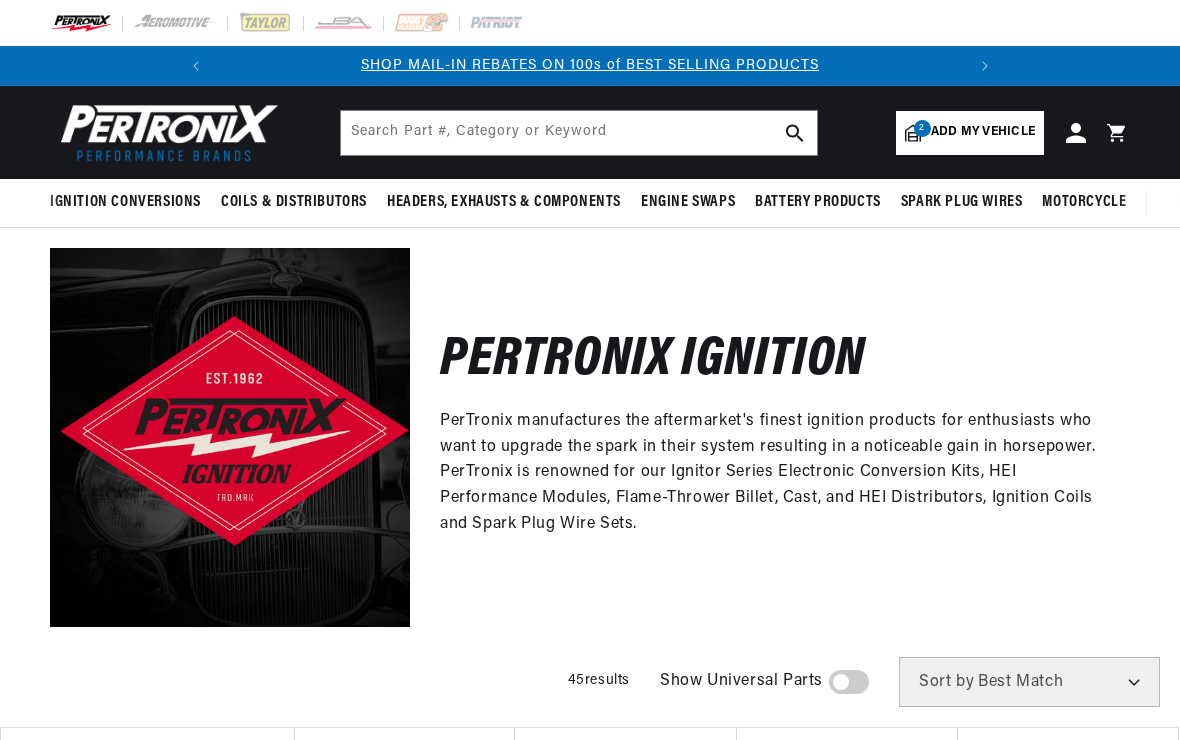 scroll, scrollTop: 0, scrollLeft: 0, axis: both 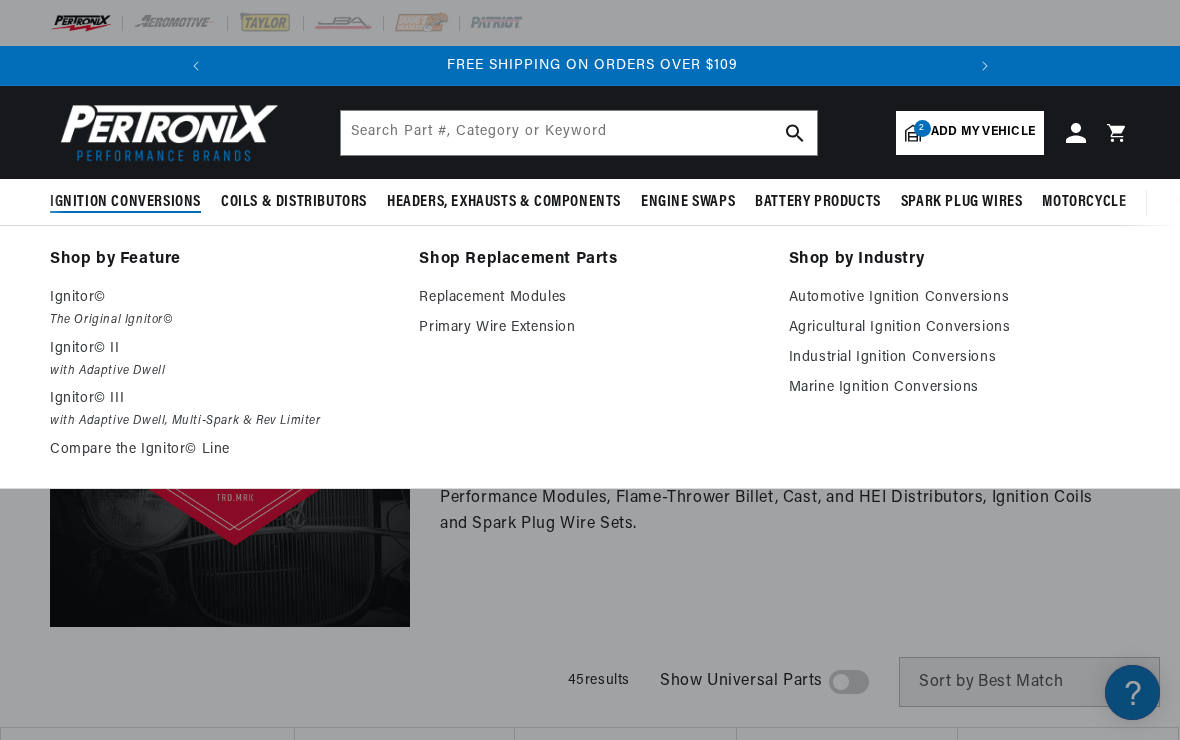 click on "Ignitor©" at bounding box center [220, 298] 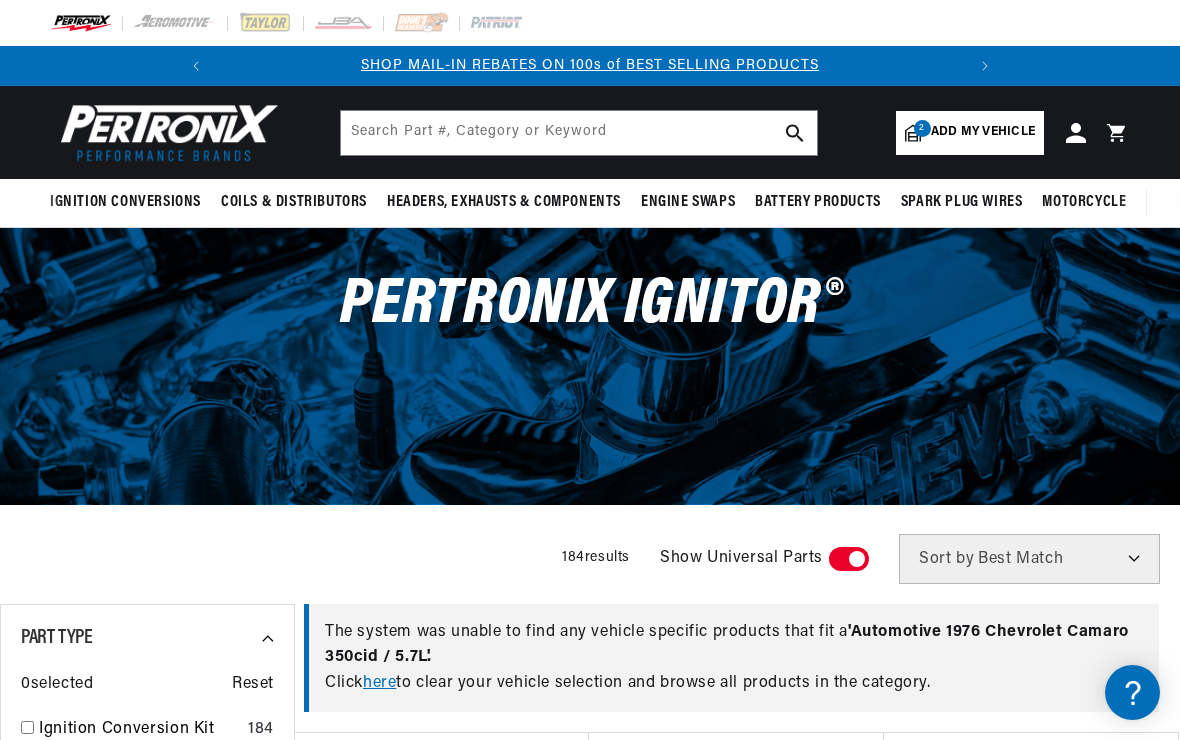 scroll, scrollTop: 121, scrollLeft: 0, axis: vertical 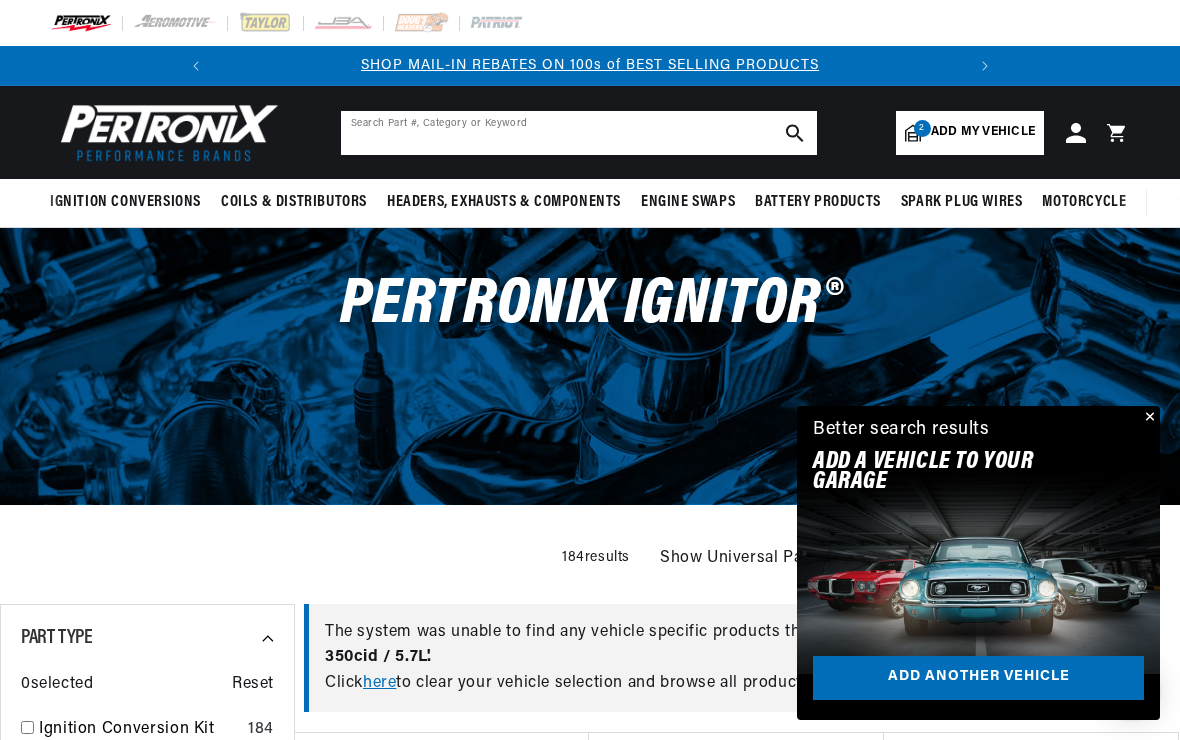 click at bounding box center [579, 133] 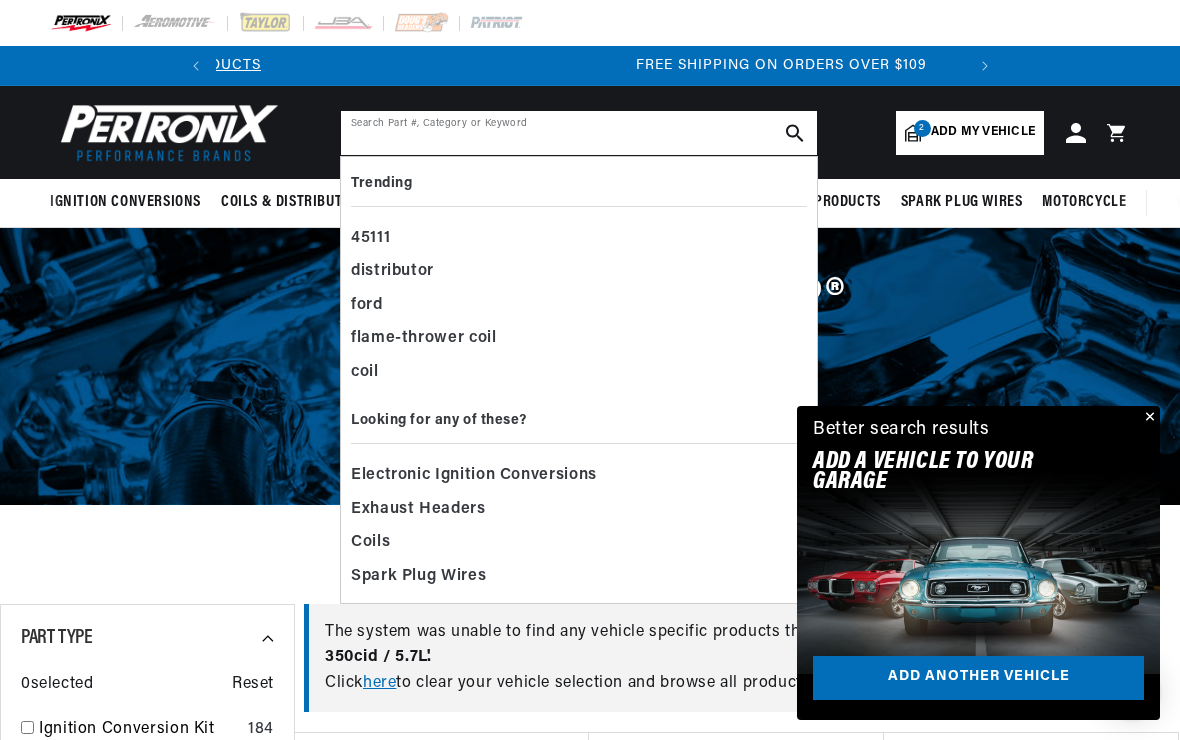 scroll, scrollTop: 0, scrollLeft: 747, axis: horizontal 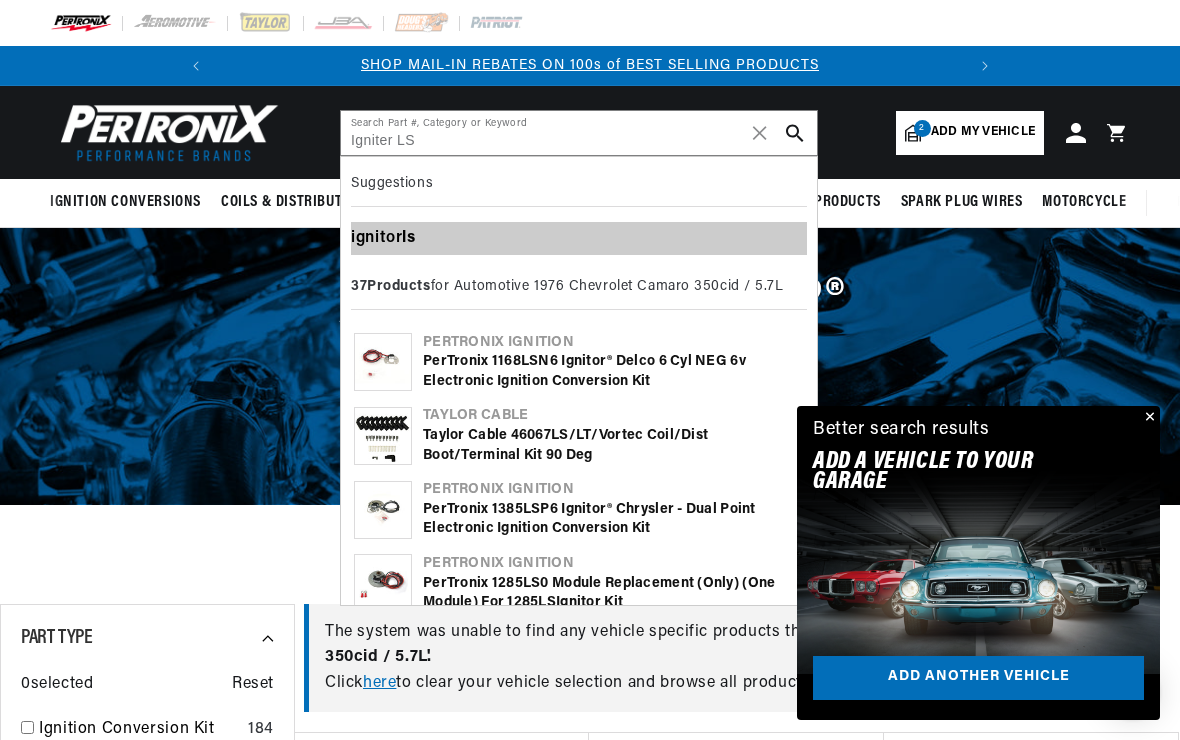 click on "ls" at bounding box center (408, 238) 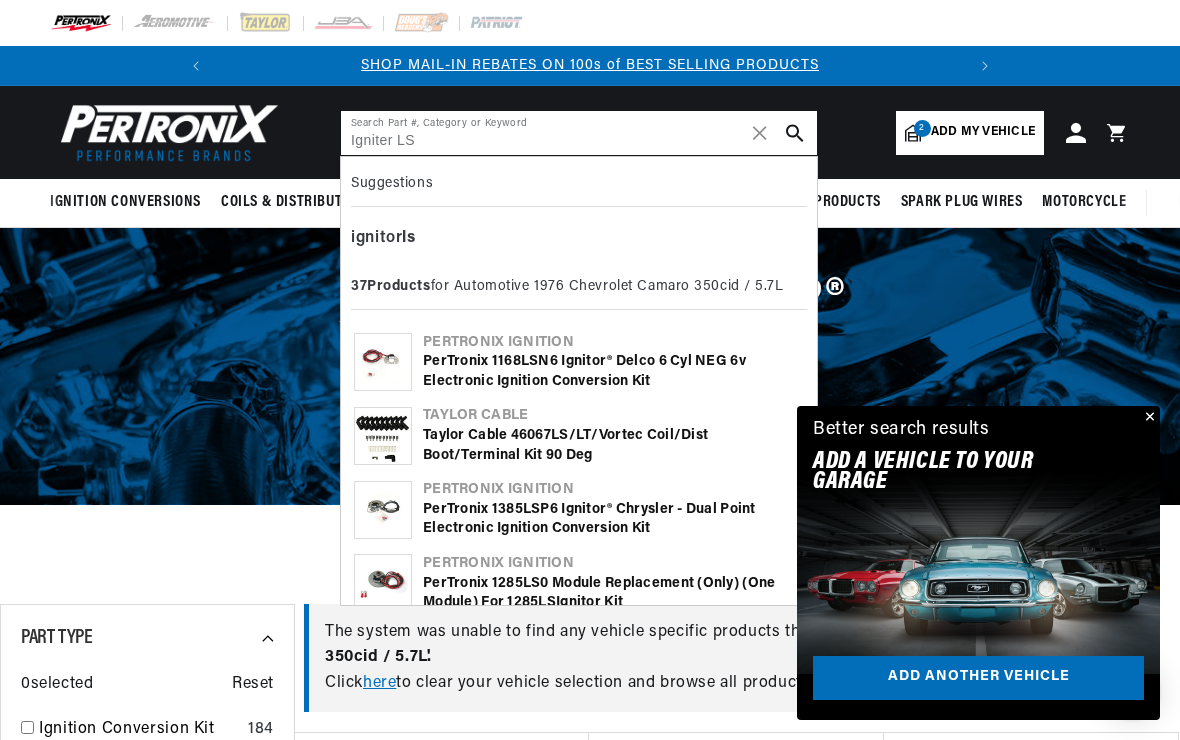 type on "ignitor ls" 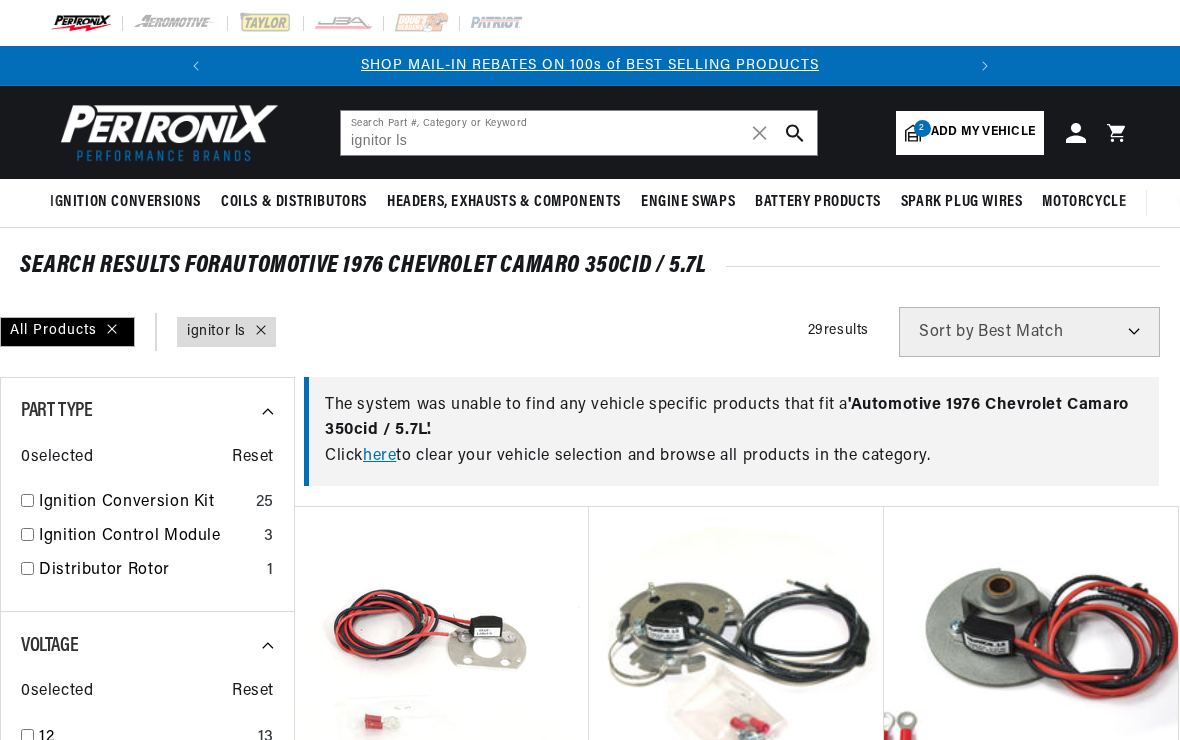 scroll, scrollTop: 0, scrollLeft: 0, axis: both 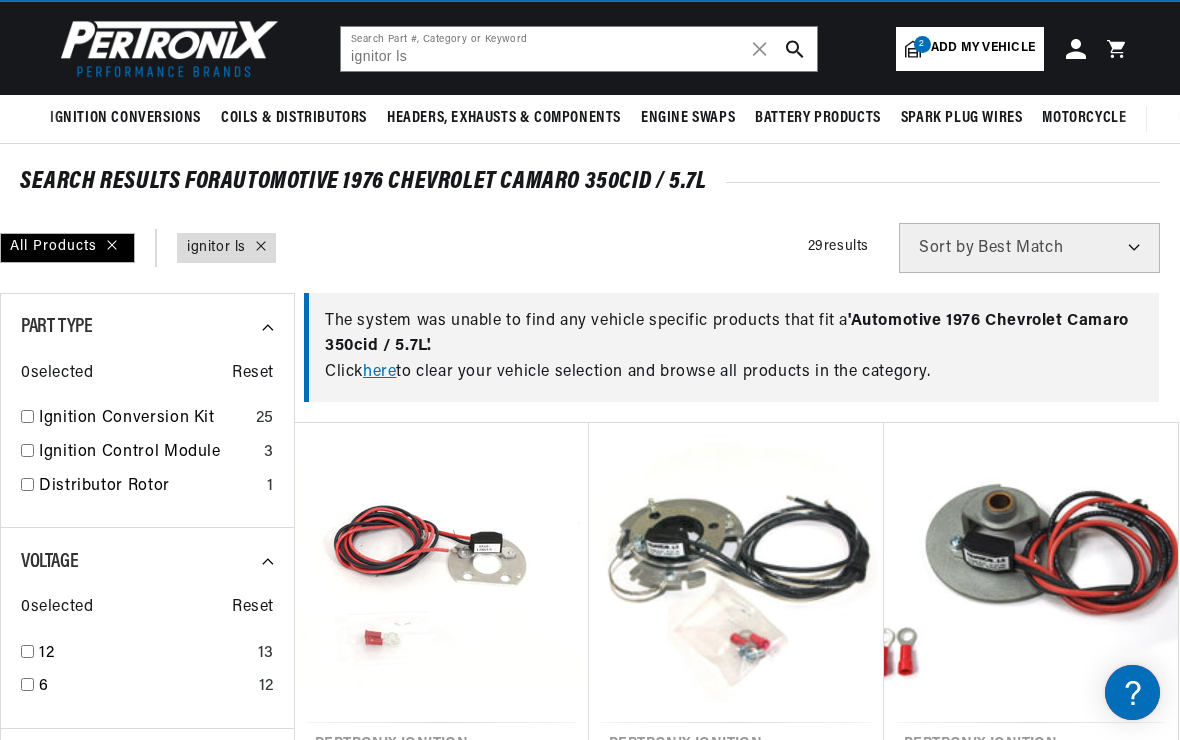 click on "here" at bounding box center [379, 372] 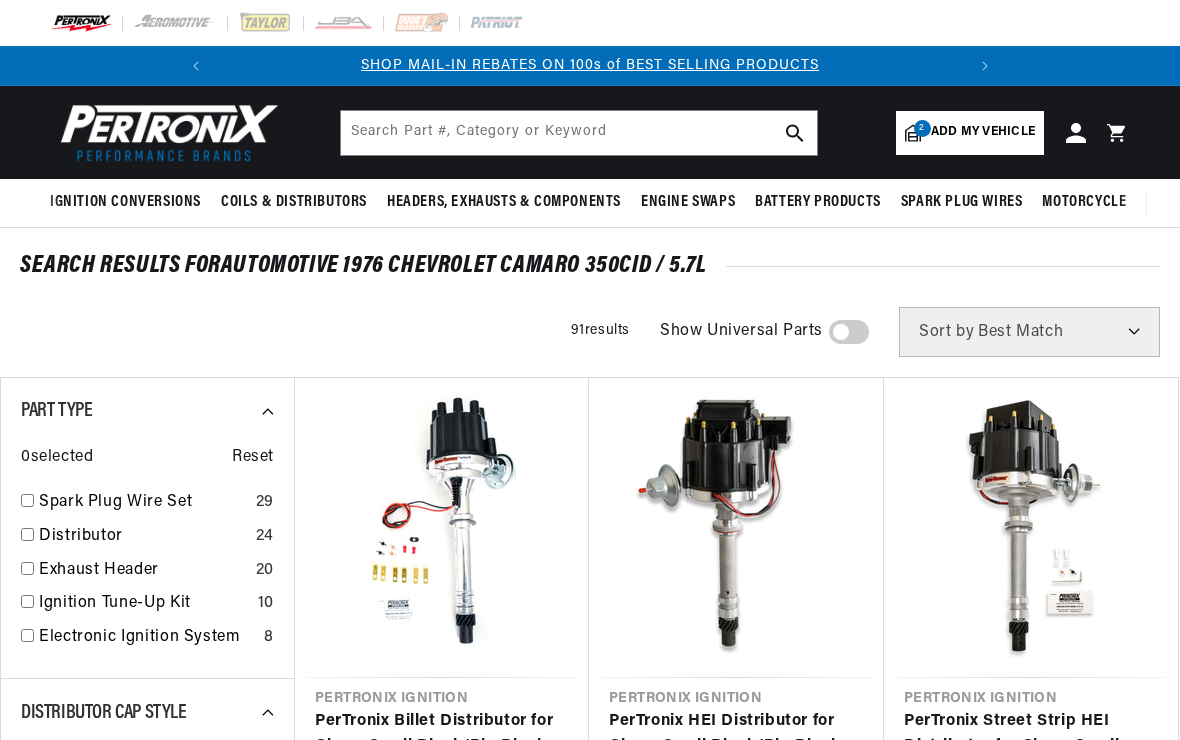 scroll, scrollTop: 0, scrollLeft: 0, axis: both 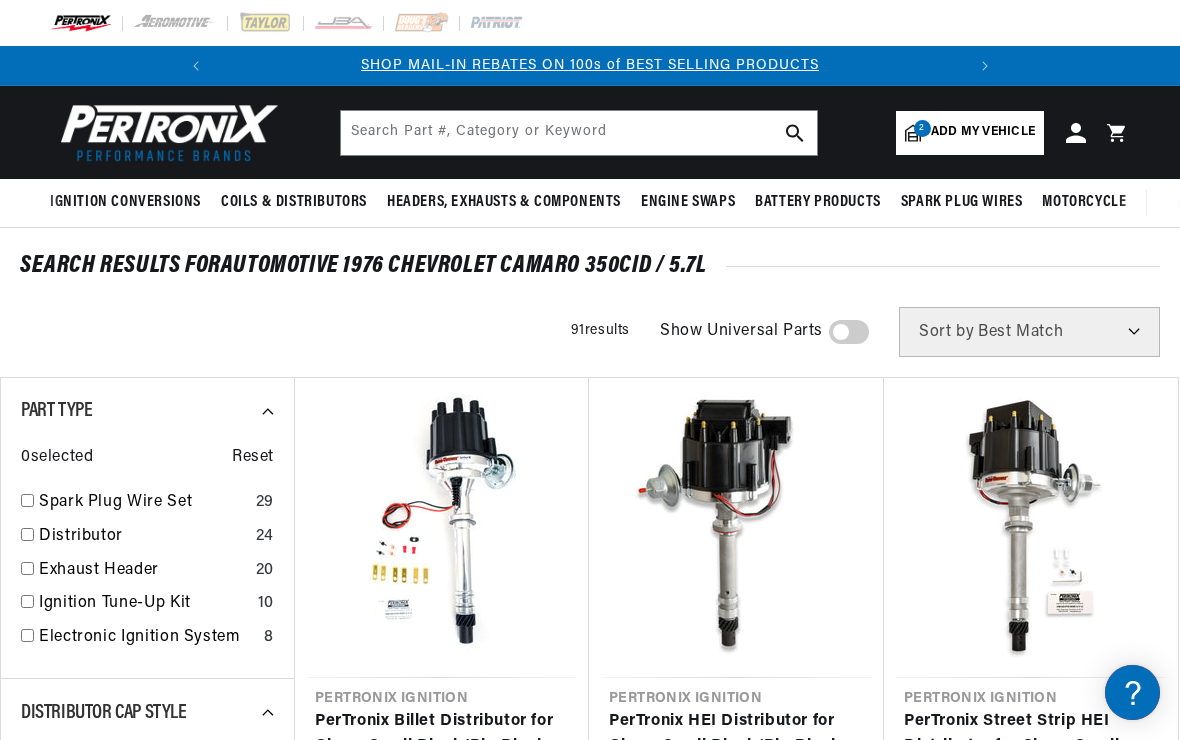 click on "Add my vehicle" at bounding box center (983, 132) 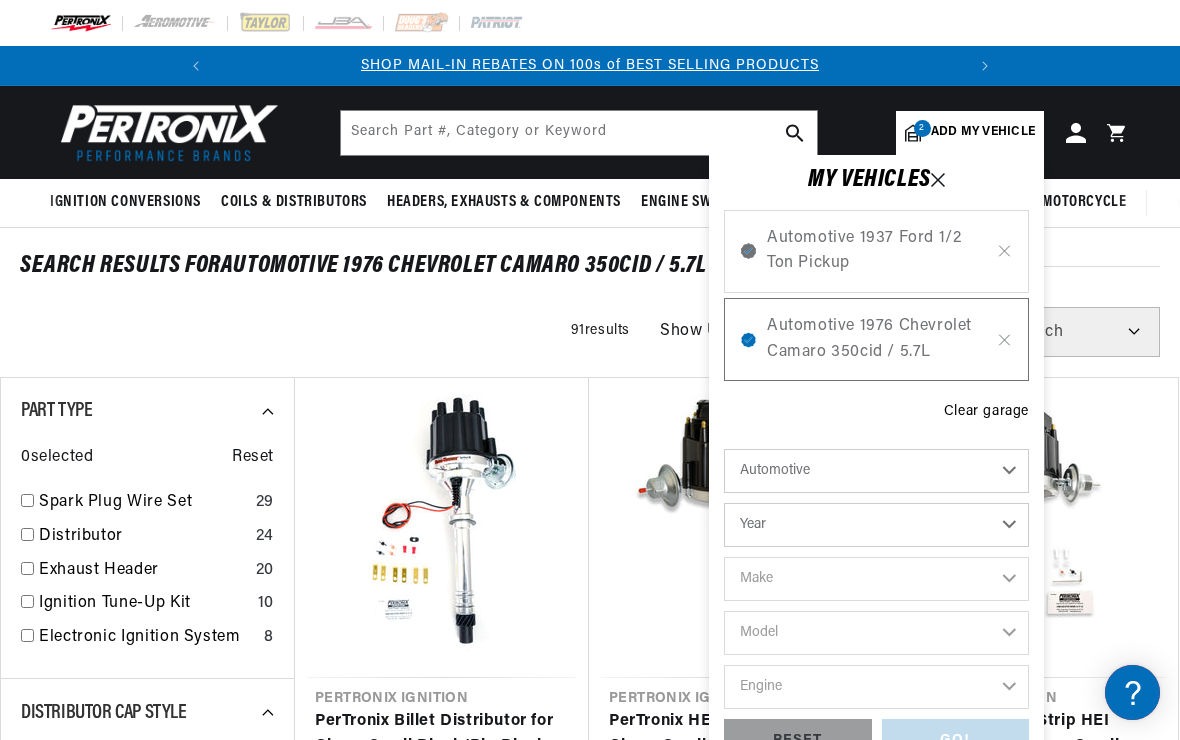 scroll, scrollTop: 0, scrollLeft: 300, axis: horizontal 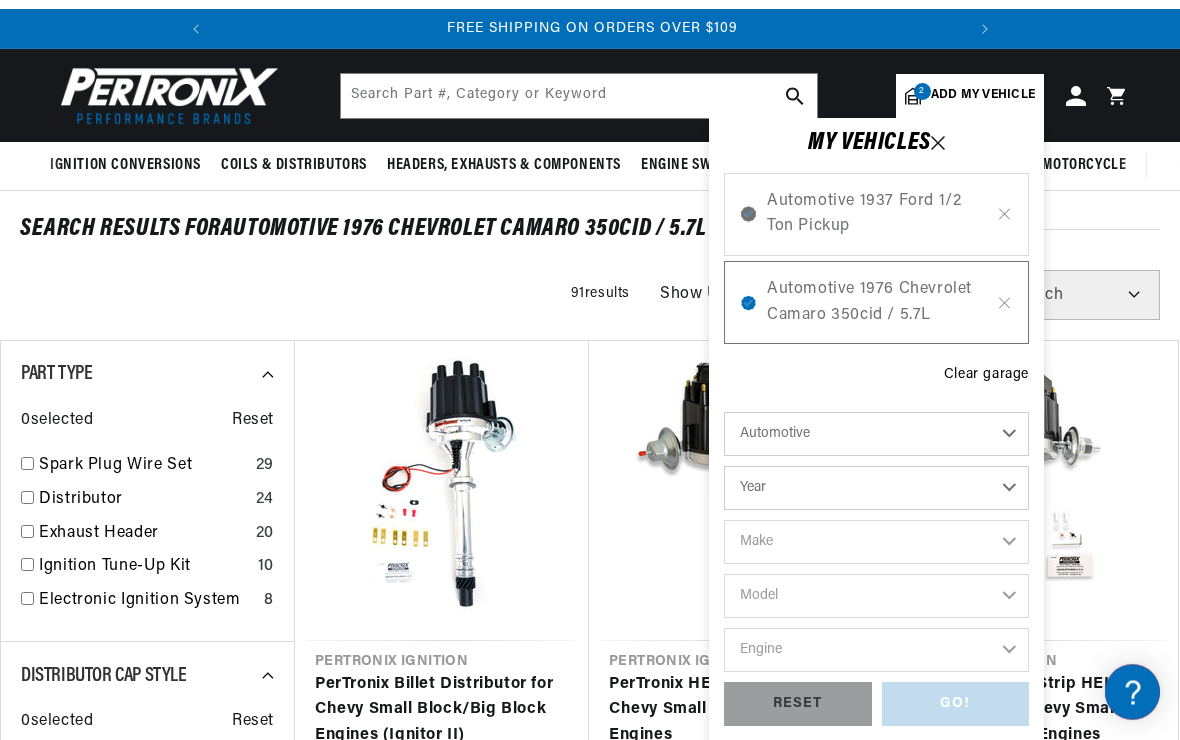 click 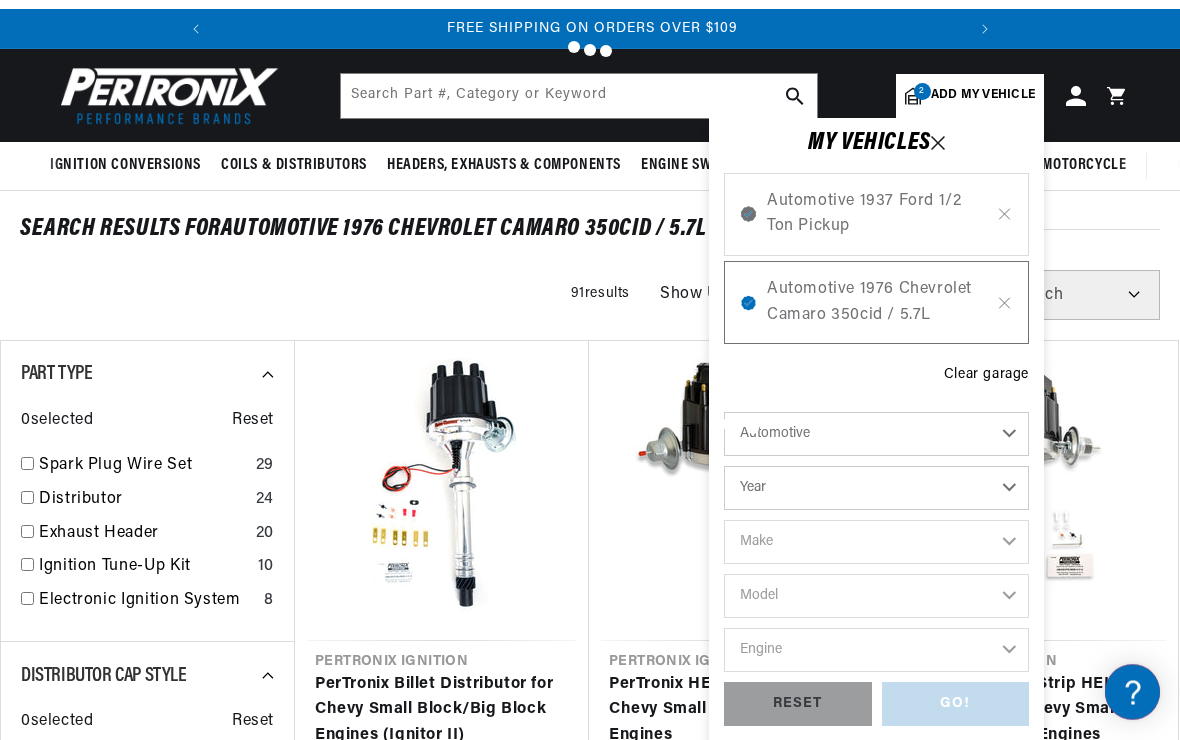 scroll, scrollTop: 37, scrollLeft: 0, axis: vertical 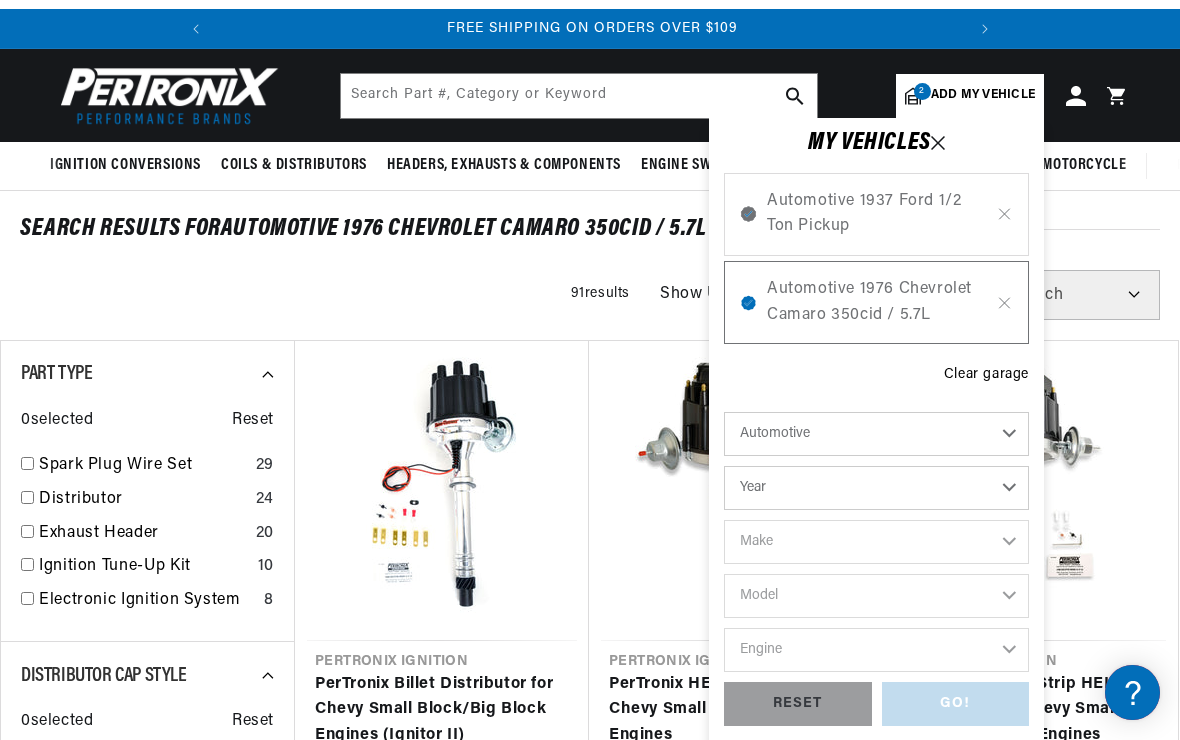 click on "Automotive 1976 Chevrolet Camaro 350cid / 5.7L" at bounding box center (876, 302) 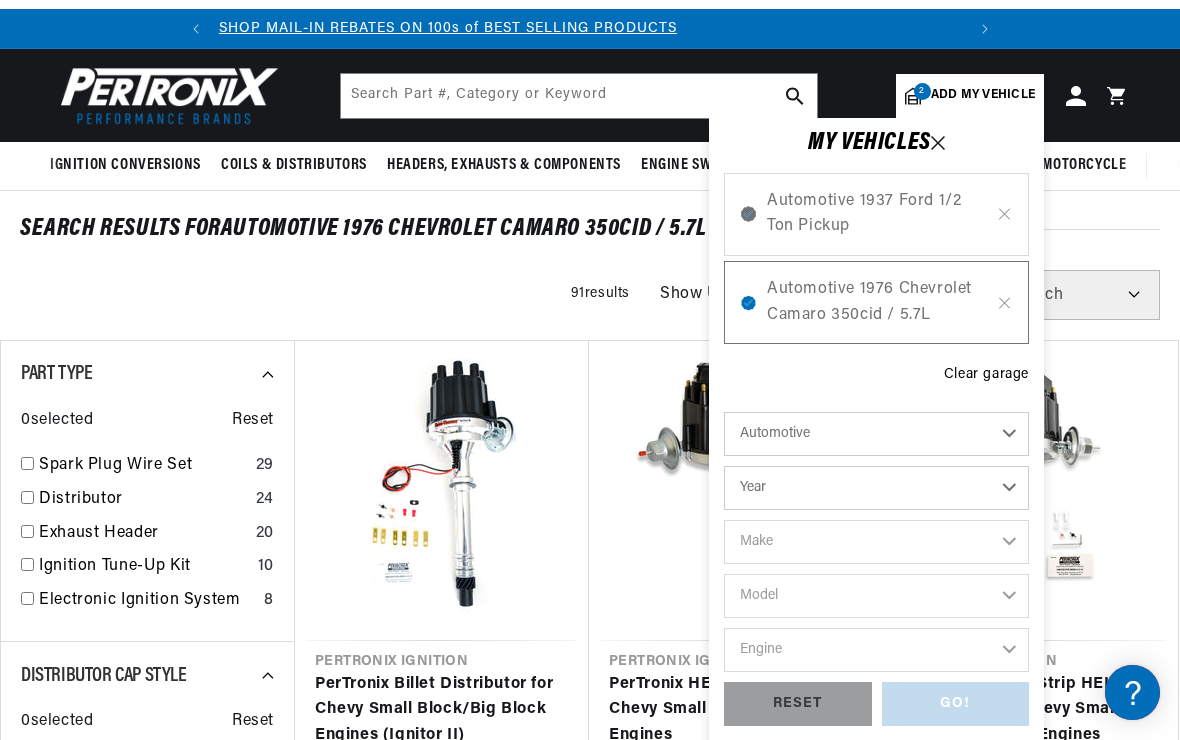 scroll, scrollTop: 0, scrollLeft: 0, axis: both 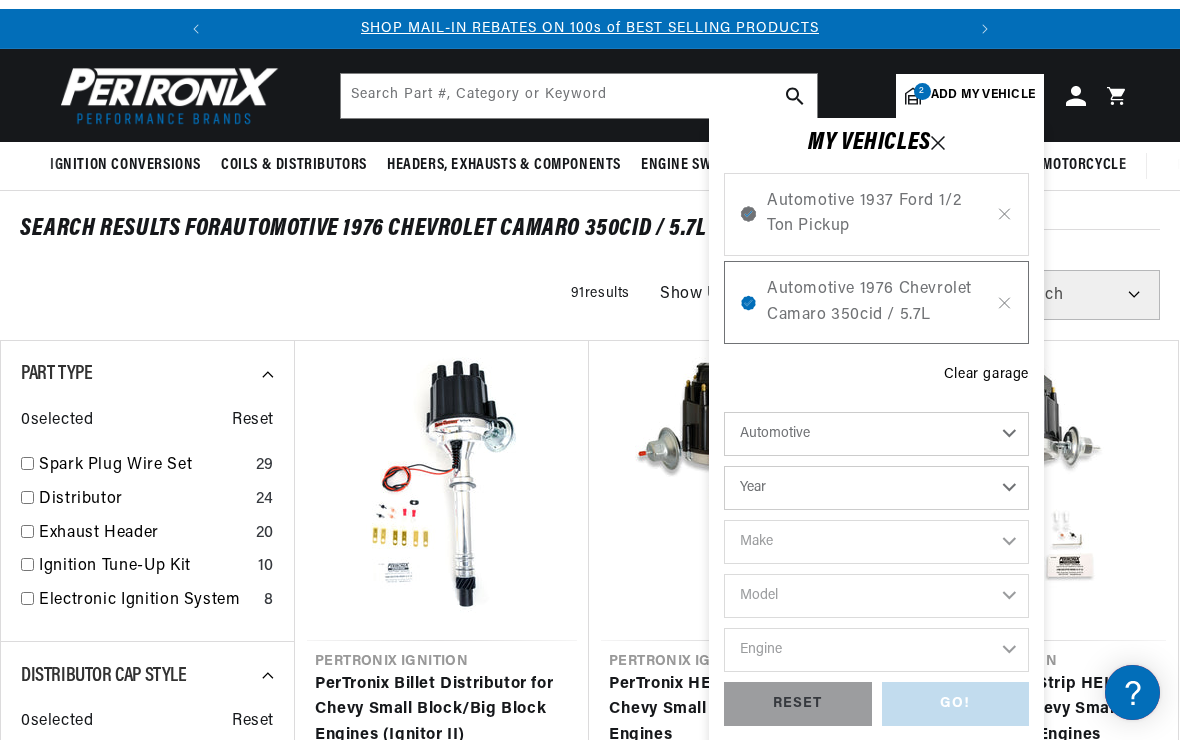 click 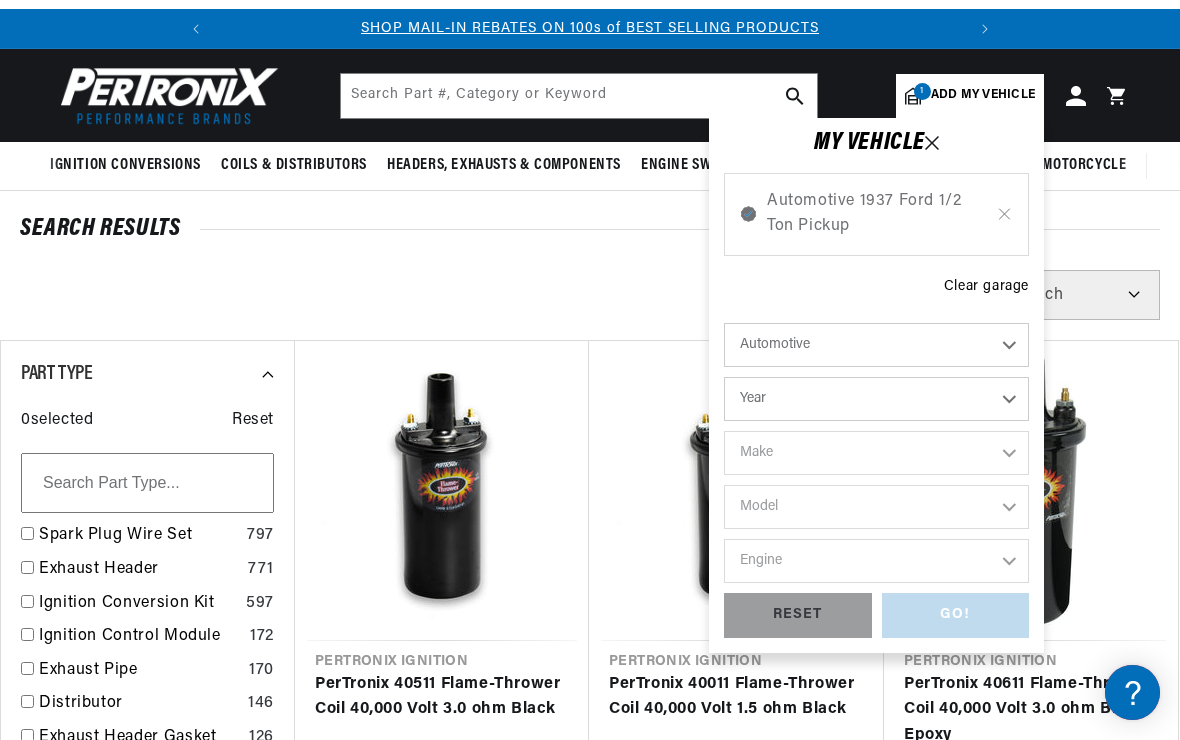 click 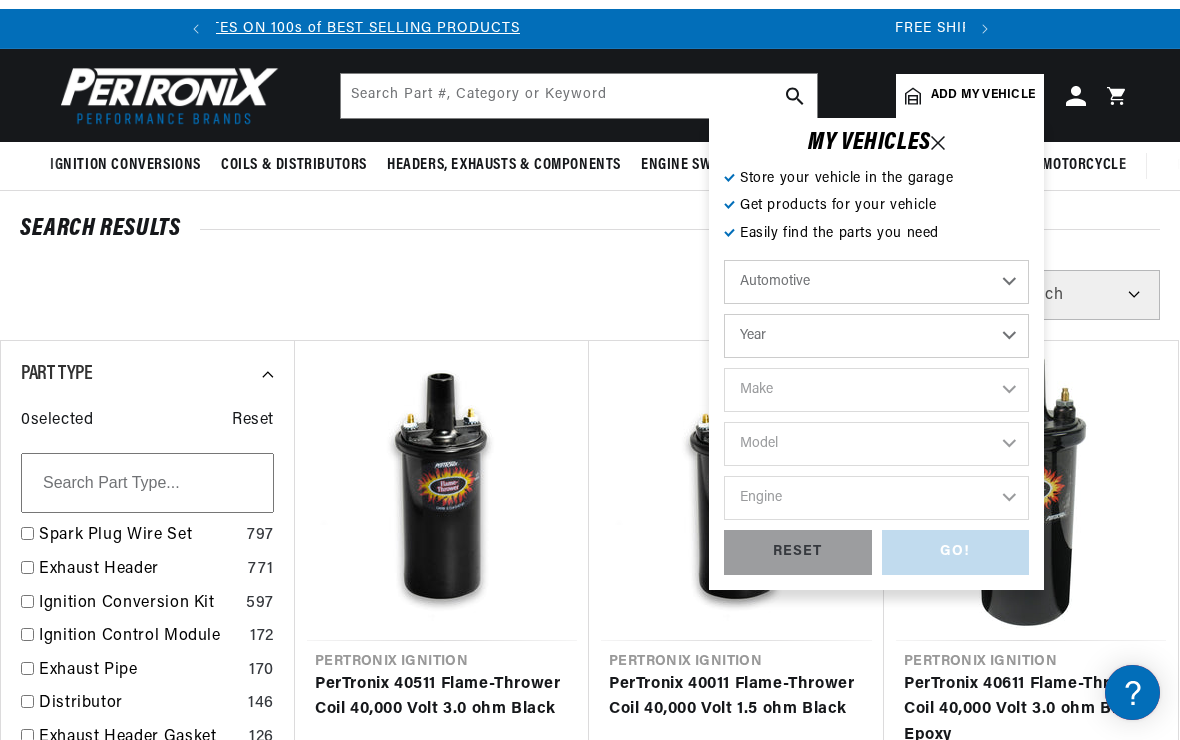 scroll, scrollTop: 0, scrollLeft: 747, axis: horizontal 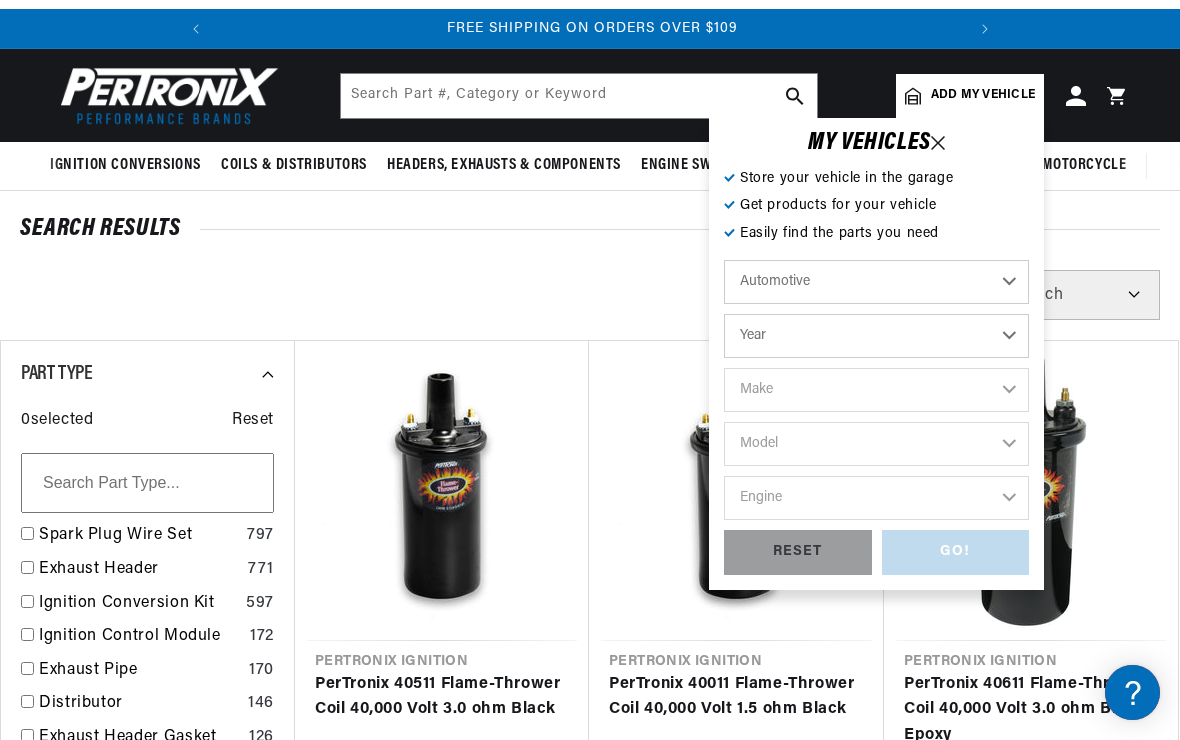 click on "Automotive
Agricultural
Industrial
Marine
Motorcycle" at bounding box center (876, 282) 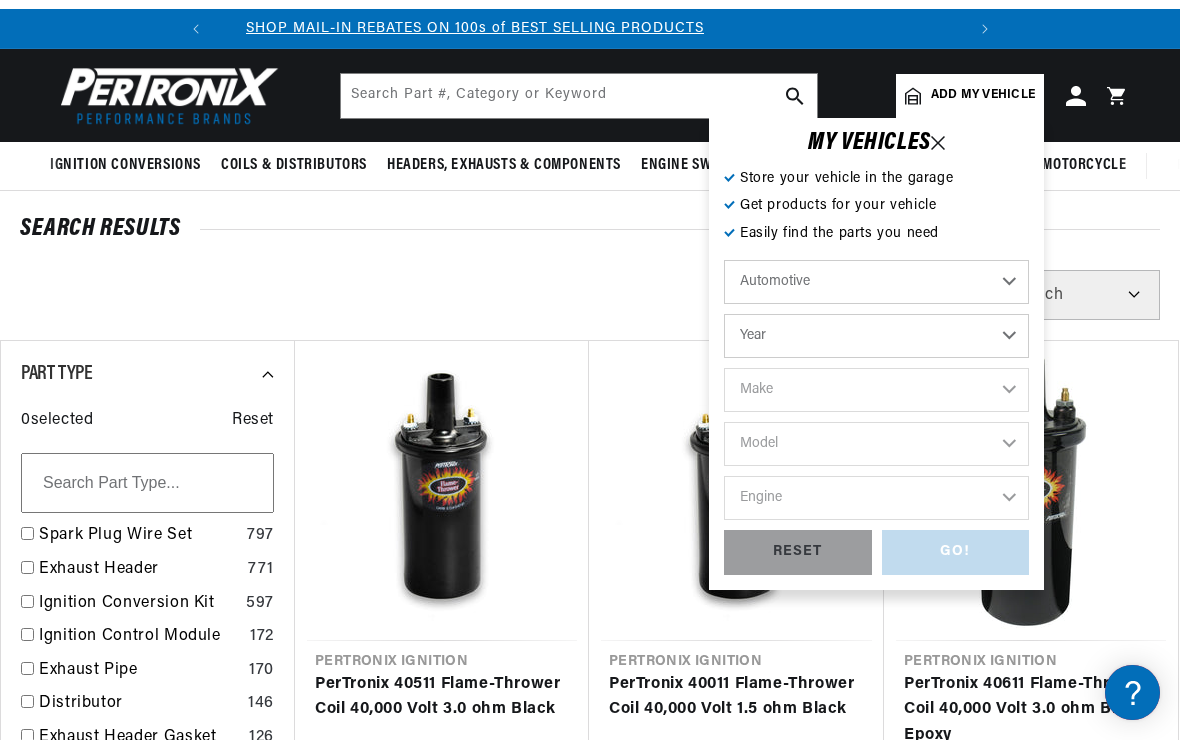scroll, scrollTop: 0, scrollLeft: 0, axis: both 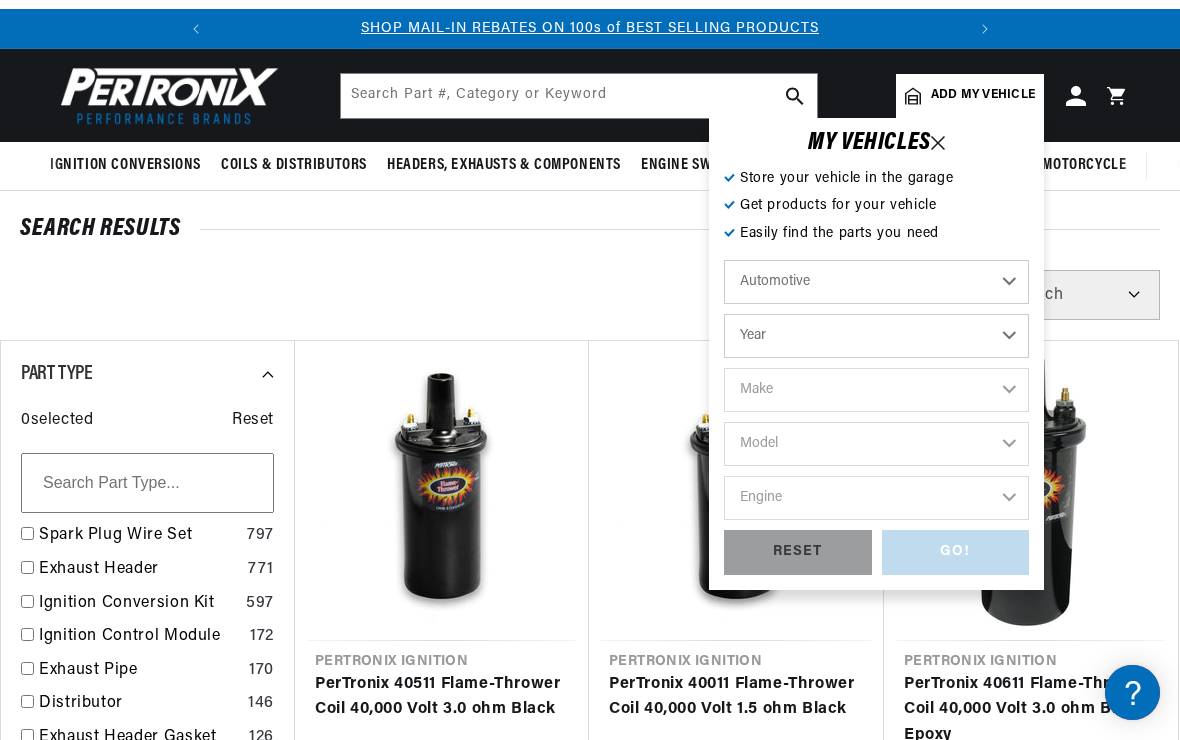 select on "1937" 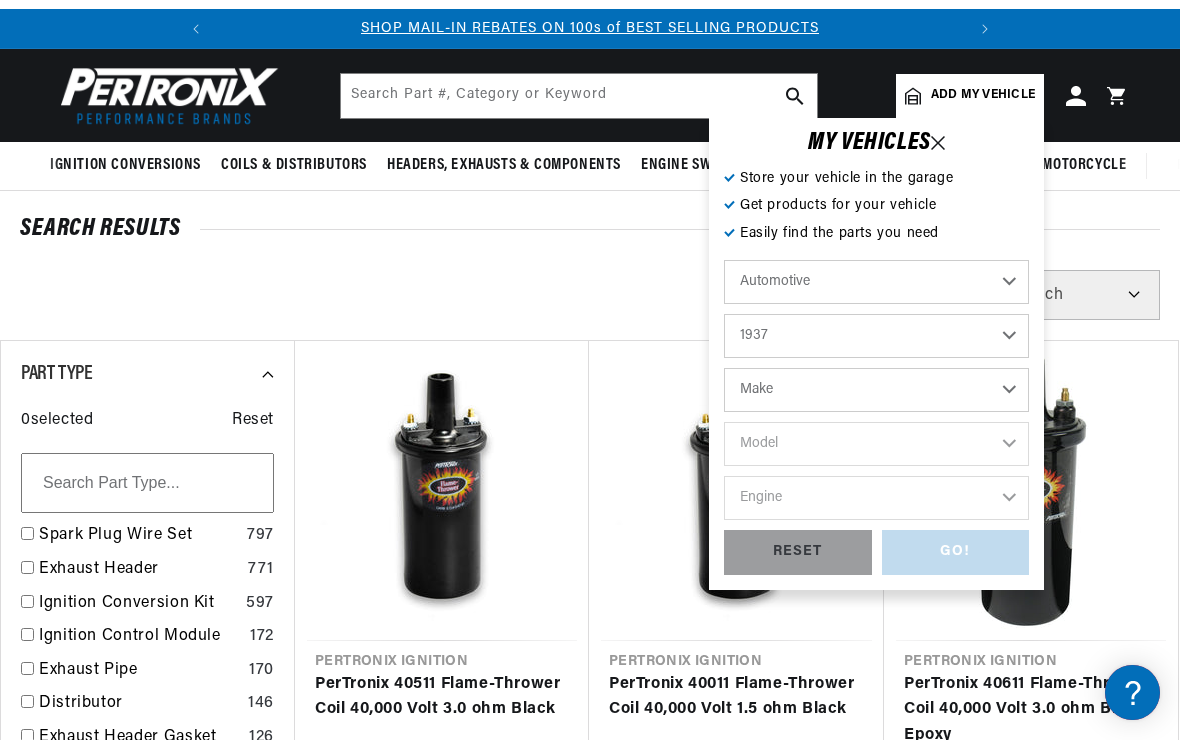 click on "Make
American Bantam
Chevrolet
Cord
Ford
Hudson
Hupmobile
Lincoln
Studebaker" at bounding box center (876, 390) 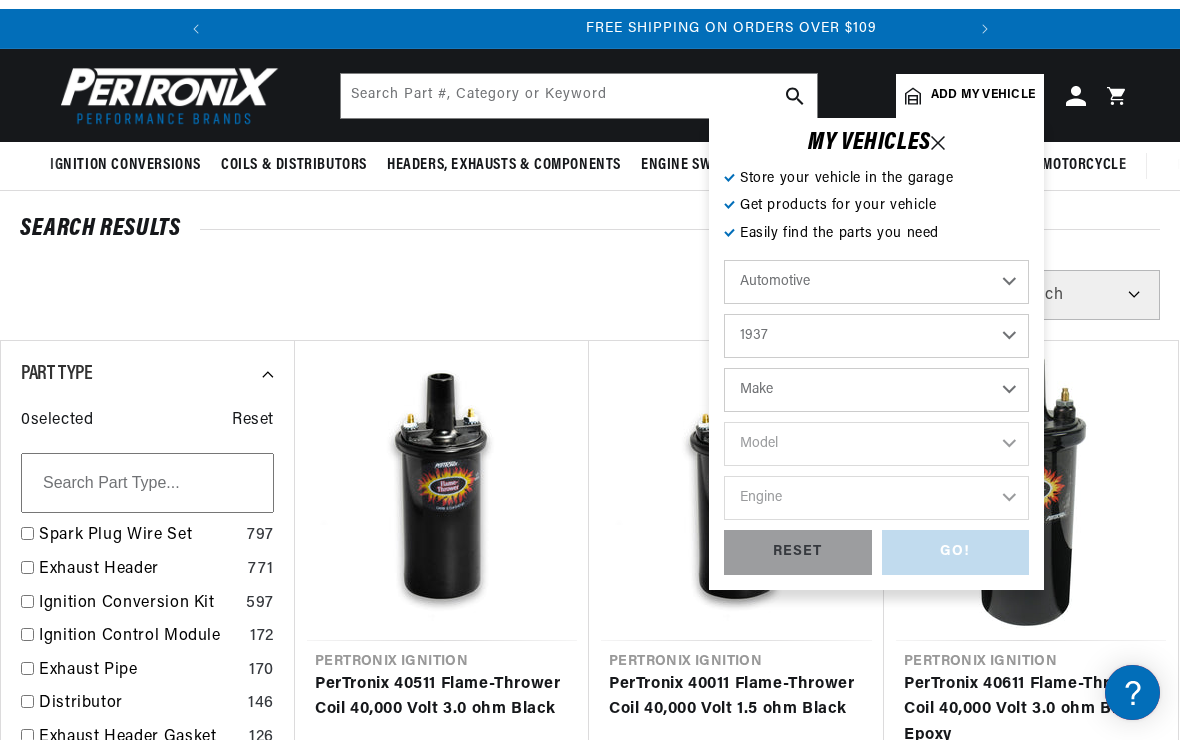 scroll, scrollTop: 0, scrollLeft: 747, axis: horizontal 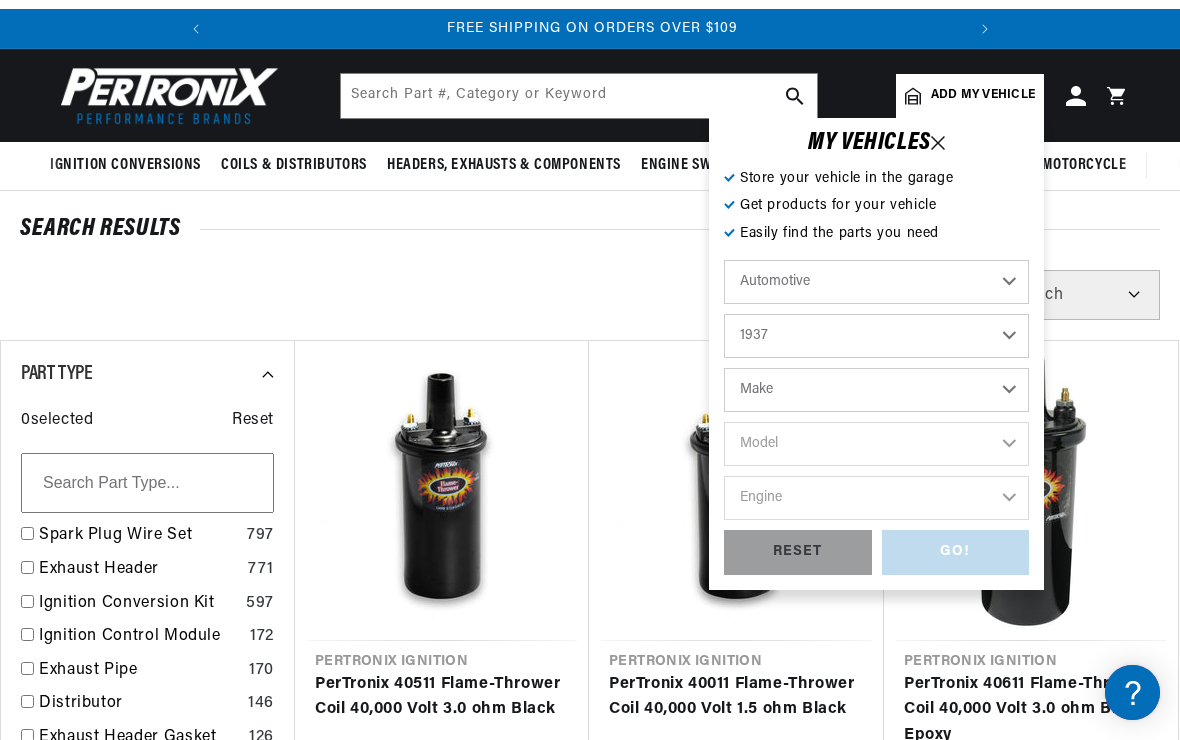 select on "Ford" 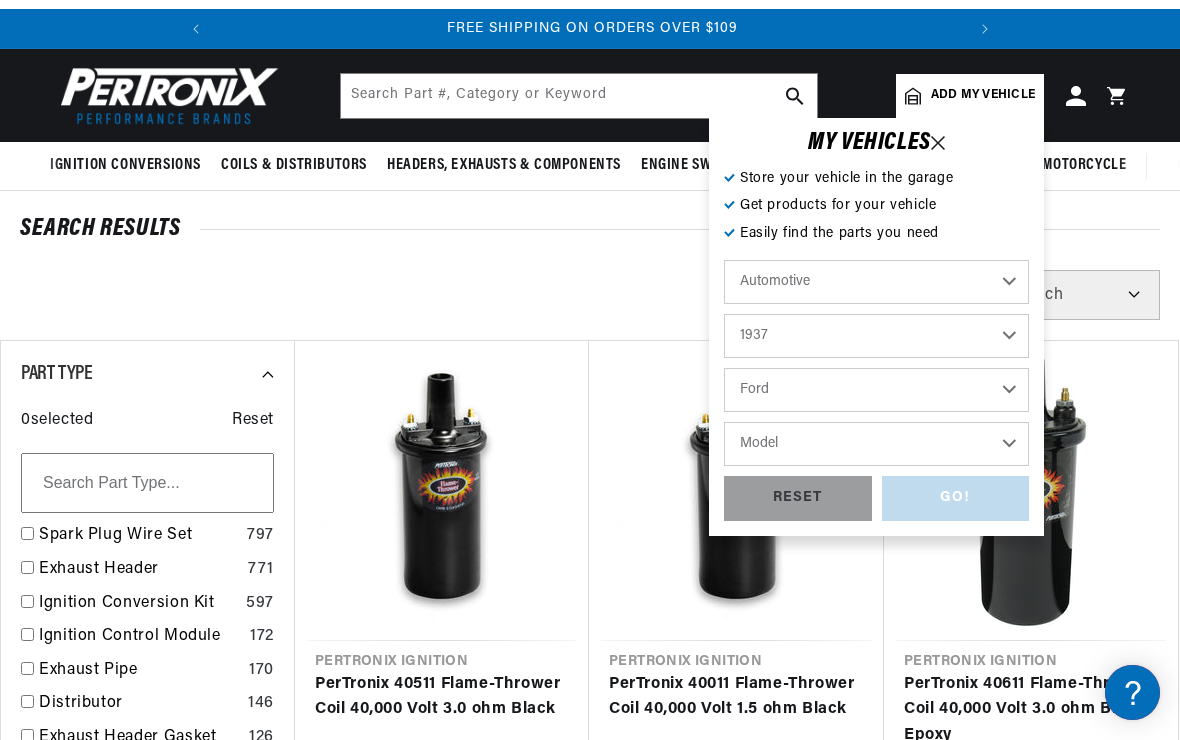 click on "Model
1/2 Ton Pickup
3/4 Ton Pickup
1 Ton Pickup
Sedan Delivery" at bounding box center (876, 444) 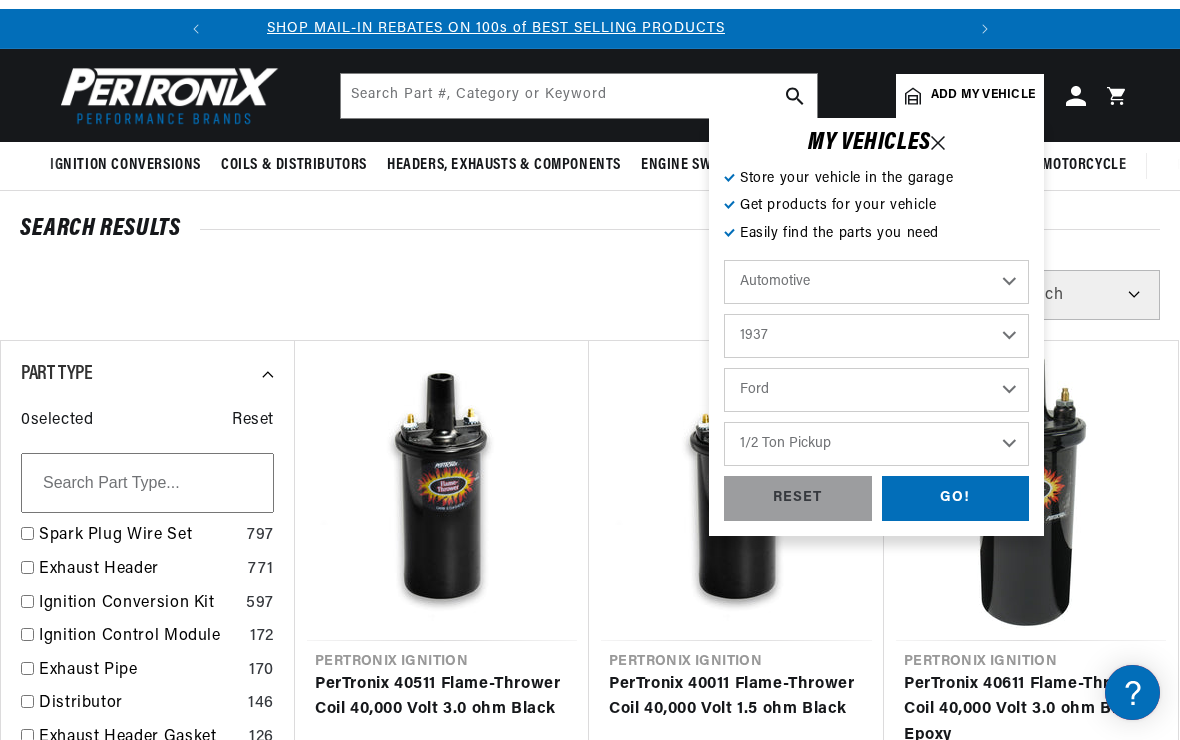 scroll, scrollTop: 0, scrollLeft: 0, axis: both 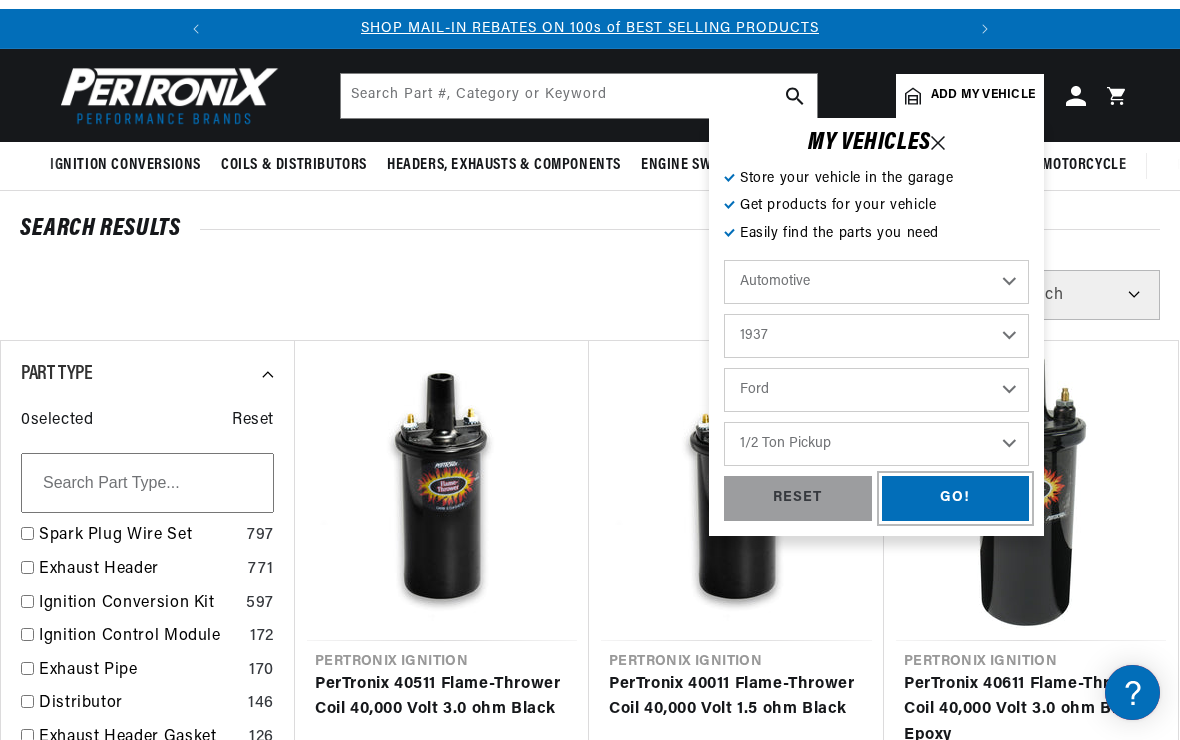 click on "GO!" at bounding box center (956, 498) 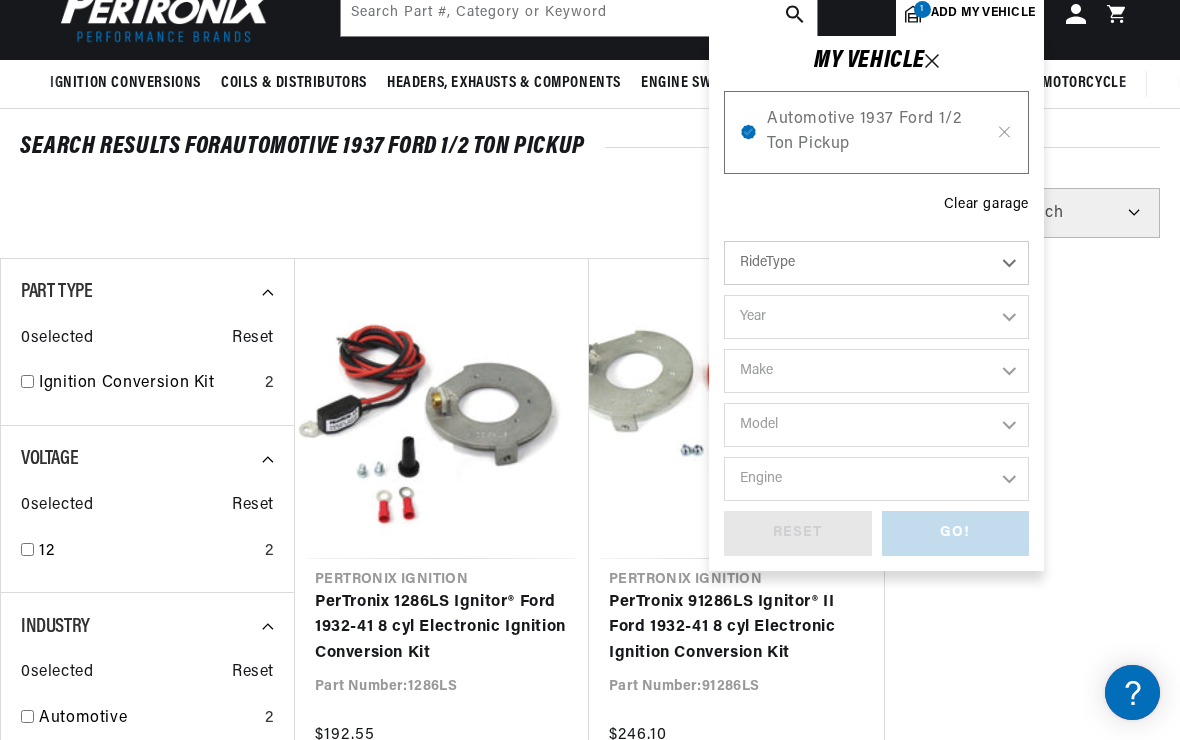 scroll, scrollTop: 126, scrollLeft: 0, axis: vertical 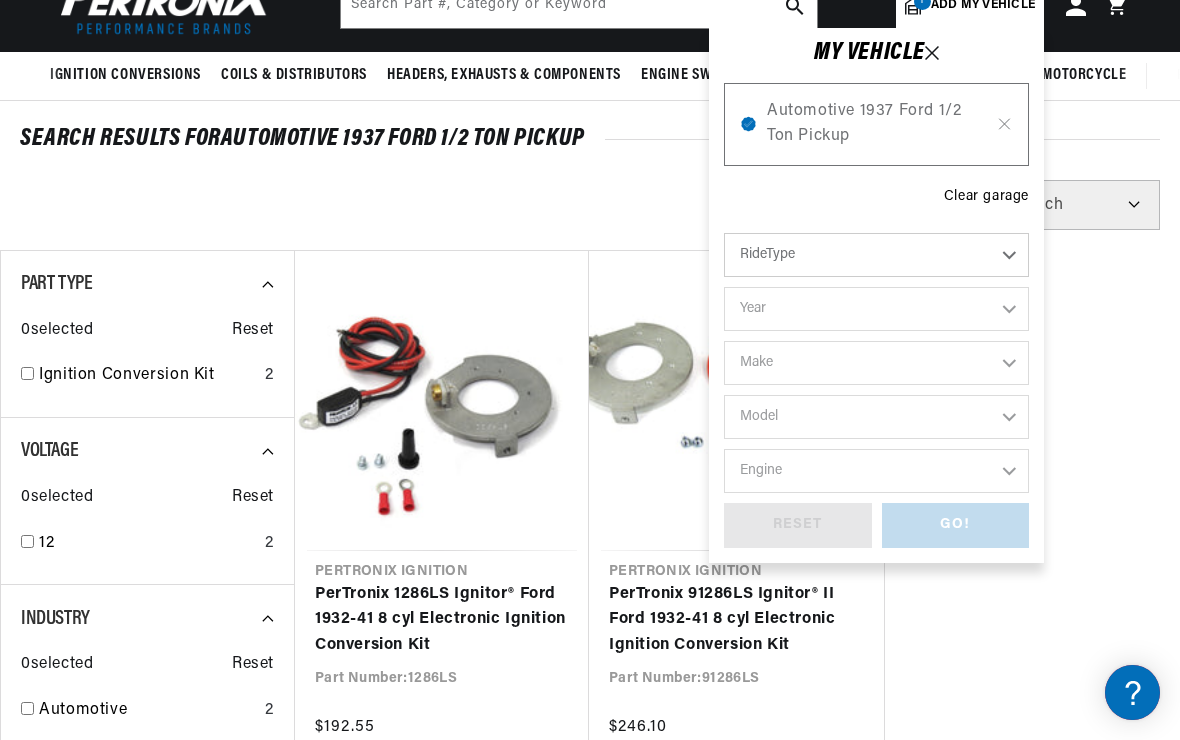 click on "Automotive 1937 Ford 1/2 Ton Pickup" at bounding box center [876, 124] 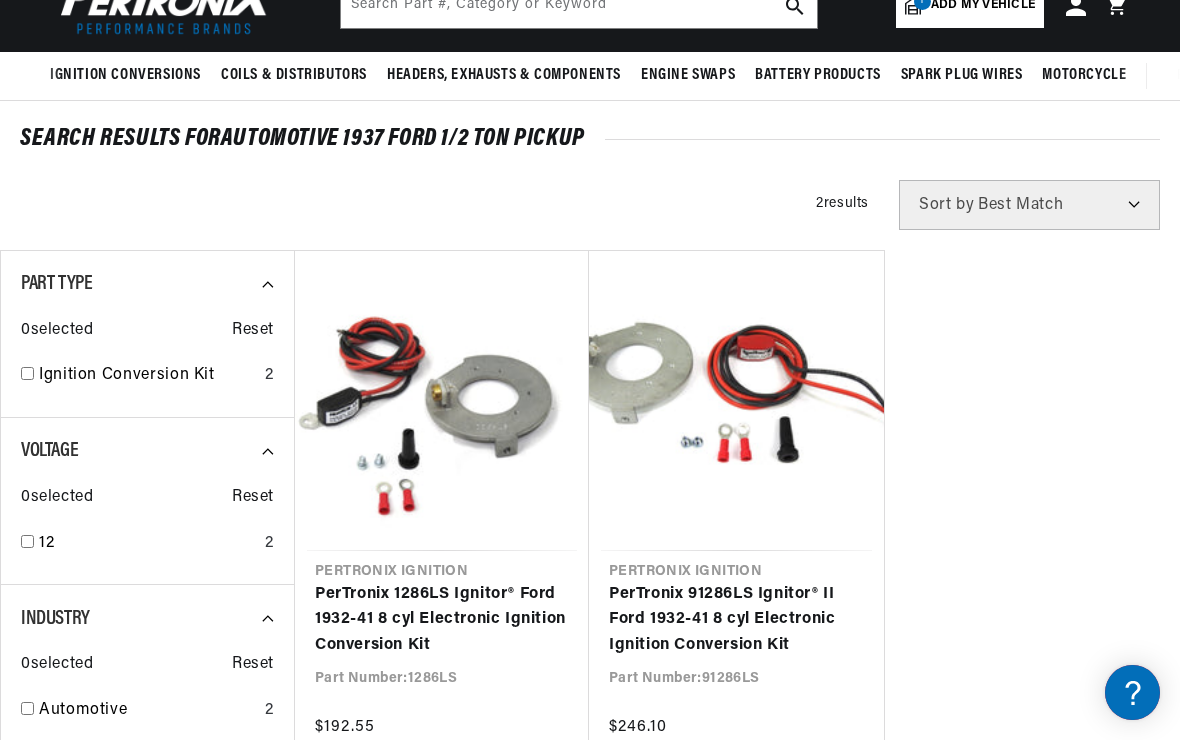 scroll, scrollTop: 0, scrollLeft: 54, axis: horizontal 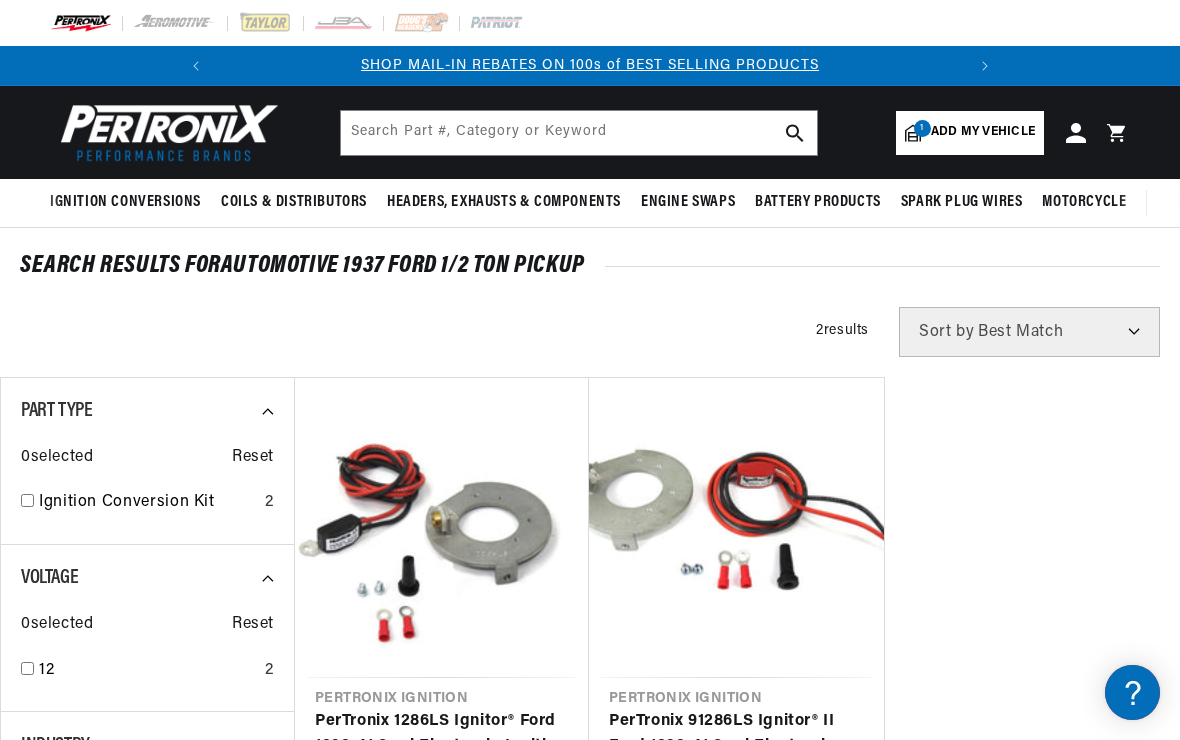 click on "Add my vehicle" at bounding box center [983, 132] 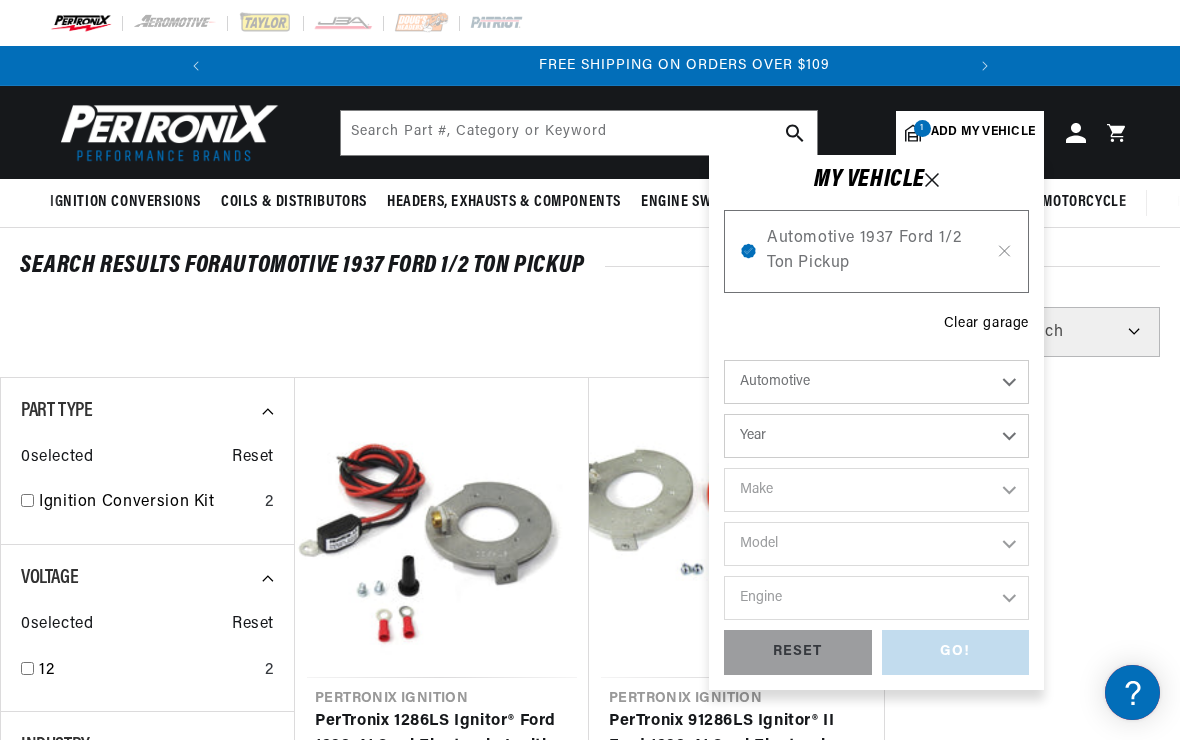 scroll, scrollTop: 0, scrollLeft: 747, axis: horizontal 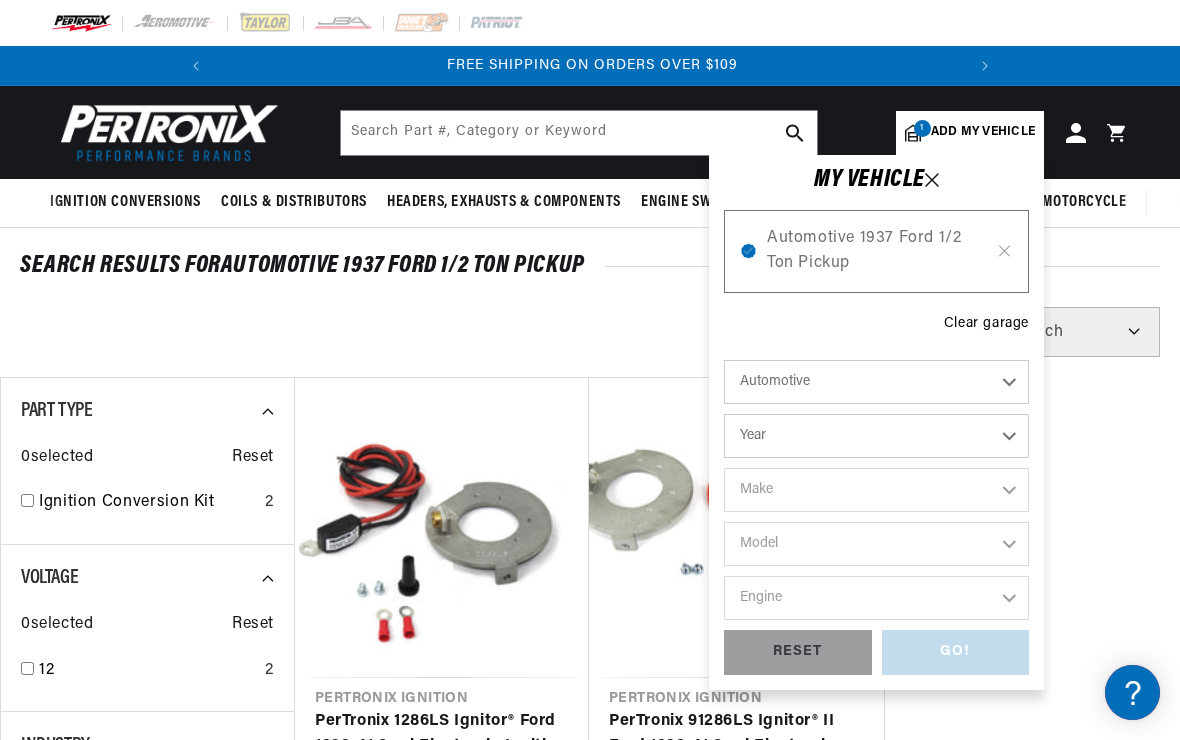 click on "Automotive 1937 Ford 1/2 Ton Pickup" at bounding box center [876, 251] 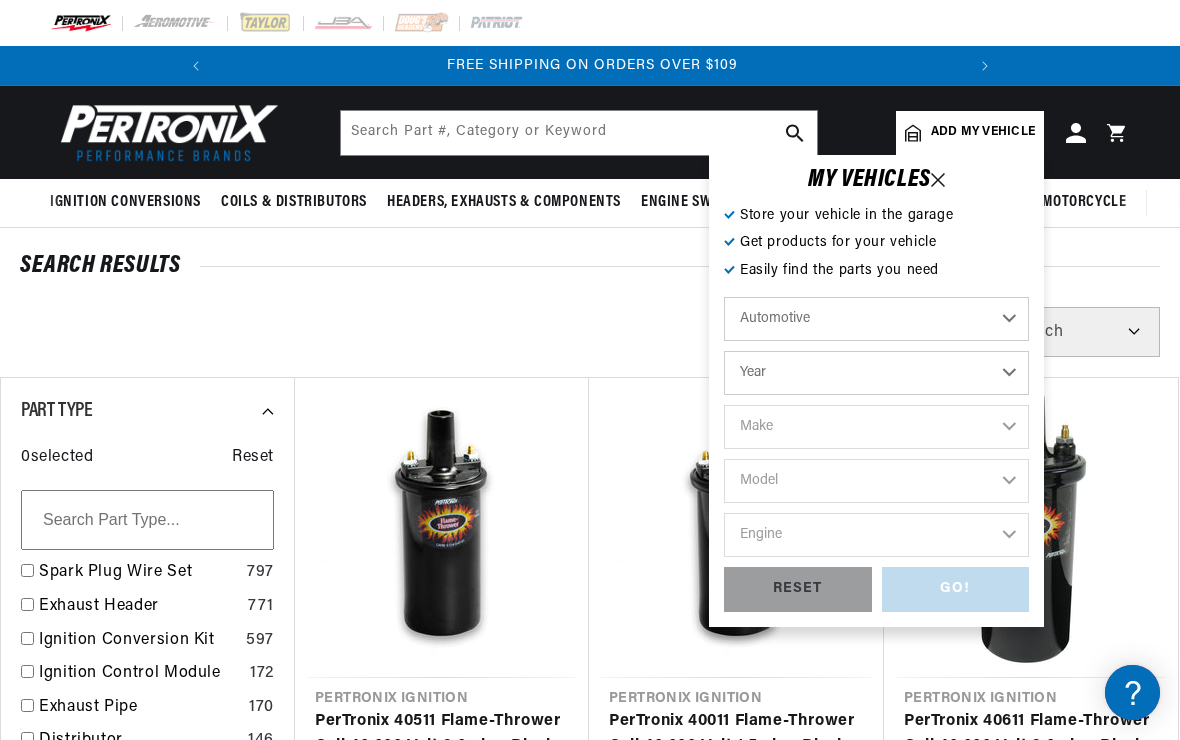 click on "Year
2022
2021
2020
2019
2018
2017
2016
2015
2014
2013
2012
2011
2010
2009
2008
2007
2006
2005
2004
2003
2002
2001
2000
1999
1998
1997
1996
1995
1994
1993
1992
1991
1990
1989
1988
1987
1986 1985" at bounding box center (876, 373) 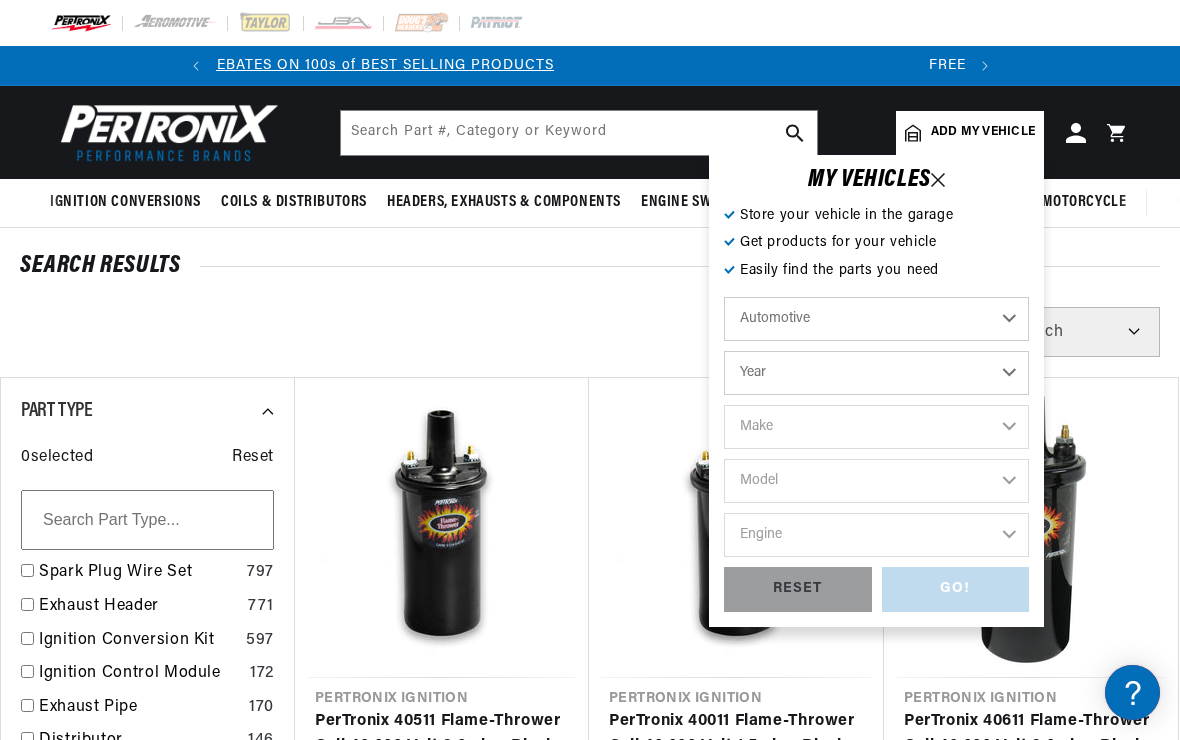 scroll, scrollTop: 0, scrollLeft: 0, axis: both 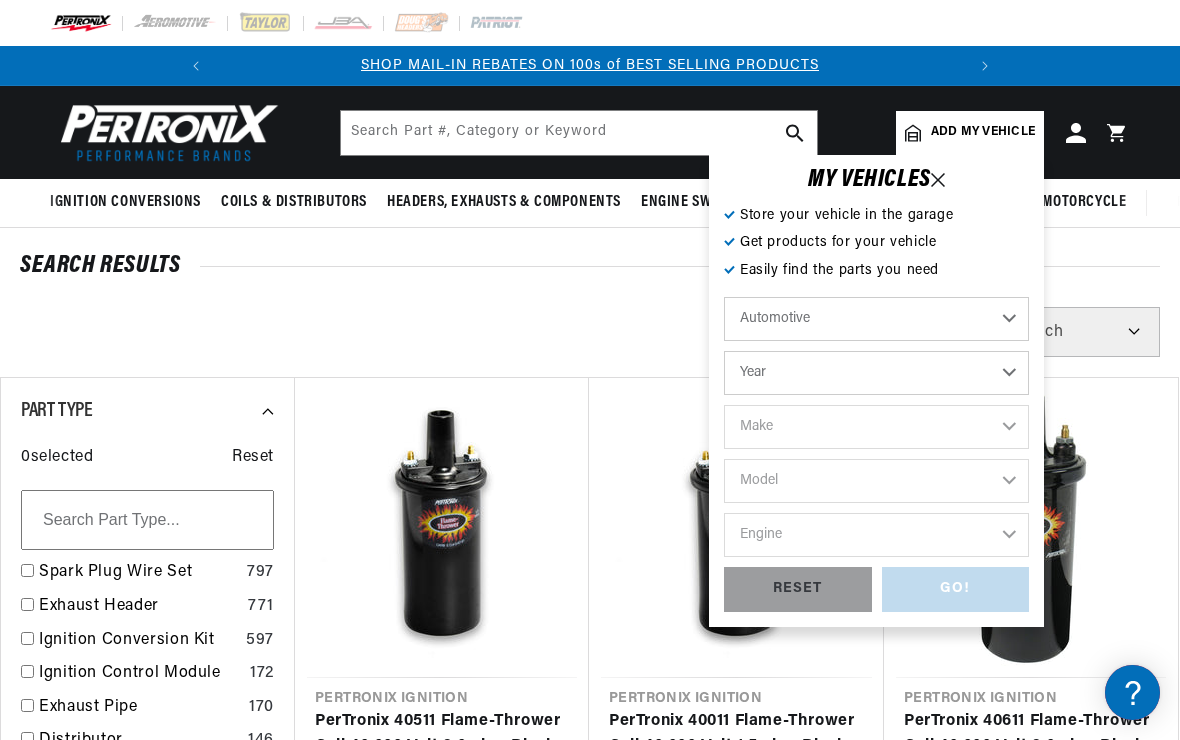 select on "1937" 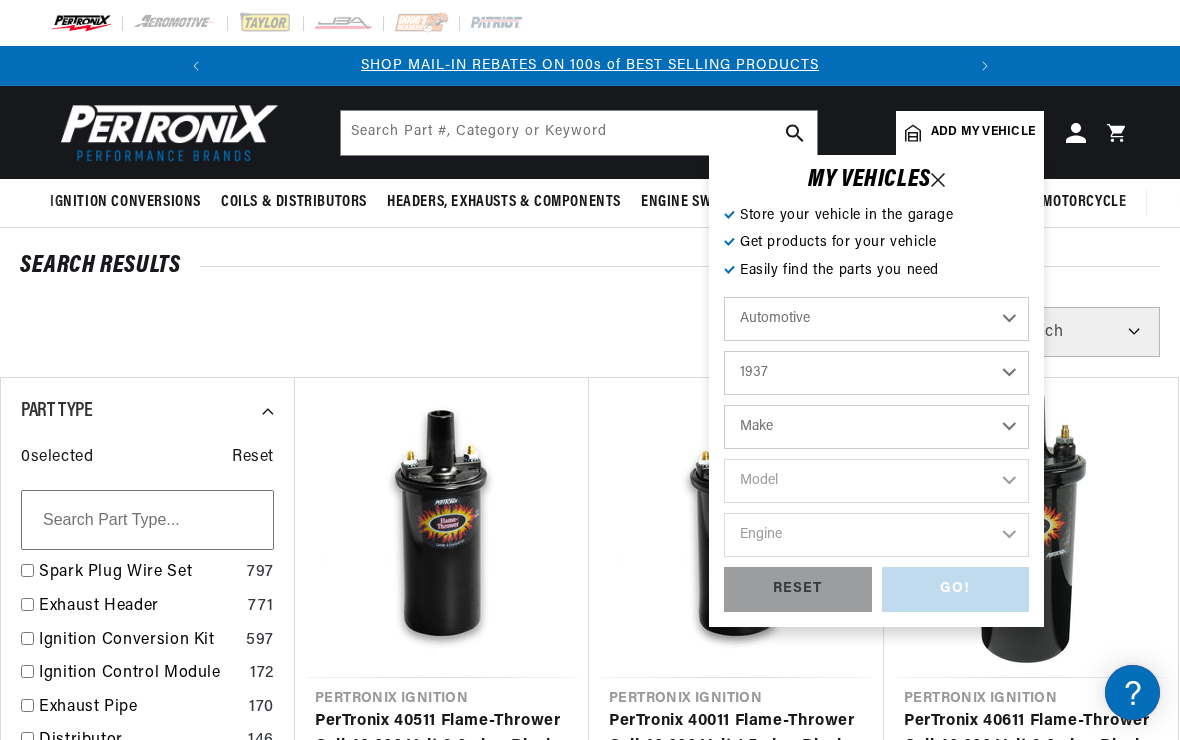 click on "Make
American Bantam
Chevrolet
Cord
Ford
Hudson
Hupmobile
Lincoln
Studebaker" at bounding box center (876, 427) 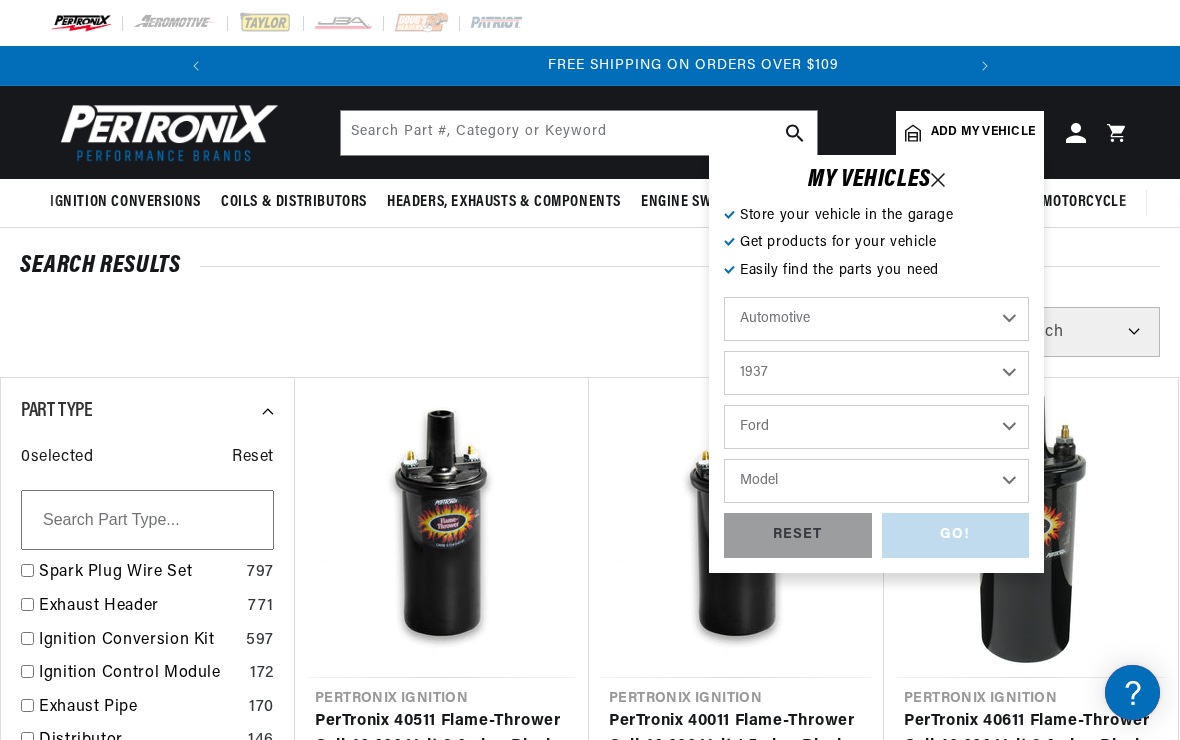 scroll, scrollTop: 0, scrollLeft: 747, axis: horizontal 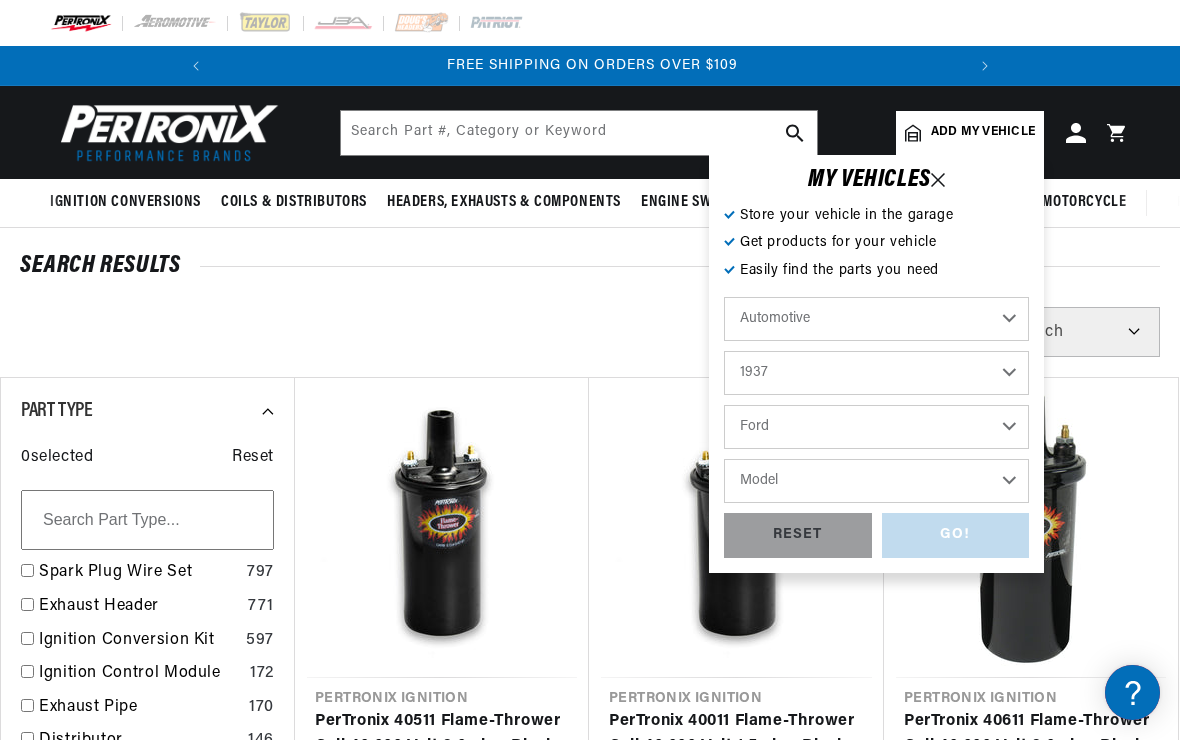 click on "Model
1/2 Ton Pickup
3/4 Ton Pickup
1 Ton Pickup
Sedan Delivery" at bounding box center (876, 481) 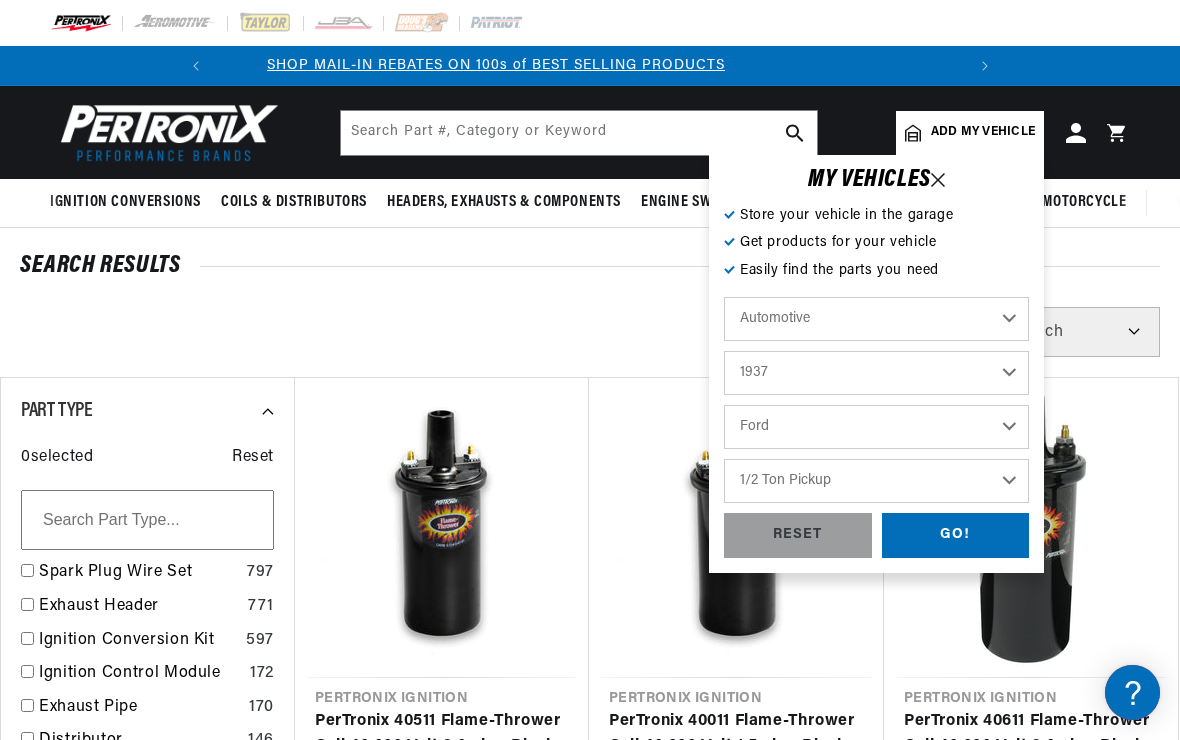 scroll, scrollTop: 0, scrollLeft: 0, axis: both 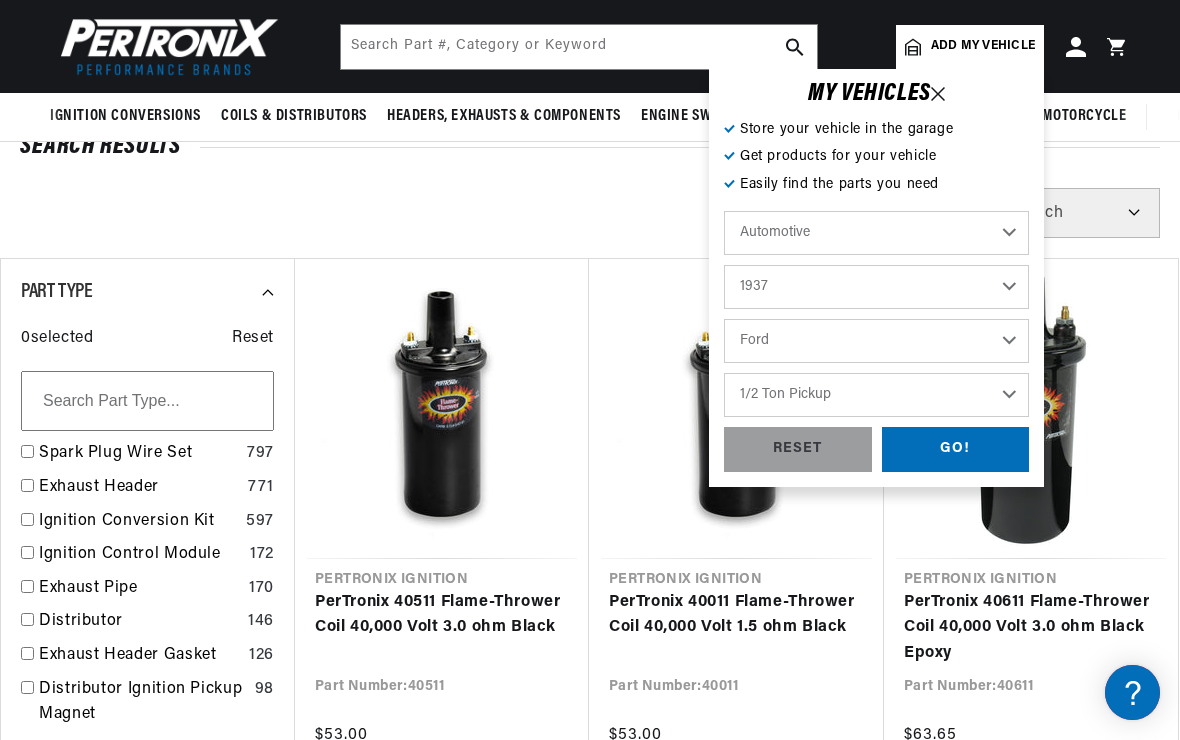 click on "PerTronix 40611 Flame-Thrower Coil 40,000 Volt 3.0 ohm Black Epoxy" at bounding box center [1031, 628] 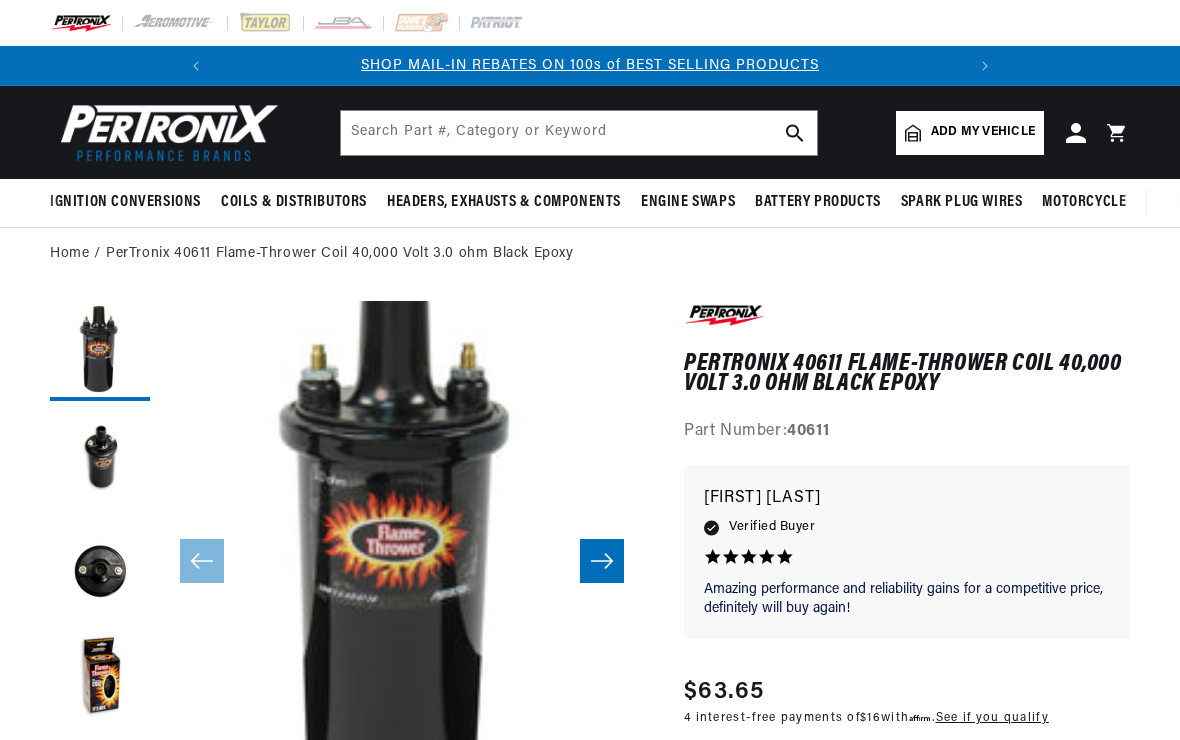 scroll, scrollTop: 0, scrollLeft: 0, axis: both 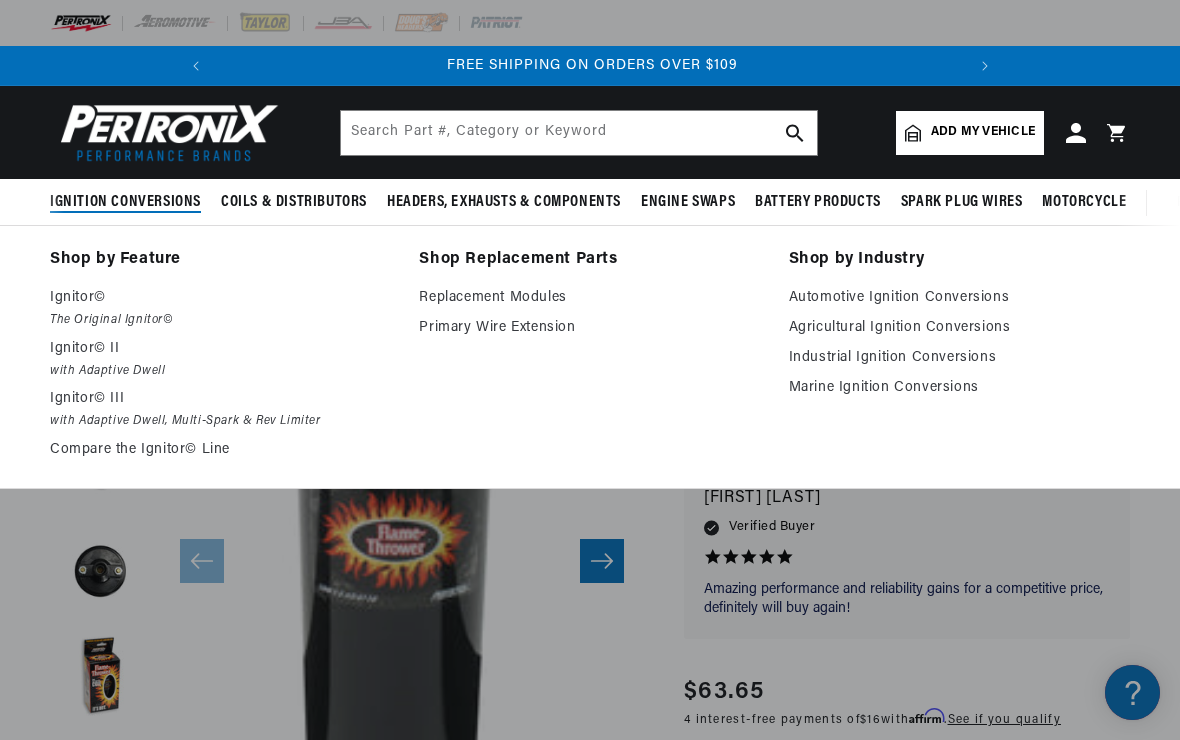 click on "Ignitor© II" at bounding box center (220, 349) 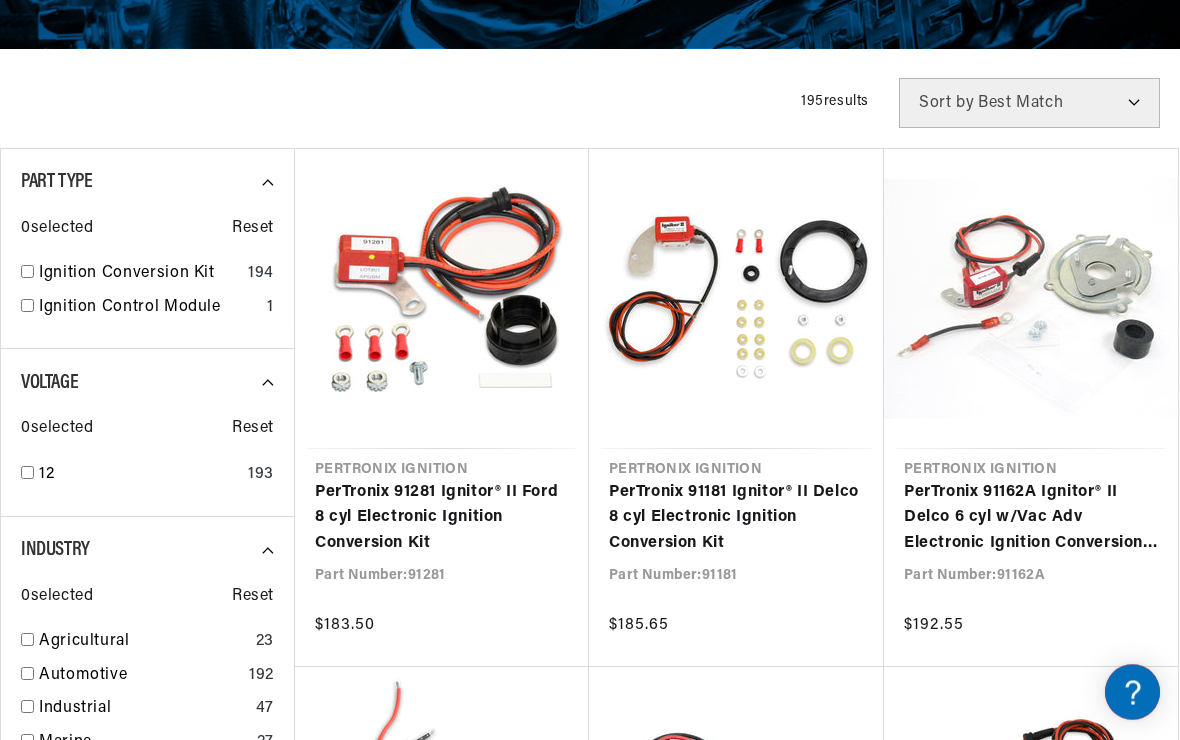 scroll, scrollTop: 0, scrollLeft: 0, axis: both 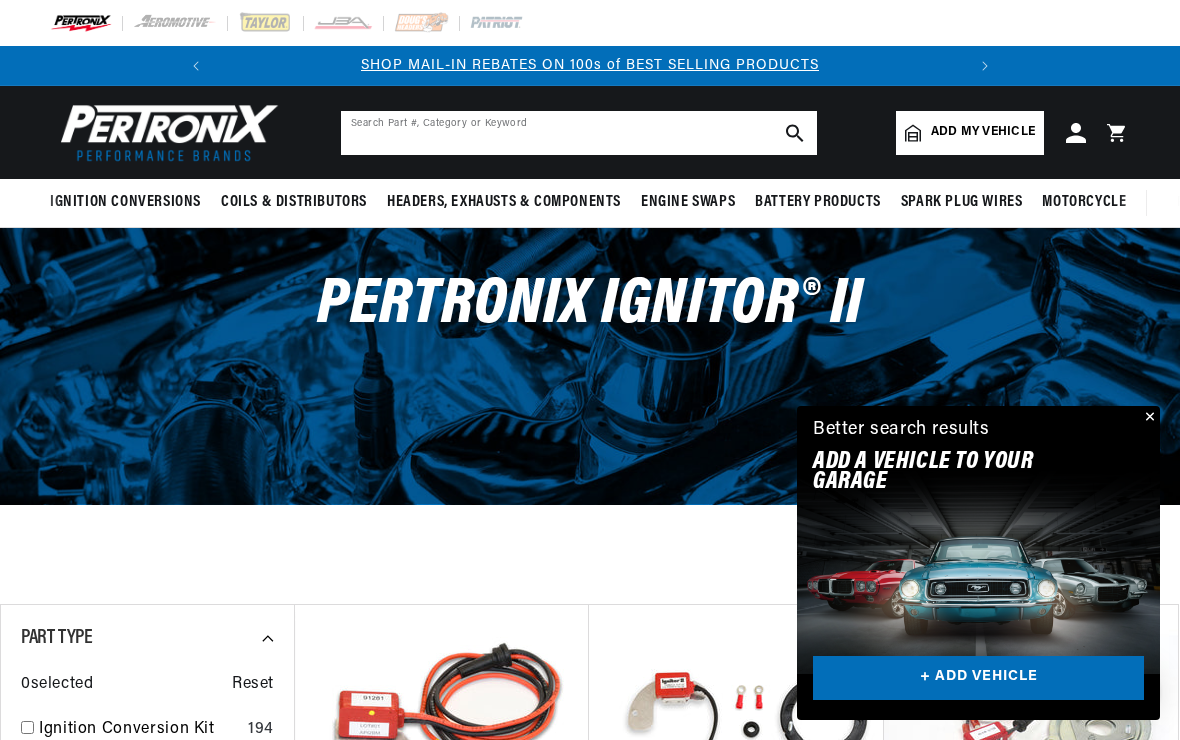 click at bounding box center (579, 133) 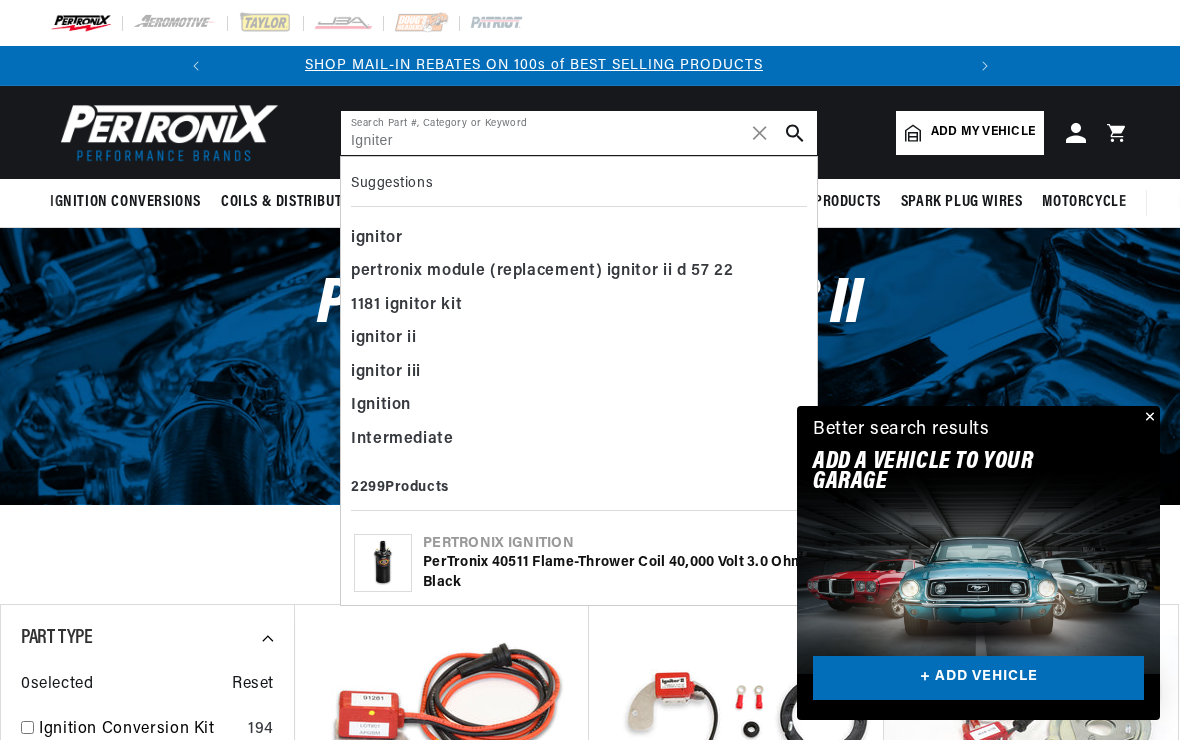 scroll, scrollTop: 0, scrollLeft: 0, axis: both 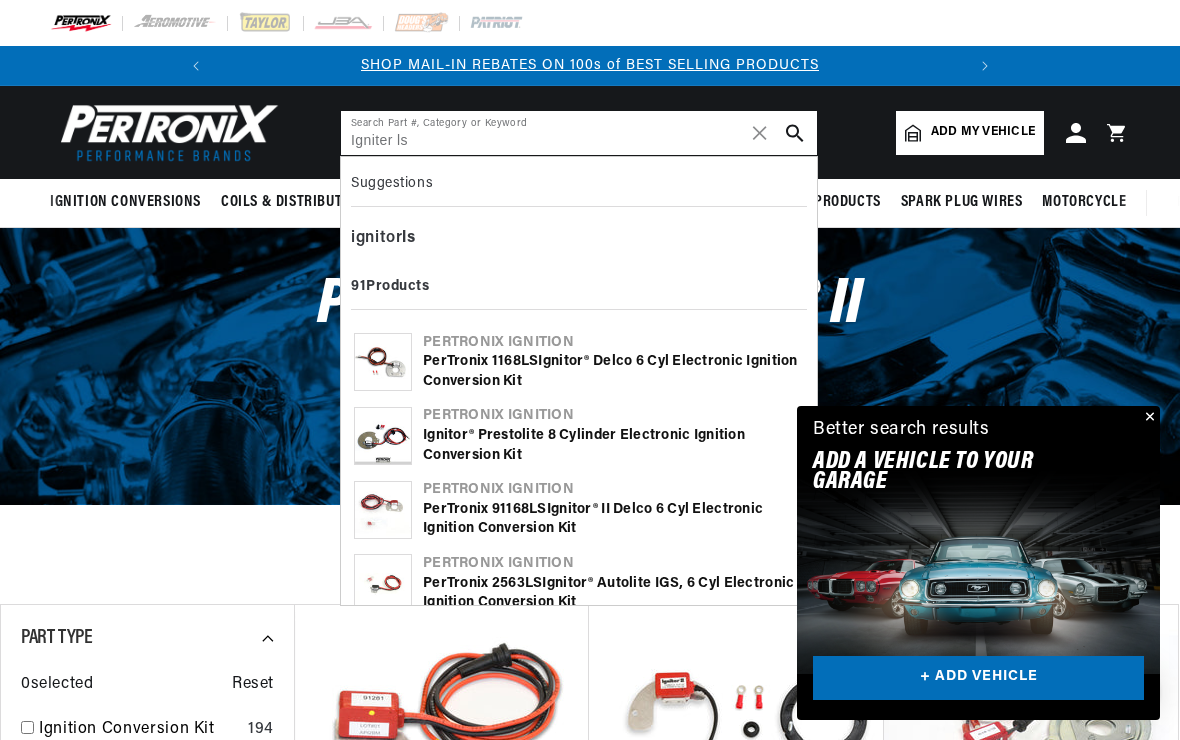 type on "Igniter ls" 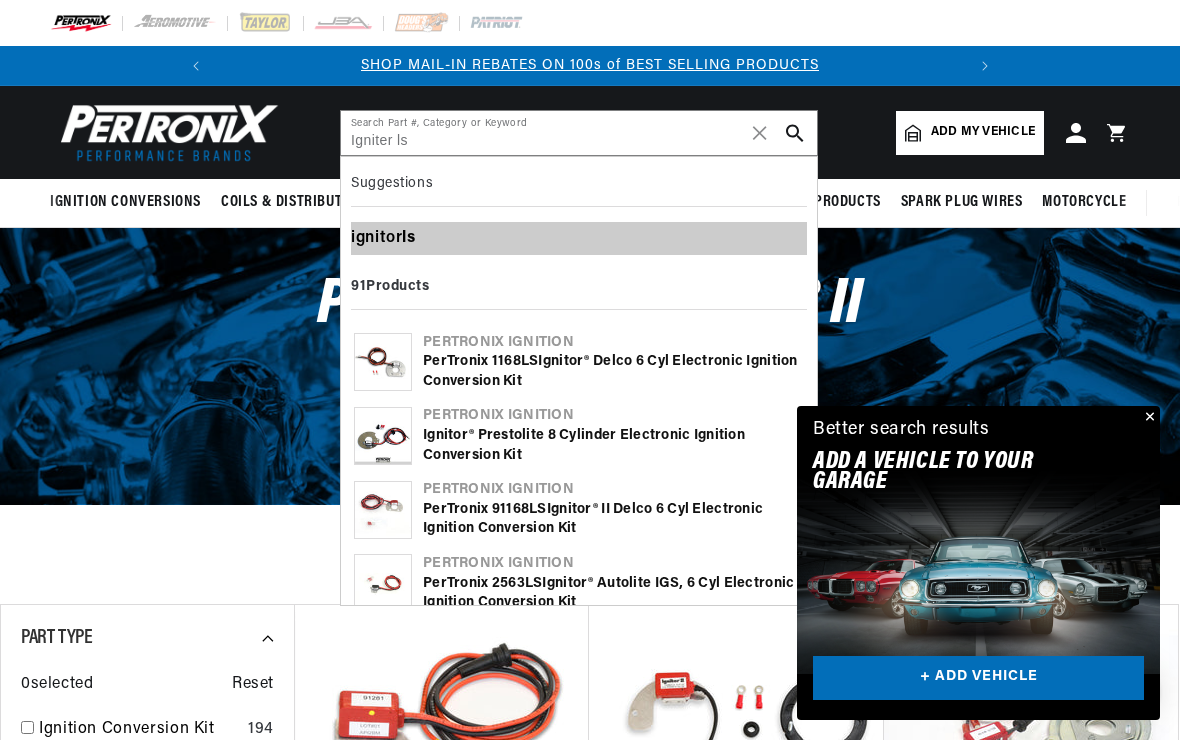 click on "ignitor  ls" at bounding box center (579, 239) 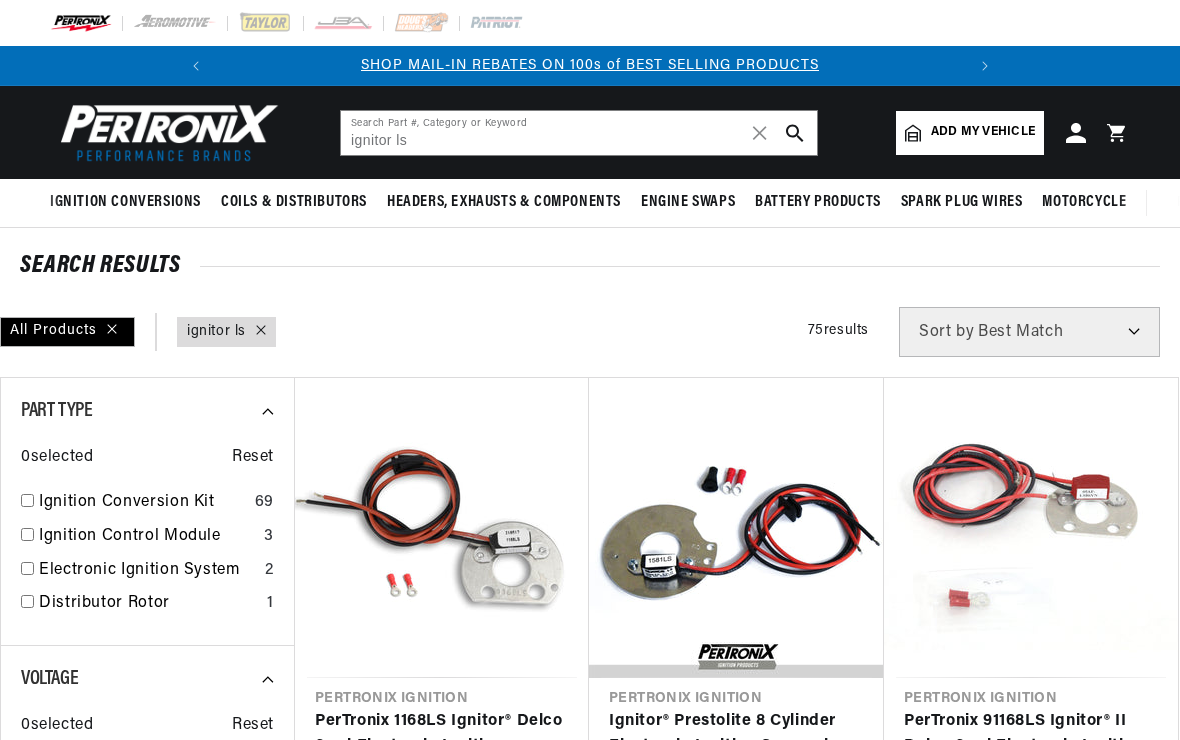 scroll, scrollTop: 0, scrollLeft: 0, axis: both 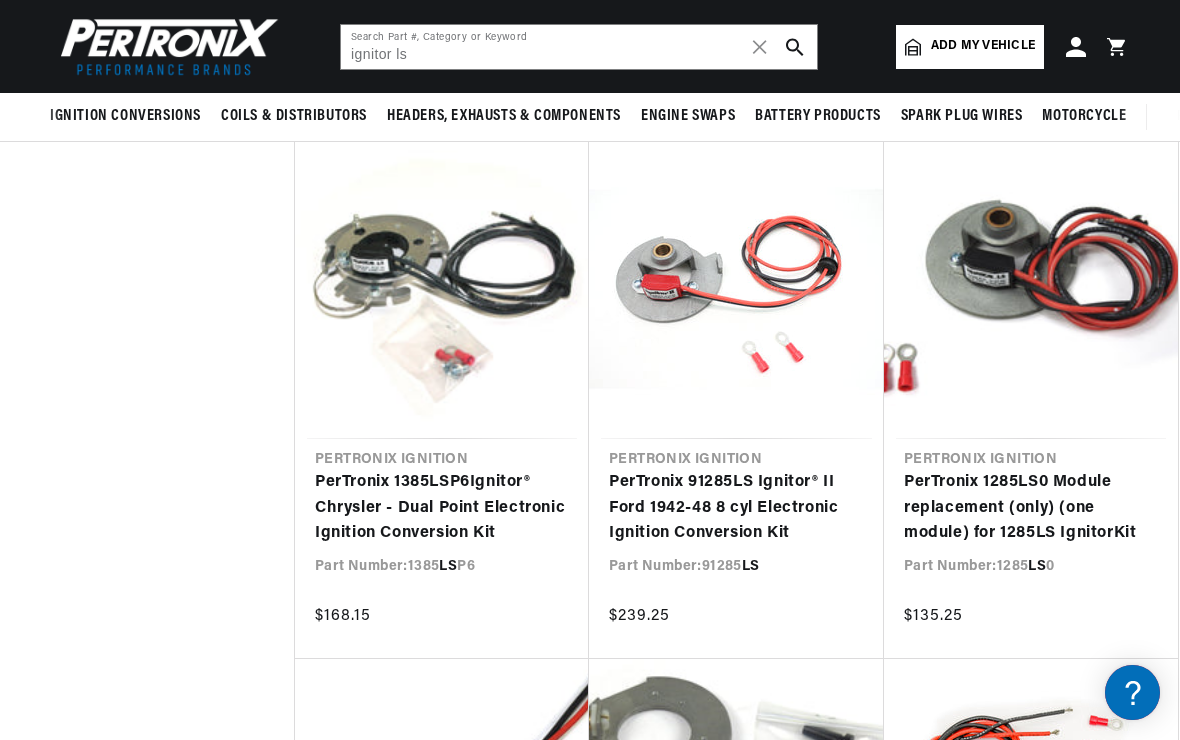 click on "PerTronix 1385 LS P6  Ignitor ® Chrysler - Dual Point Electronic Ignition Conversion Kit" at bounding box center [442, 508] 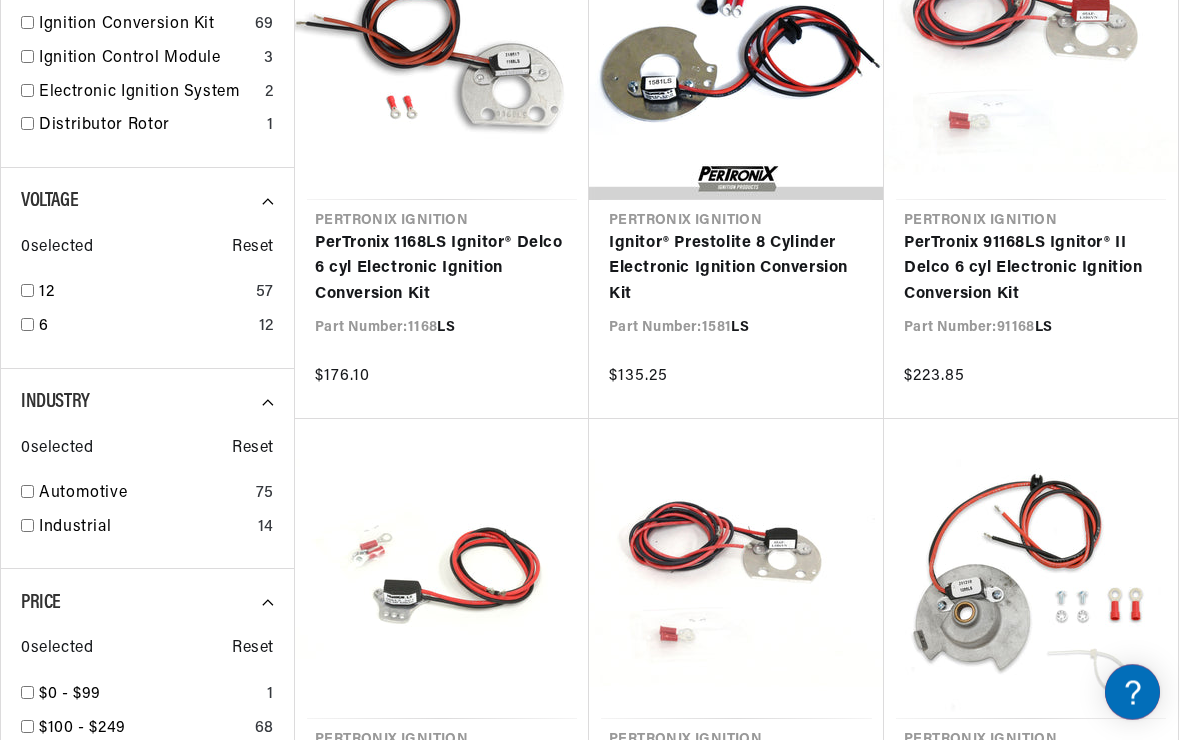 scroll, scrollTop: 607, scrollLeft: 0, axis: vertical 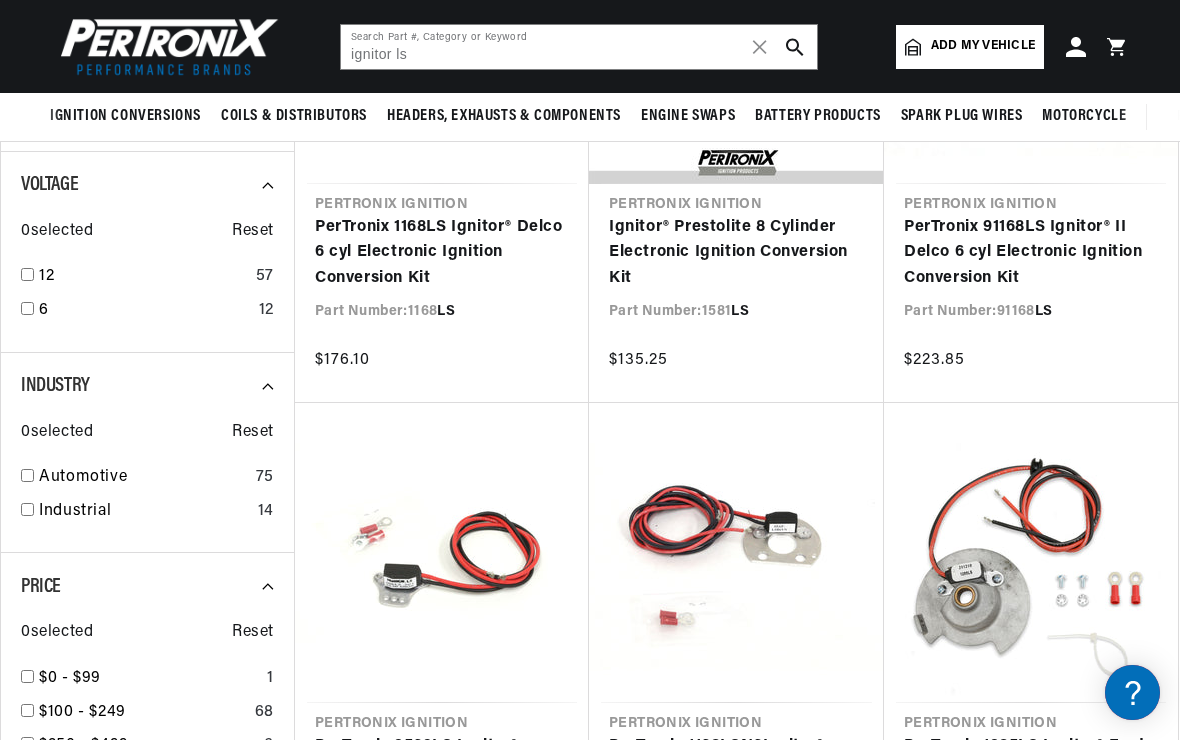 click at bounding box center [27, 475] 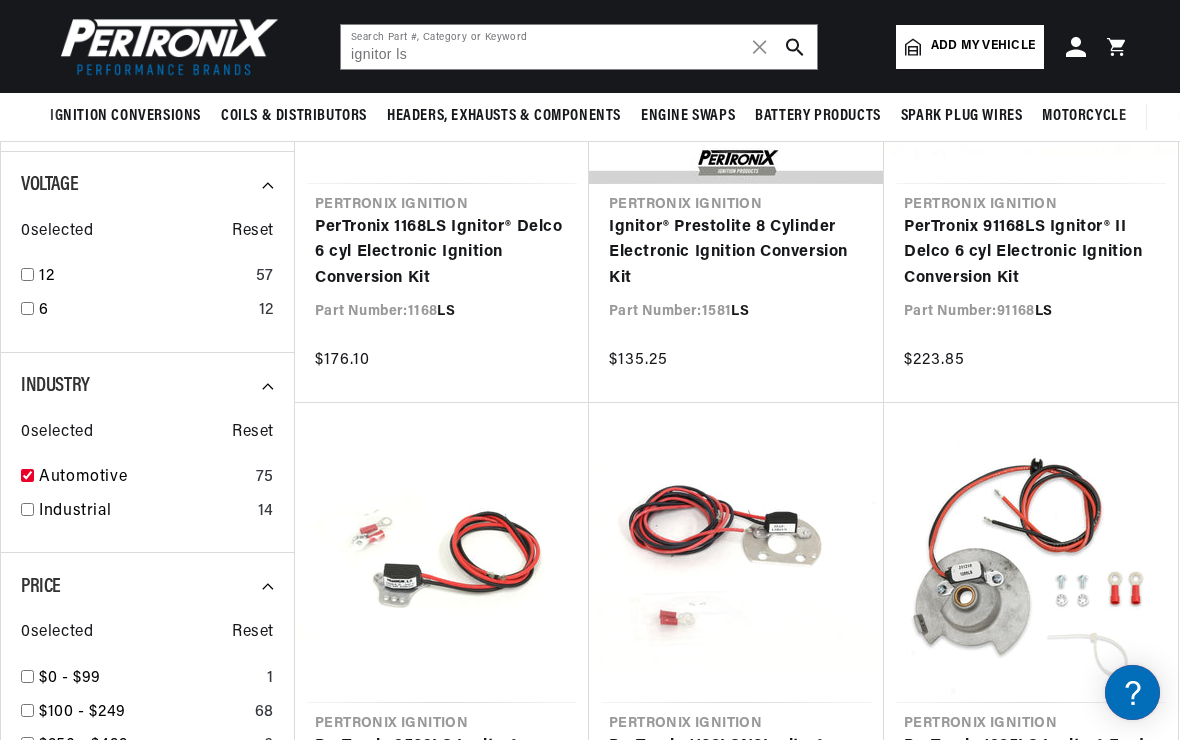 checkbox on "true" 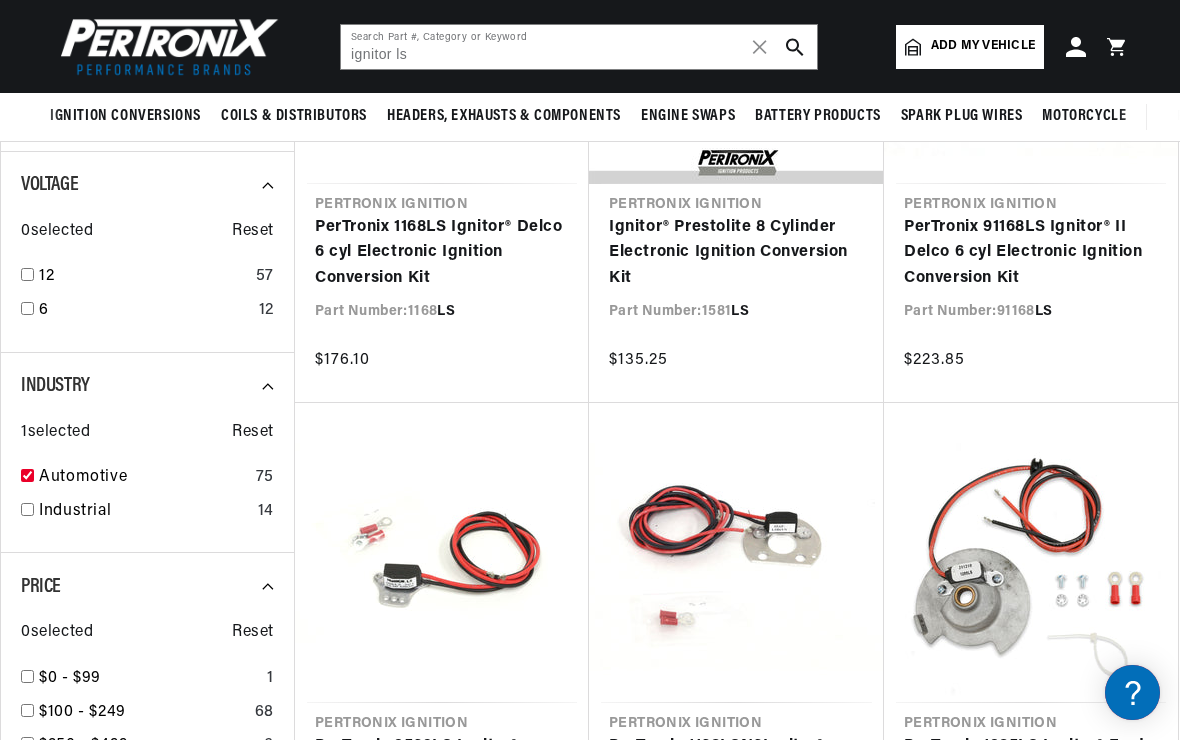 scroll, scrollTop: 0, scrollLeft: 0, axis: both 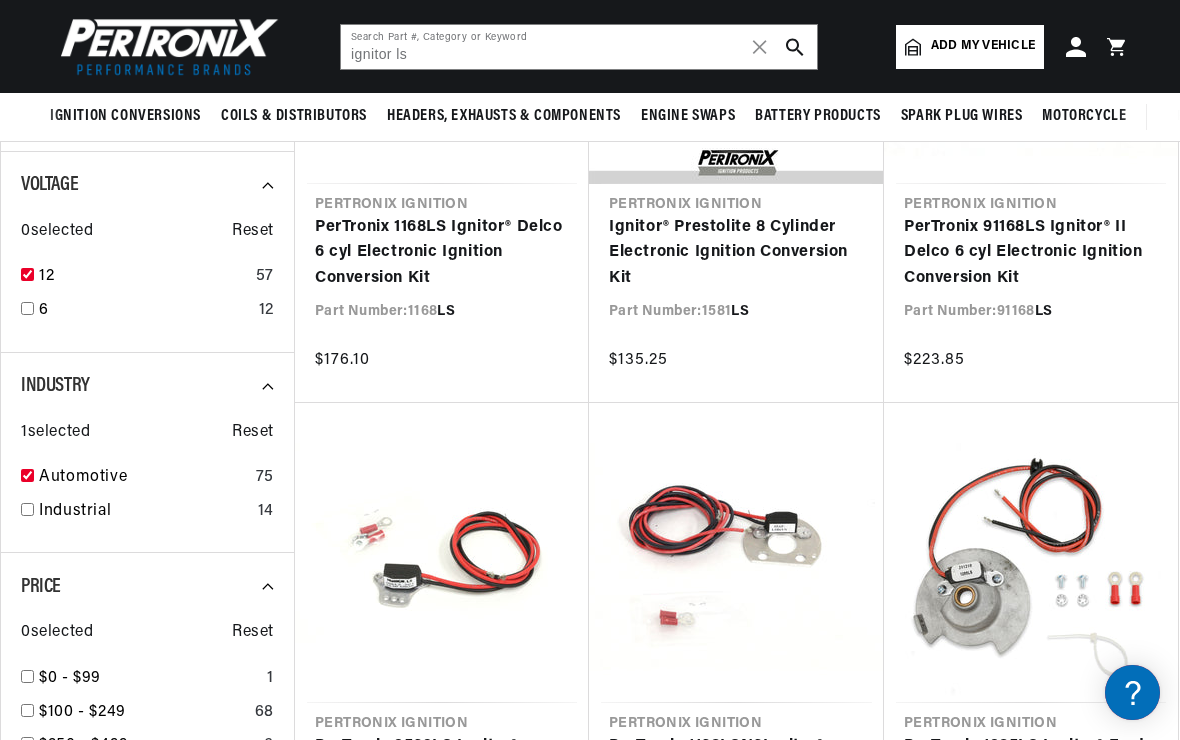checkbox on "true" 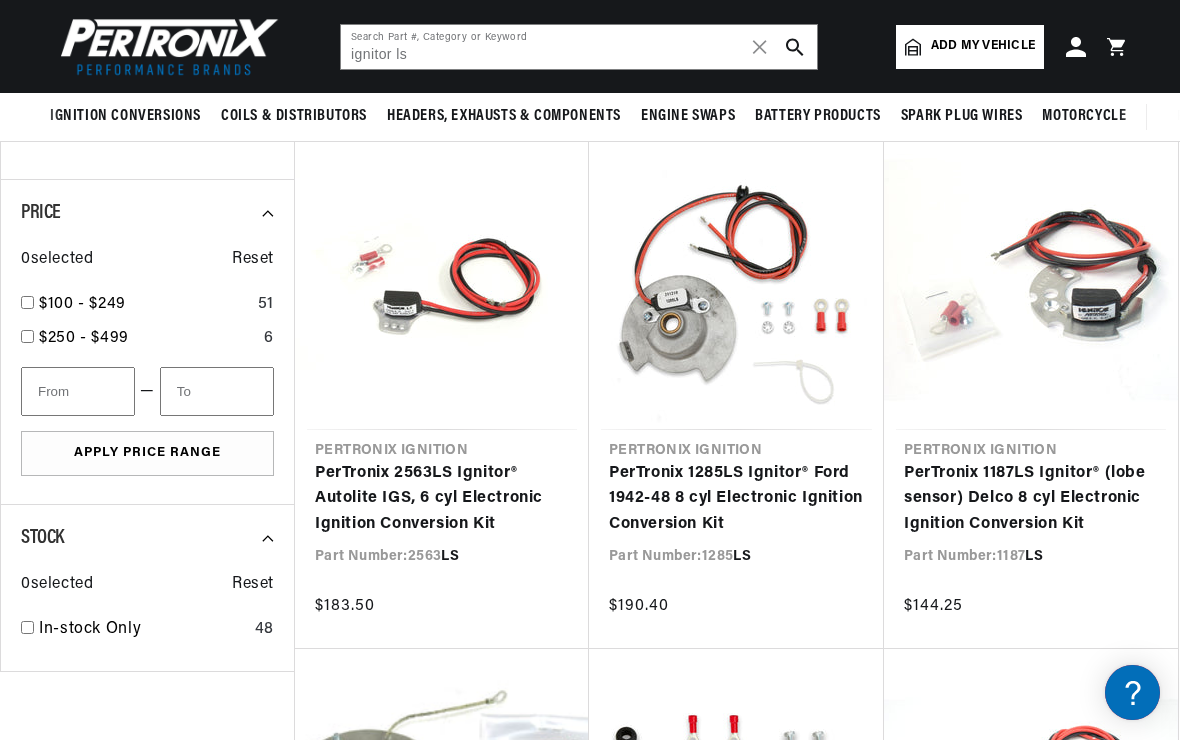 scroll, scrollTop: 640, scrollLeft: 0, axis: vertical 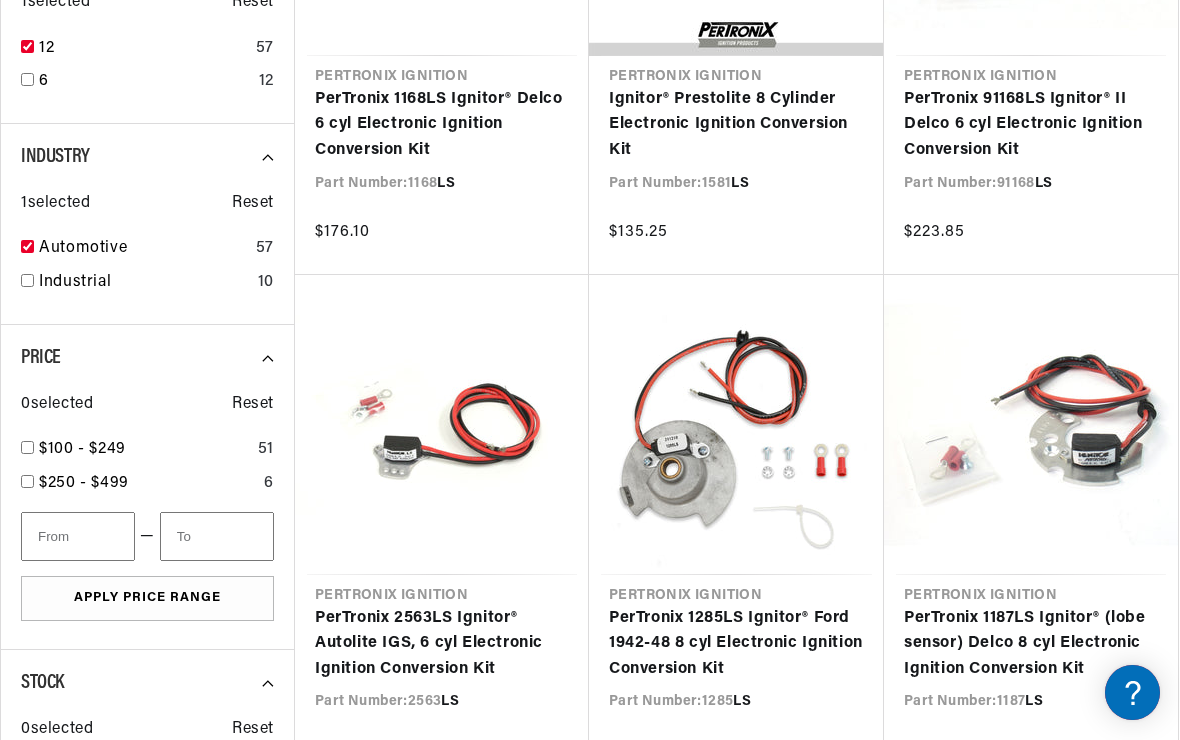 click on "PerTronix 1187 LS   Ignitor ® (lobe sensor) Delco 8 cyl Electronic Ignition Conversion Kit" at bounding box center (1031, 644) 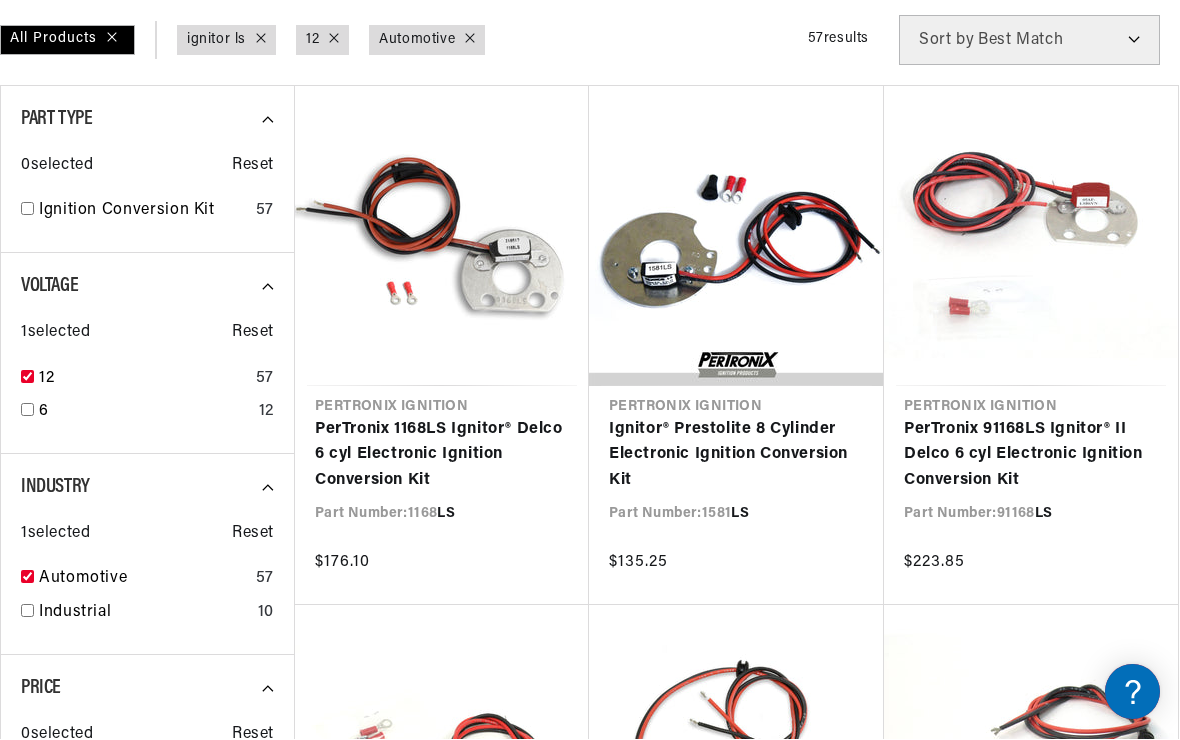 scroll, scrollTop: 292, scrollLeft: 0, axis: vertical 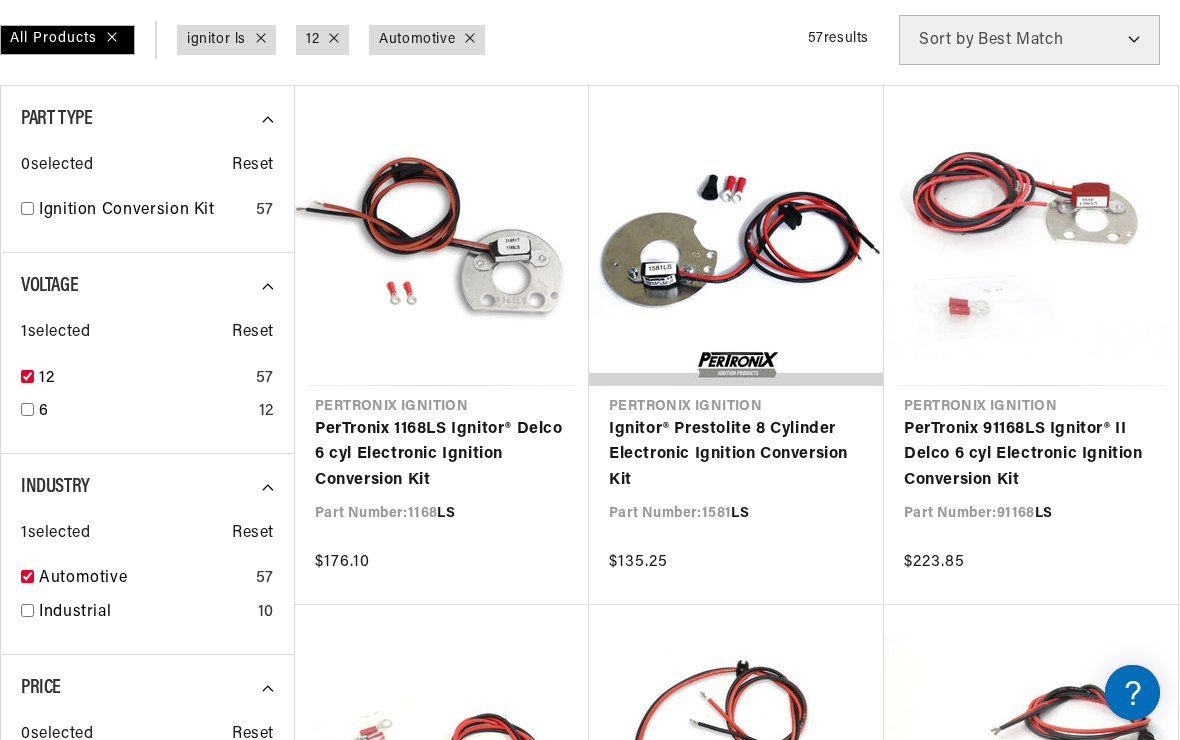 click on "Ignitor ® Prestolite 8 Cylinder Electronic Ignition Conversion Kit" at bounding box center (736, 455) 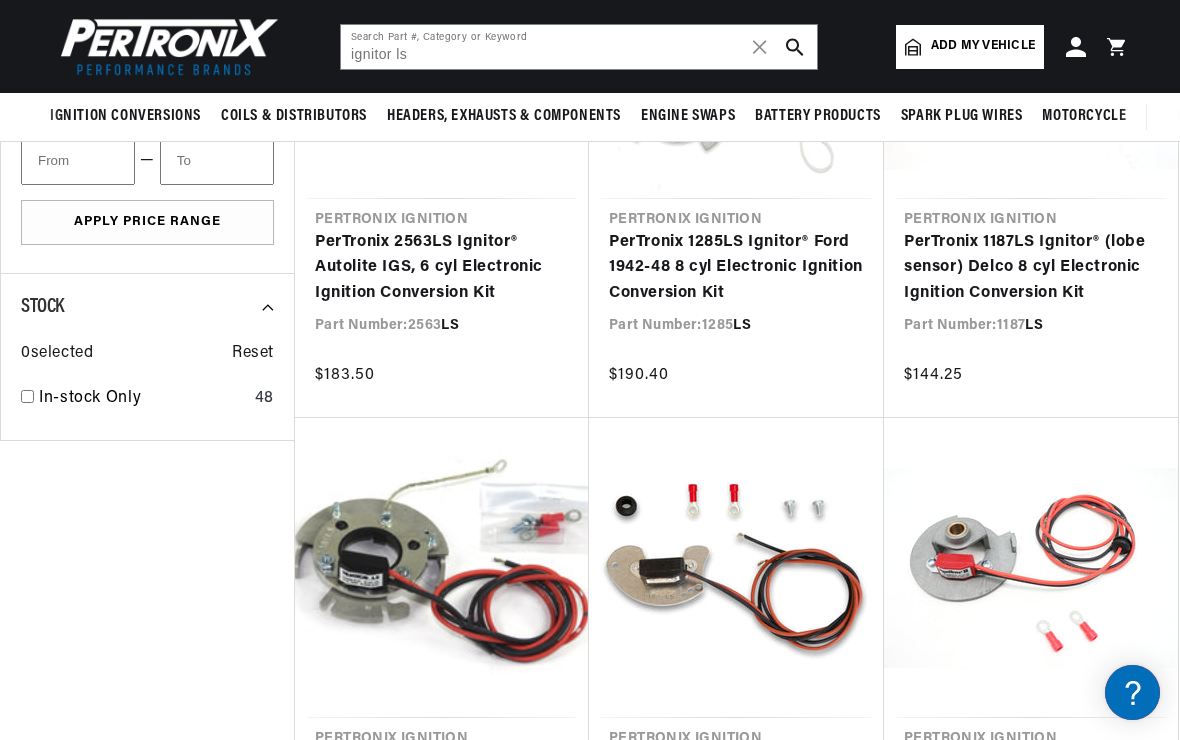 scroll, scrollTop: 997, scrollLeft: 0, axis: vertical 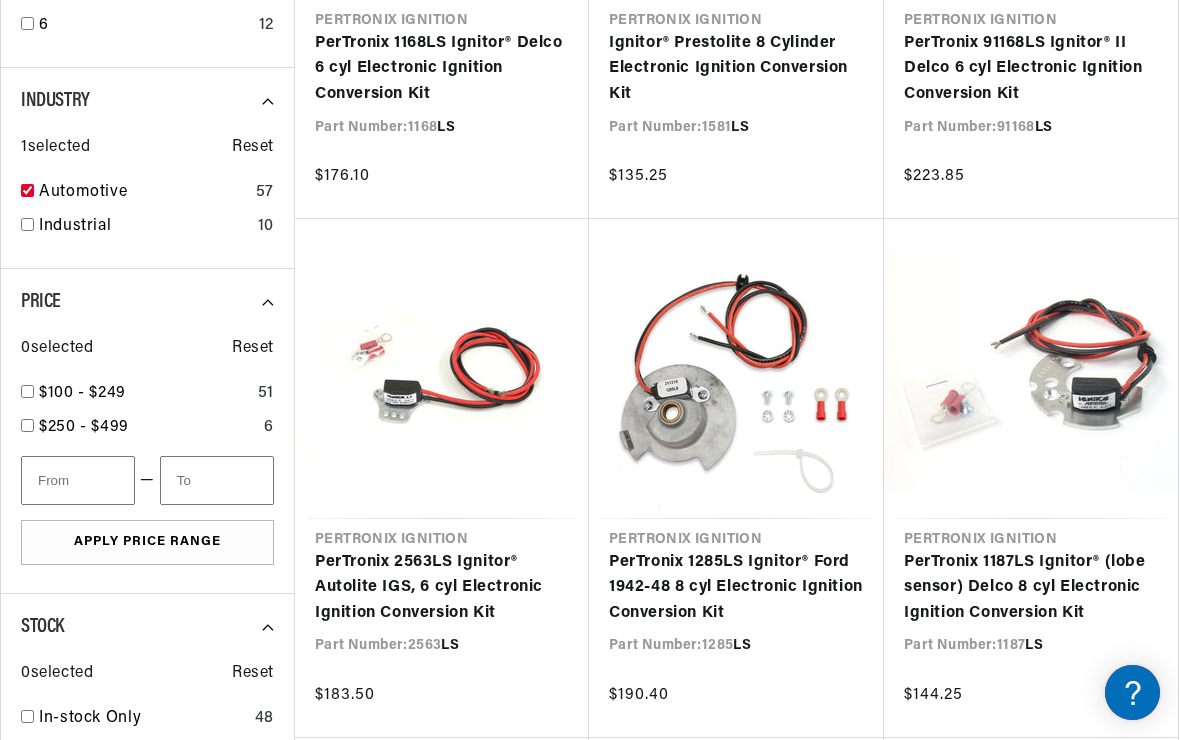 click on "PerTronix 1187 LS   Ignitor ® (lobe sensor) Delco 8 cyl Electronic Ignition Conversion Kit" at bounding box center (1031, 588) 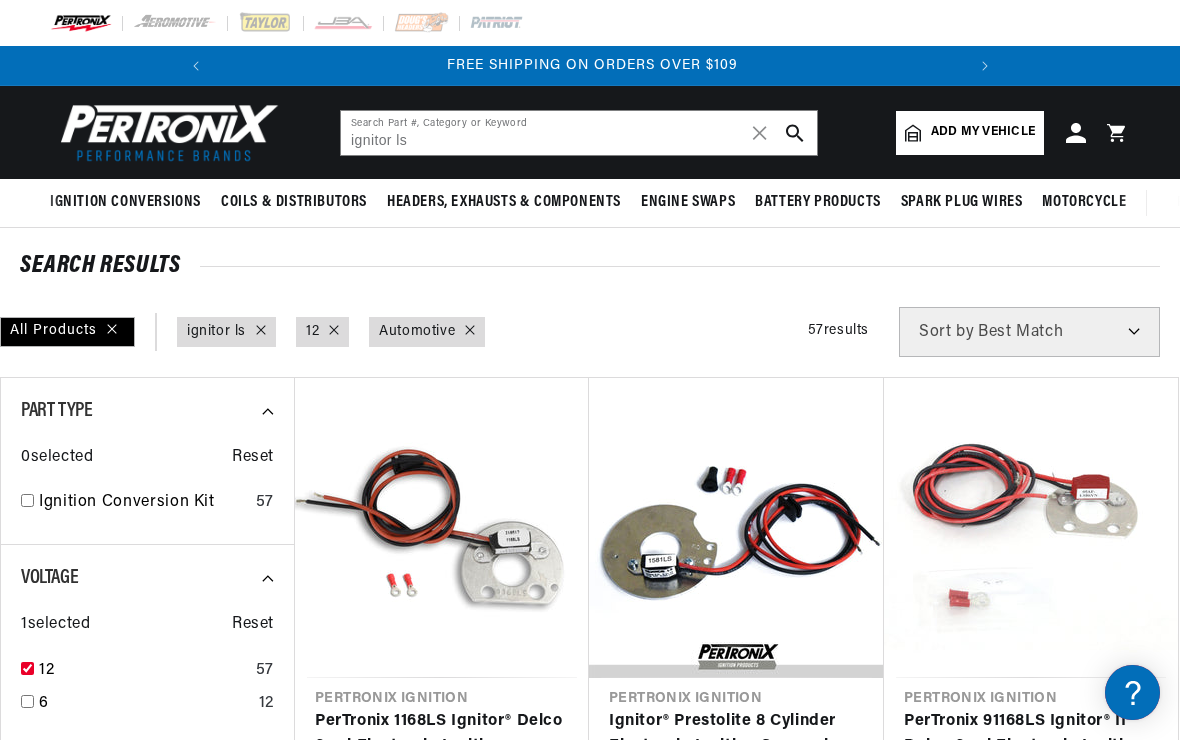 scroll, scrollTop: 713, scrollLeft: 0, axis: vertical 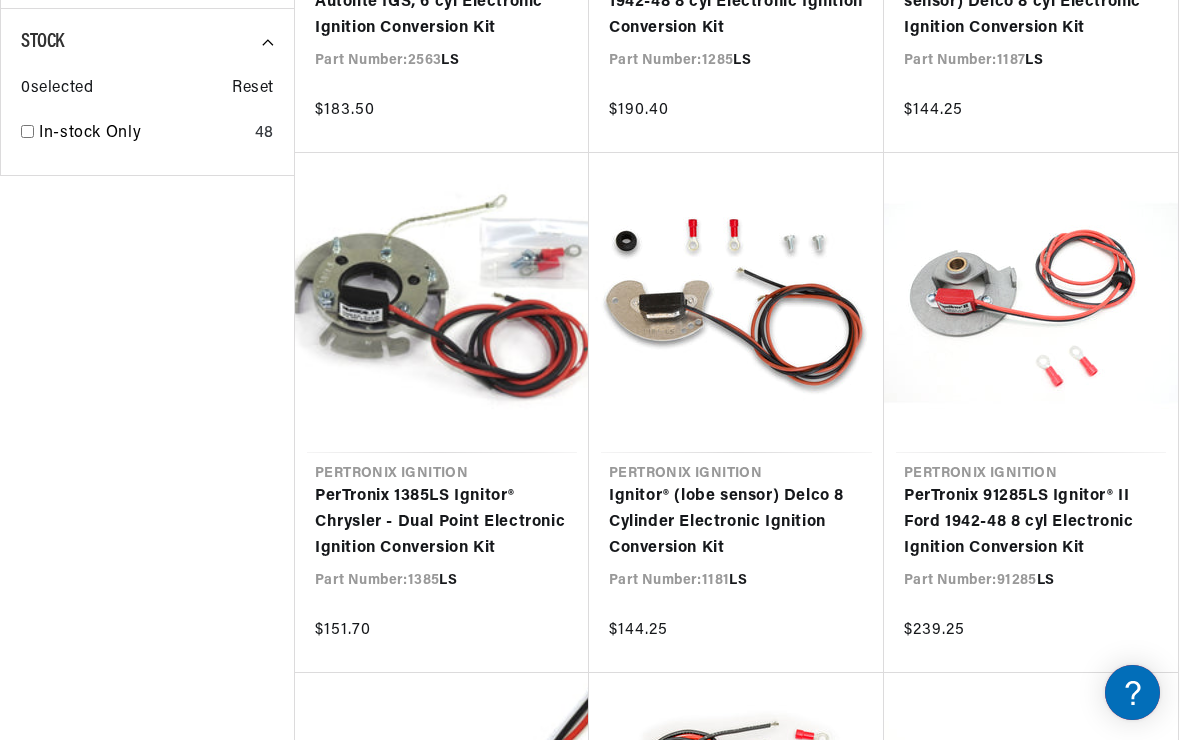 click on "PerTronix 1385 LS   Ignitor ® Chrysler - Dual Point Electronic Ignition Conversion Kit" at bounding box center (442, 522) 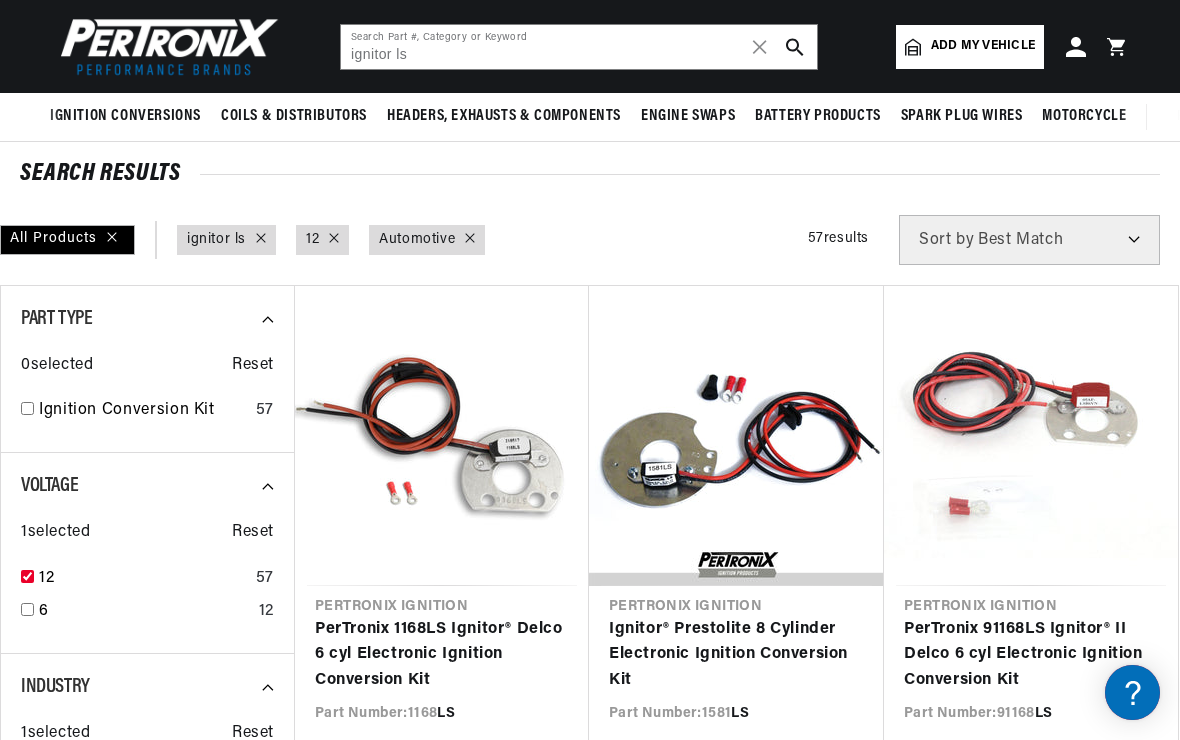 scroll, scrollTop: 0, scrollLeft: 0, axis: both 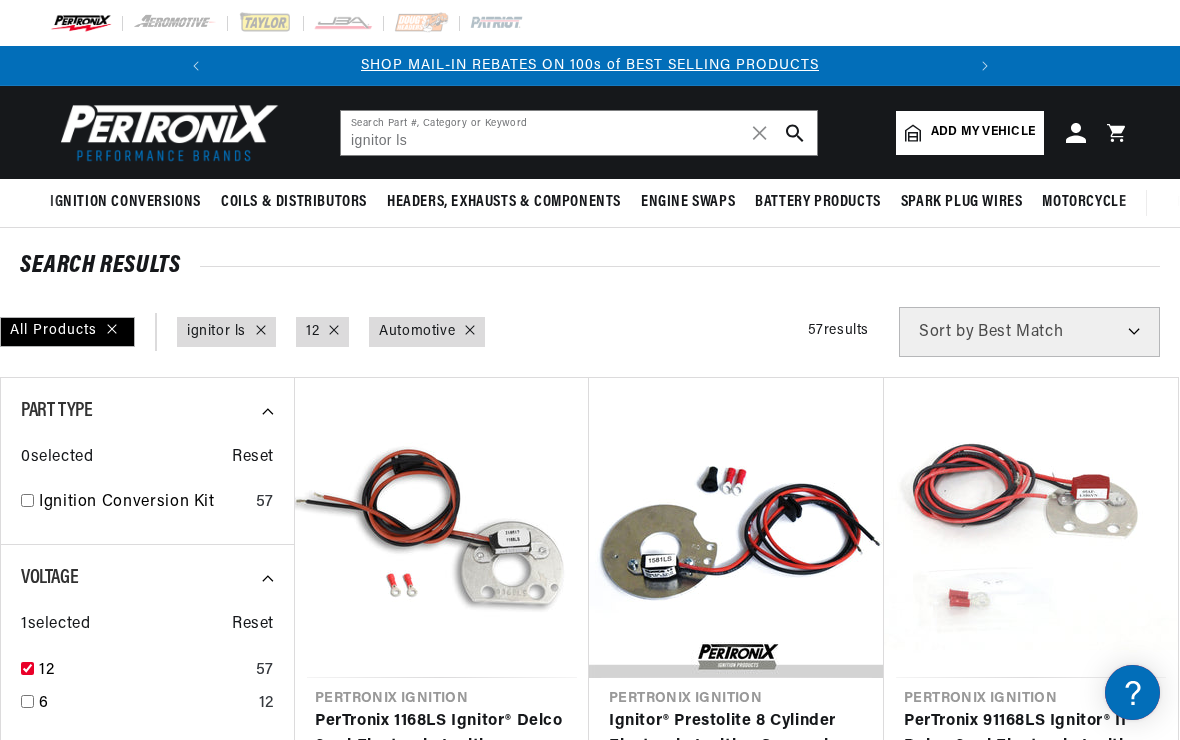 click on "Add my vehicle" at bounding box center (983, 132) 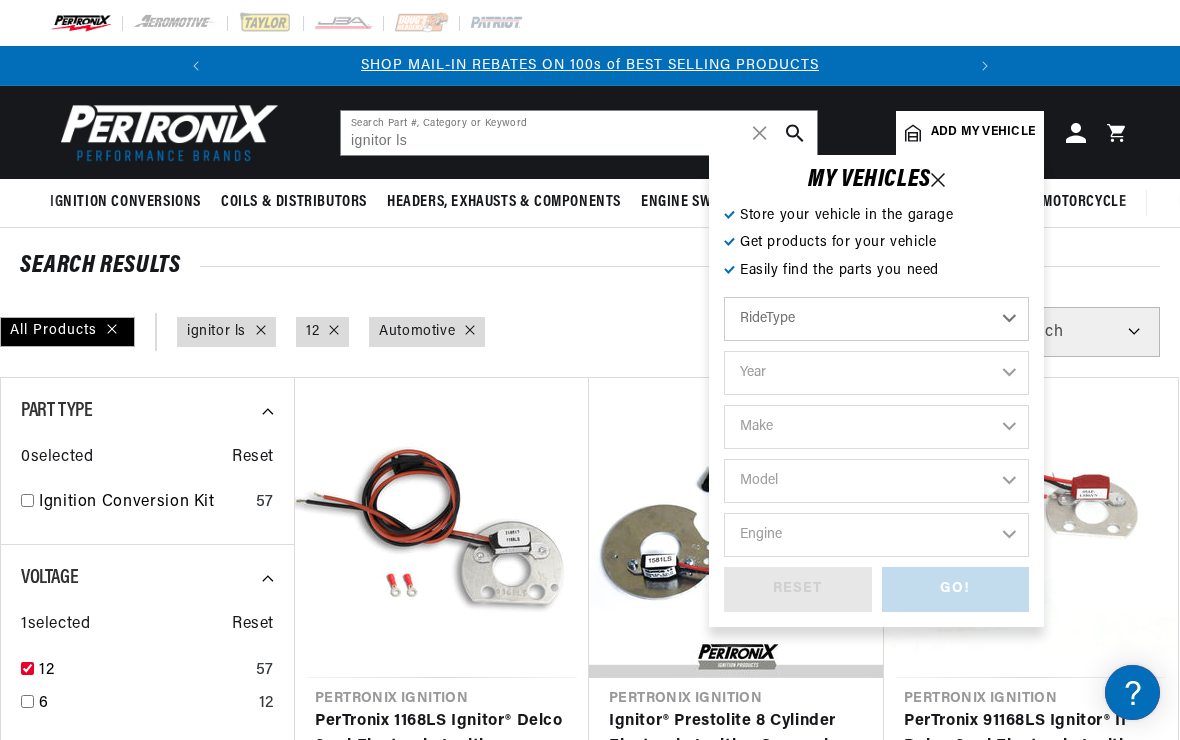 type 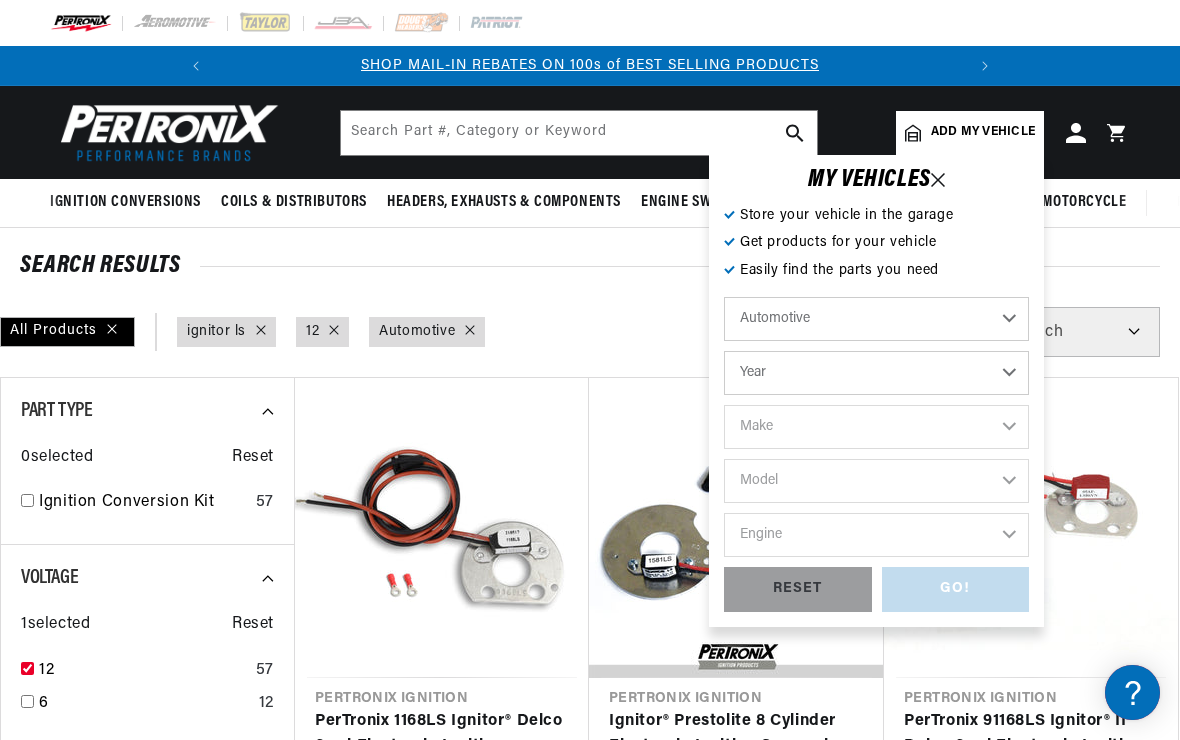 click on "Year
2022
2021
2020
2019
2018
2017
2016
2015
2014
2013
2012
2011
2010
2009
2008
2007
2006
2005
2004
2003
2002
2001
2000
1999
1998
1997
1996
1995
1994
1993
1992
1991
1990
1989
1988
1987
1986 1985" at bounding box center (876, 373) 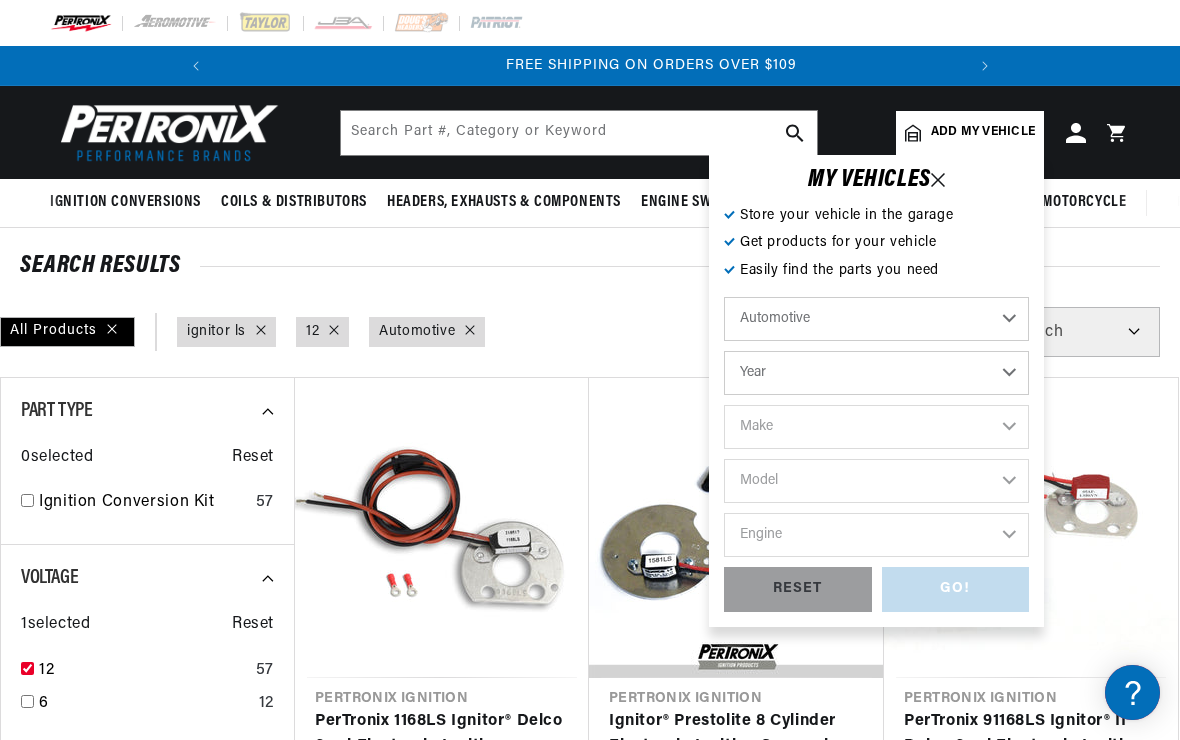 scroll, scrollTop: 0, scrollLeft: 747, axis: horizontal 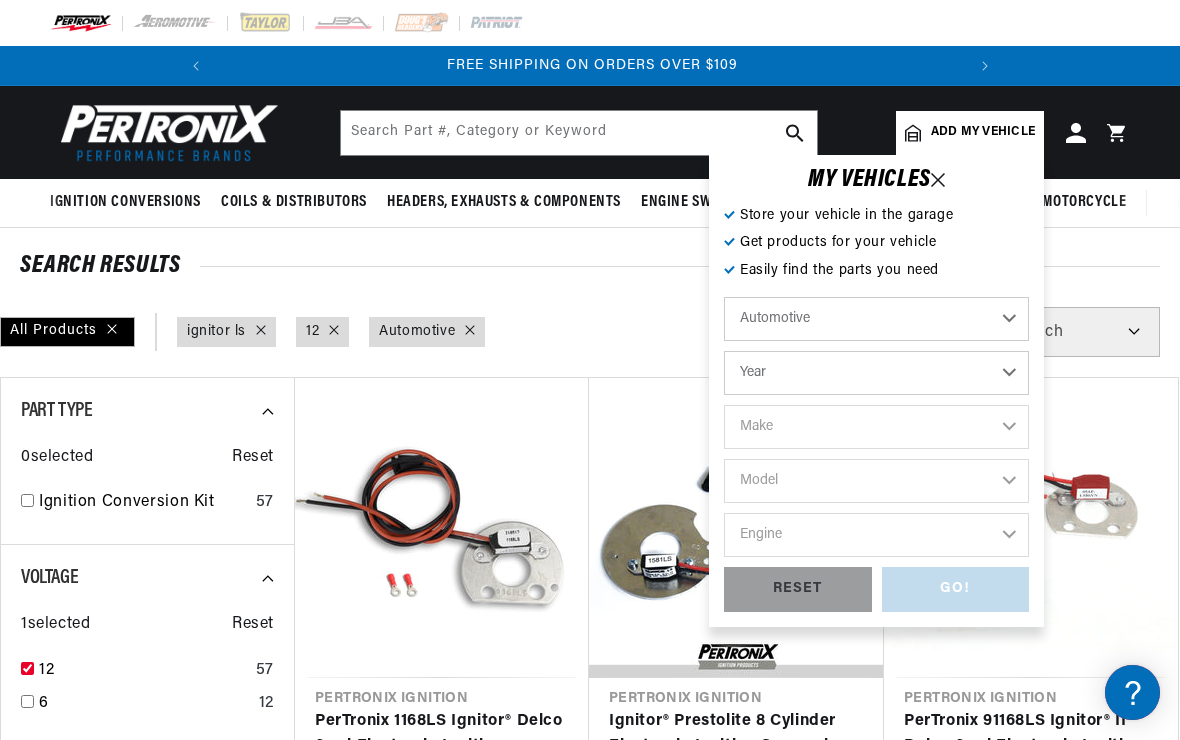 select on "1972" 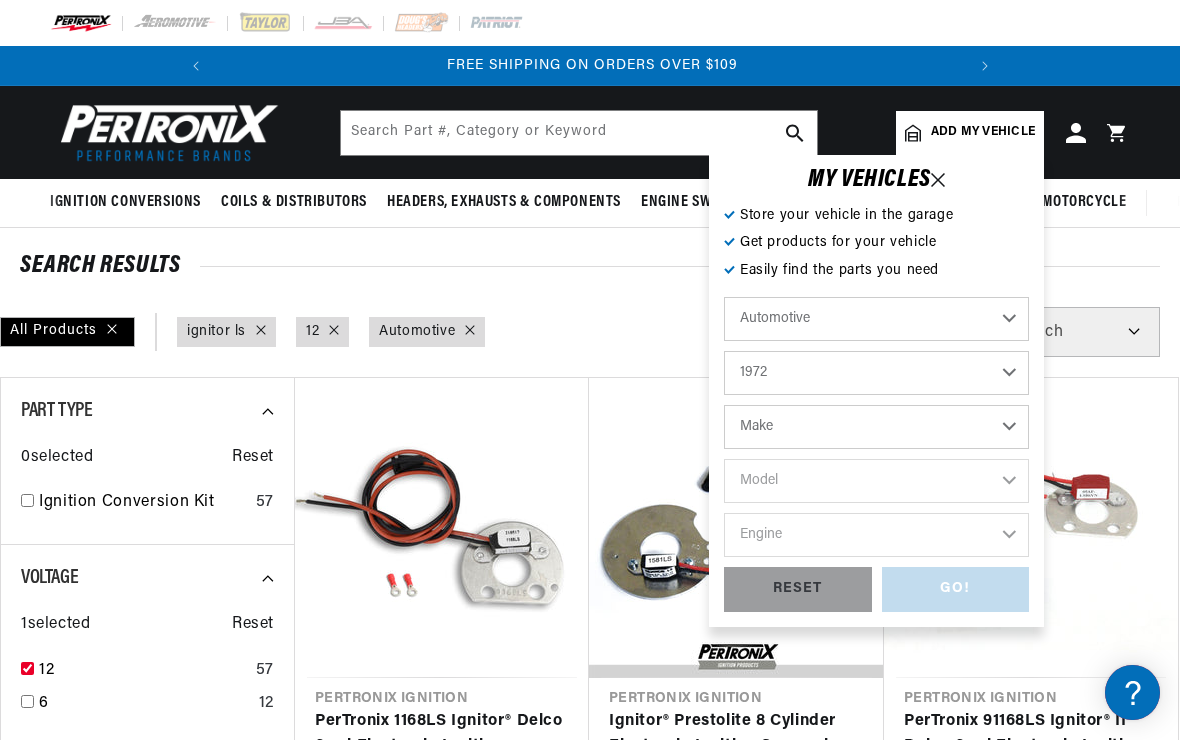 click on "Make
Alfa Romeo
American Motors
Aston Martin
Audi
Austin
BMW
Buick
Cadillac
Checker
Chevrolet
Chrysler
Citroen
DeTomaso
Dodge
Ferrari
Fiat
Ford
Ford (Europe)
GMC
IHC Truck
International
Jaguar
Jeep
Lamborghini
Lincoln
Lotus
Maserati
Mazda
Mercedes-Benz
Mercury
MG
Nissan
Oldsmobile Opel" at bounding box center [876, 427] 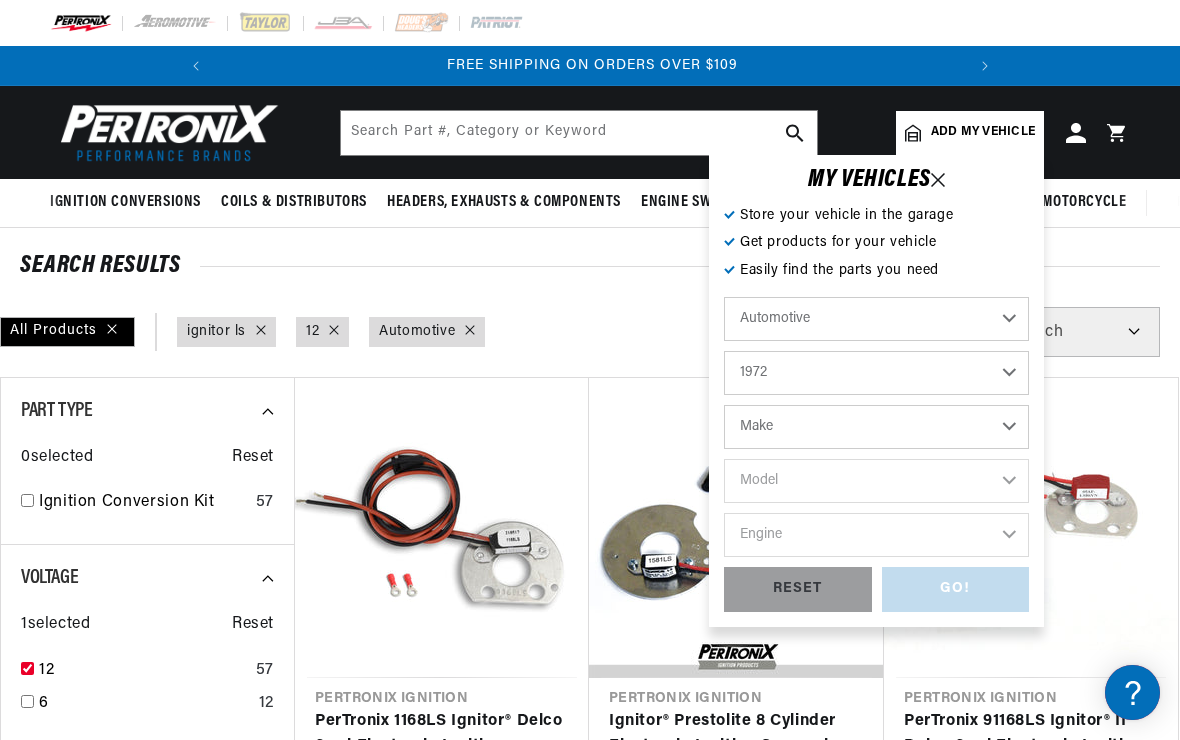 select on "Chevrolet" 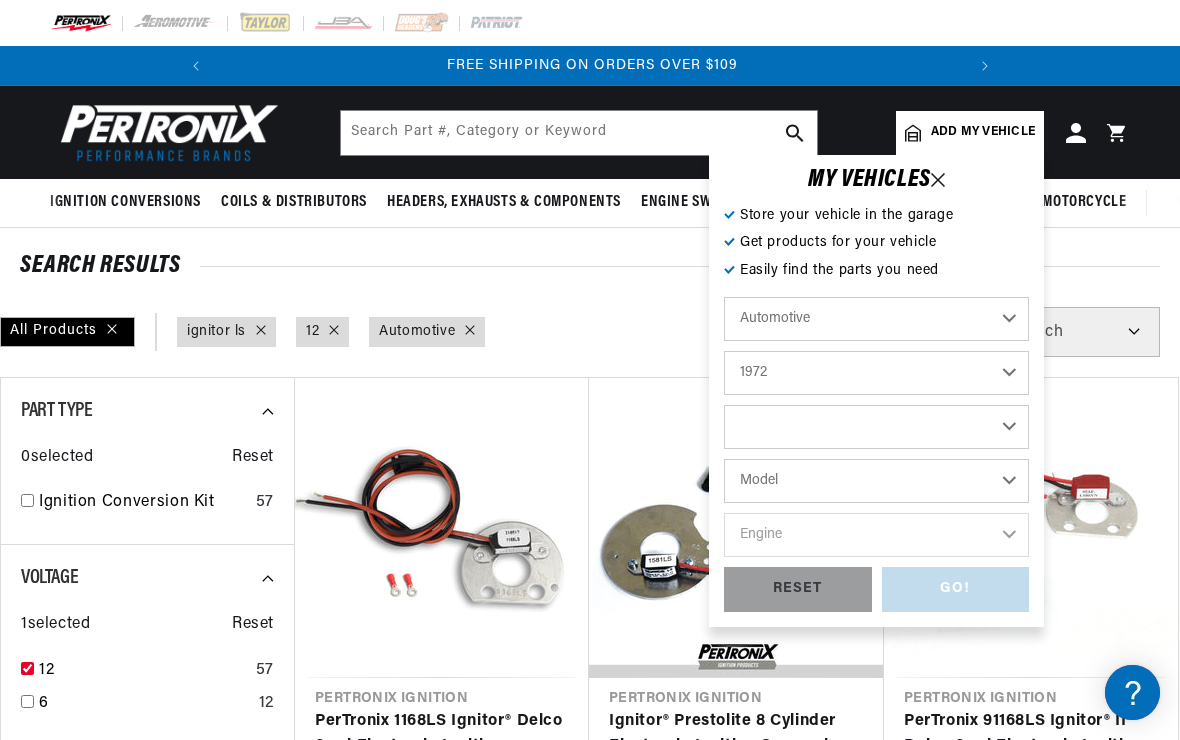 select on "Chevrolet" 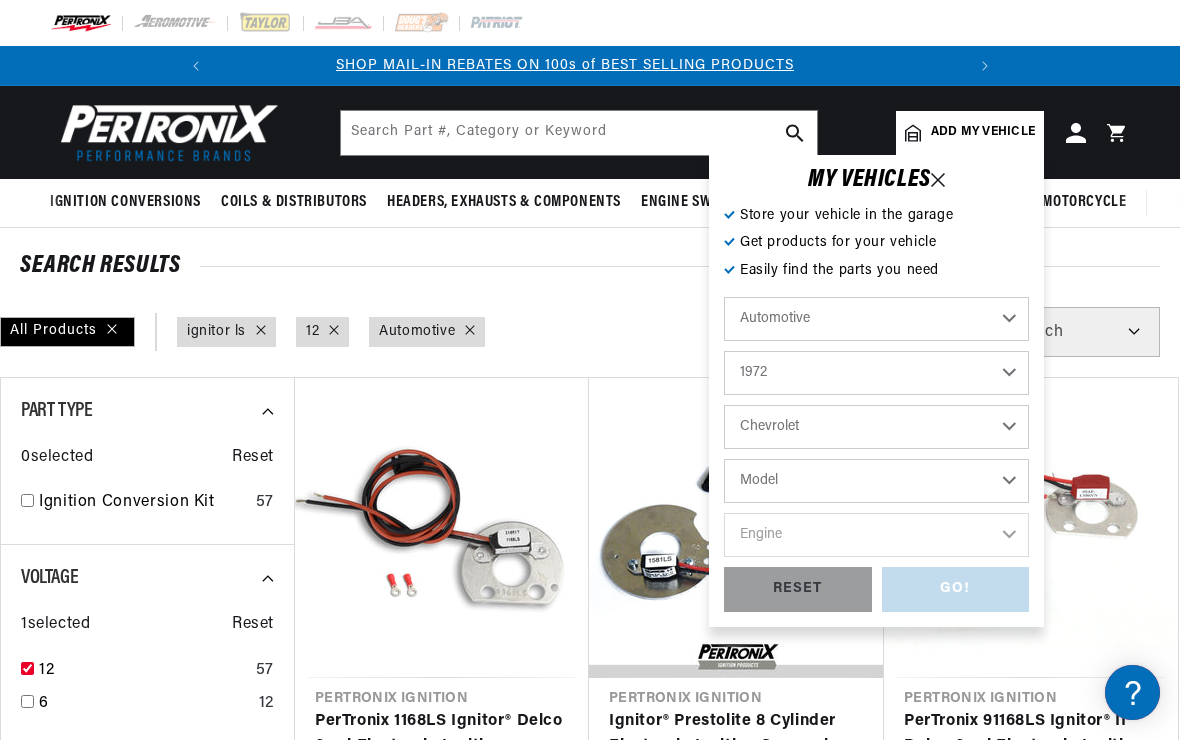 scroll, scrollTop: 0, scrollLeft: 0, axis: both 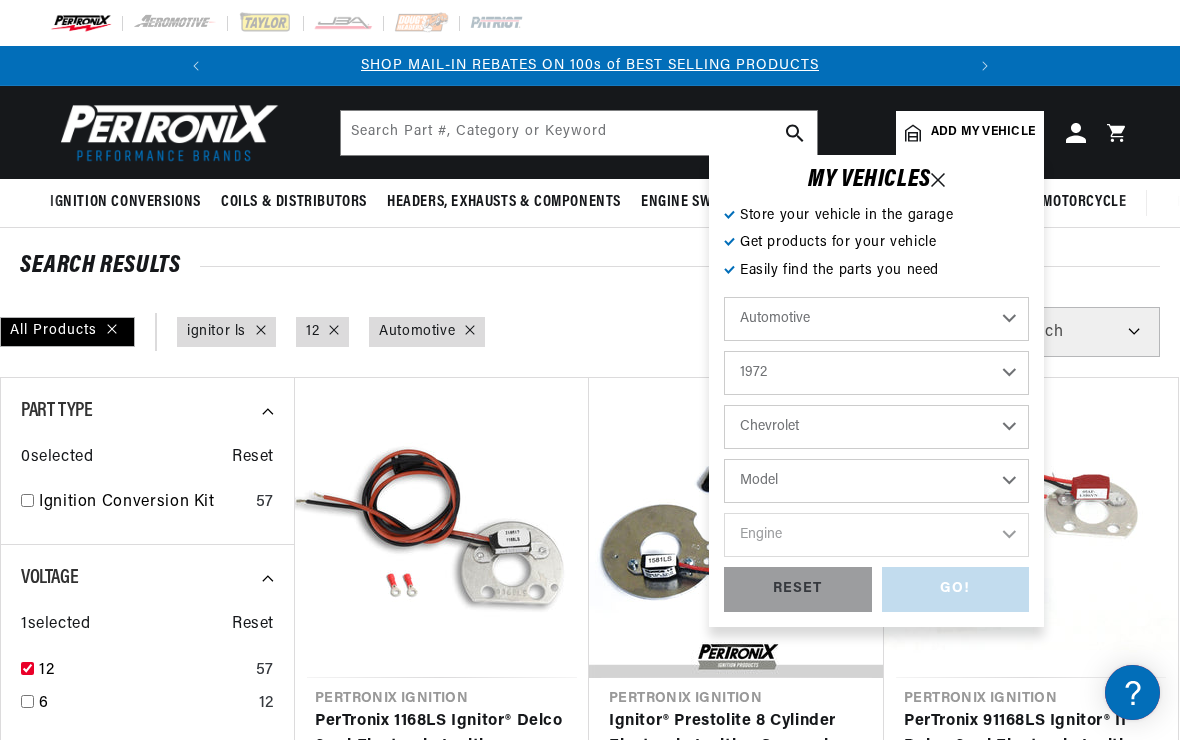 click on "Model
Bel Air
Biscayne
Blazer
Brookwood
C10 Pickup
C10 Suburban
C20 Pickup
C20 Suburban
C30 Pickup
C50
C60
Camaro
Caprice
Chevelle
Corvette
El Camino
G10 Van
G20 Van
G30 Van
Impala
K10 Pickup
K10 Suburban
K20 Pickup
K20 Suburban
K30 Pickup
Kingswood
Luv Pickup
Monte Carlo
Nova
P10 Van
P20 Van
P30 Van Vega" at bounding box center [876, 481] 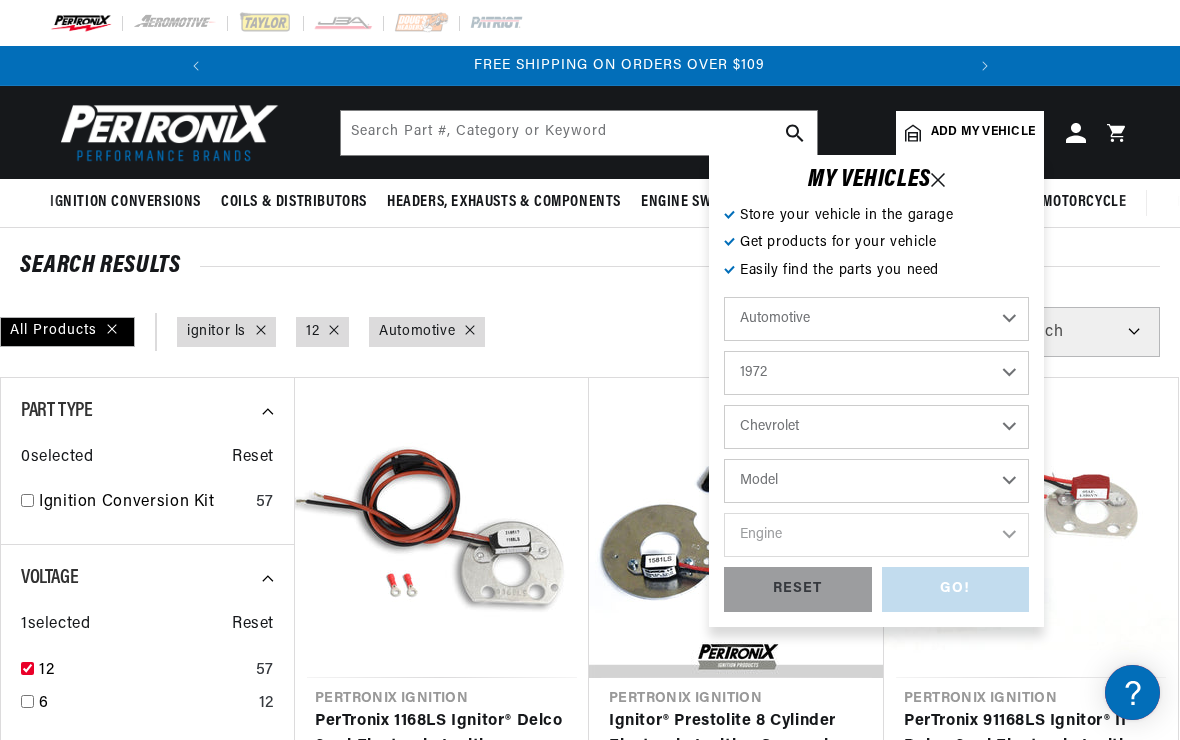 scroll, scrollTop: 0, scrollLeft: 747, axis: horizontal 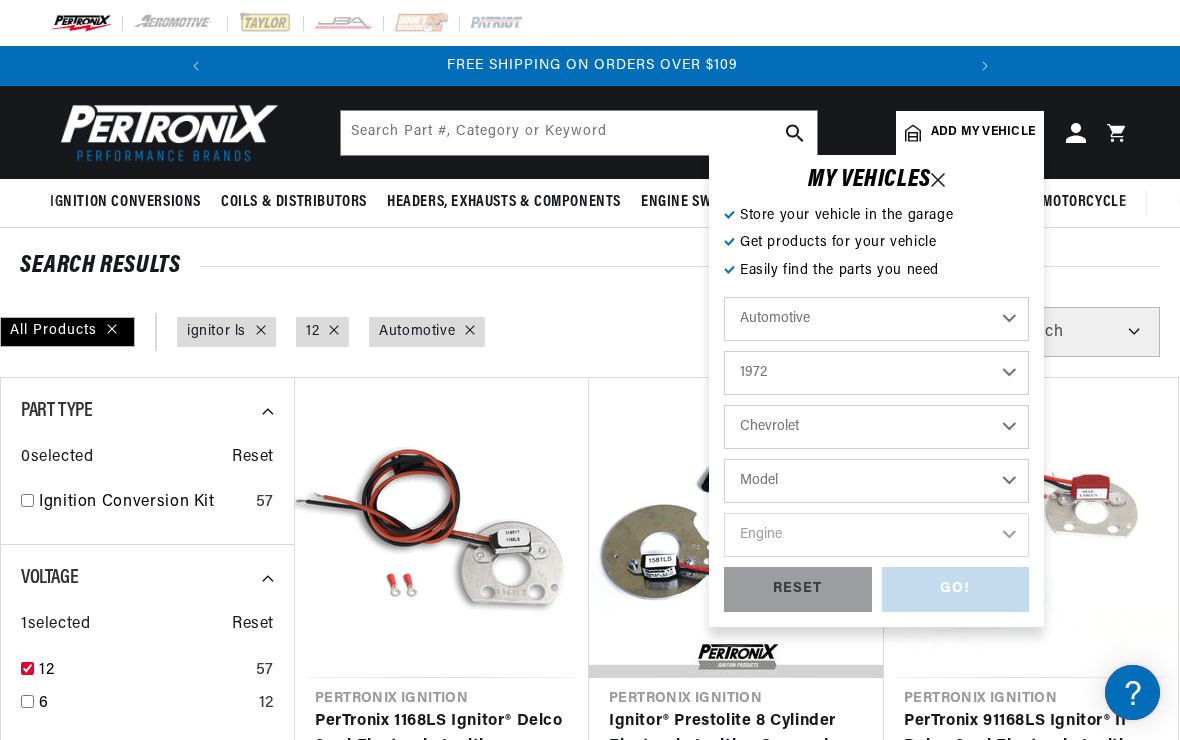 select on "Camaro" 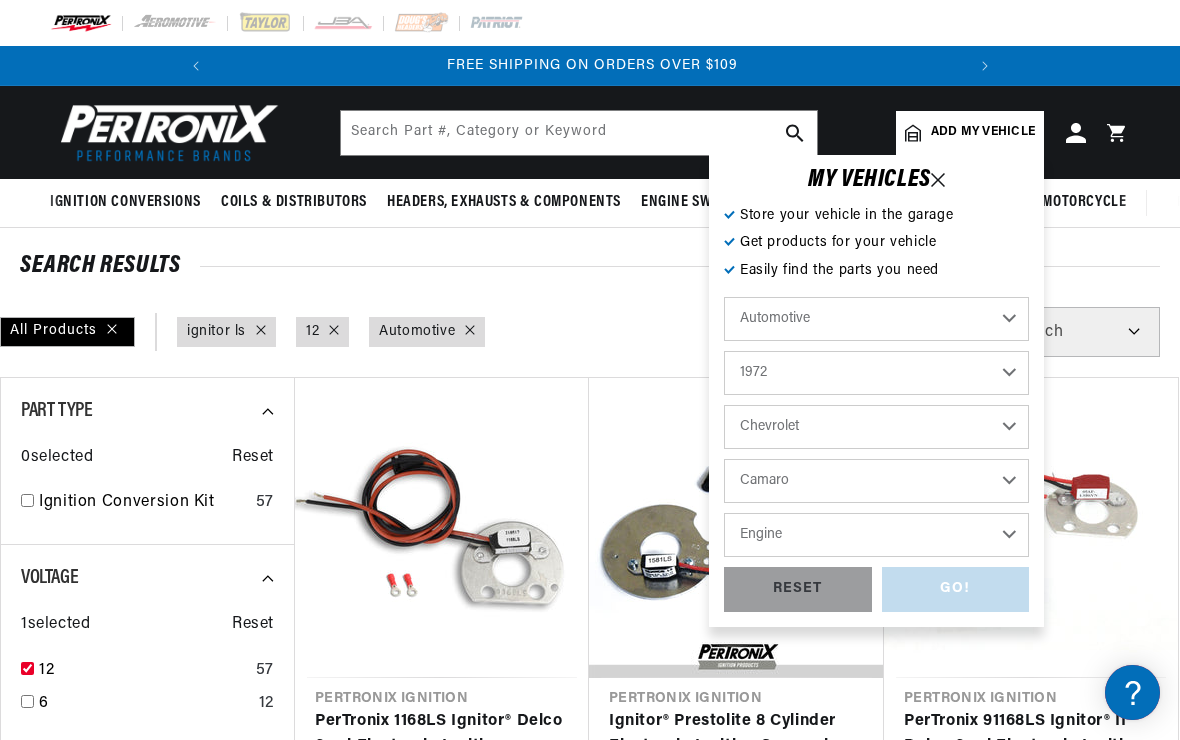 click on "Engine
3.8L
4.9L
5.3L
5.4L
6.5L
250cid / 4.1L
305cid / 5.0L
307cid / 5.0L
350cid / 5.7L
400cid / 6.6L
427cid / 7.0L" at bounding box center (876, 535) 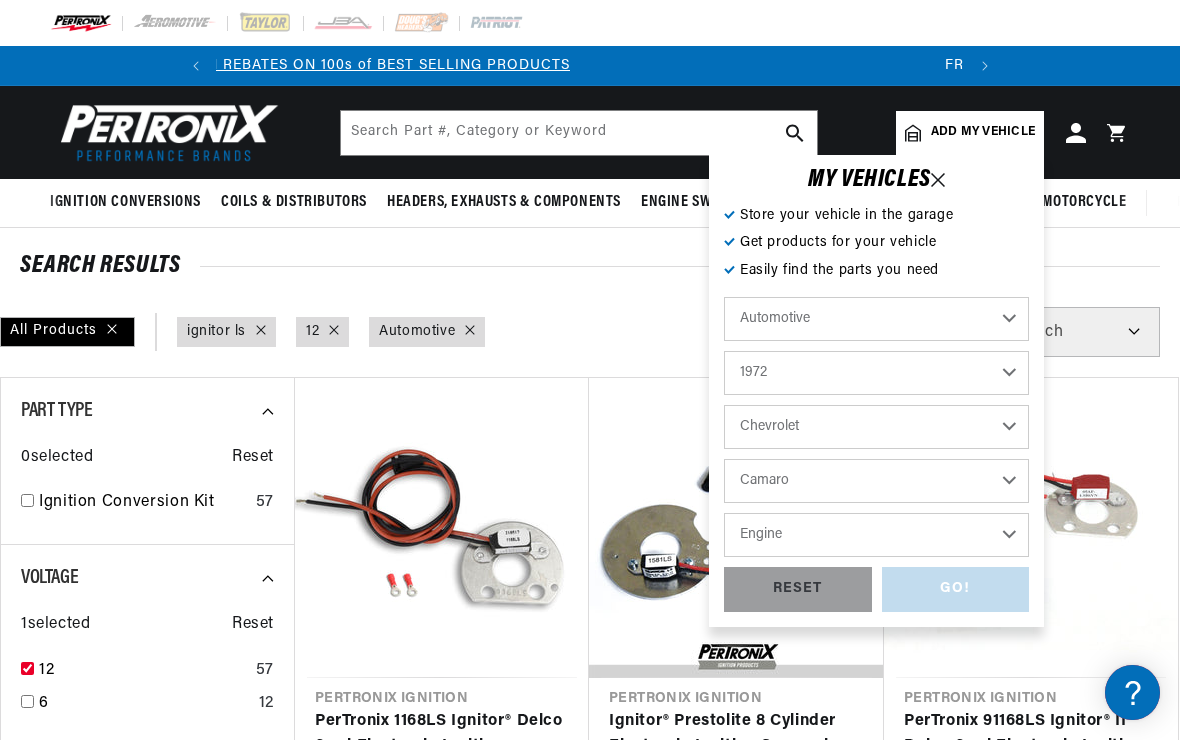 scroll, scrollTop: 0, scrollLeft: 0, axis: both 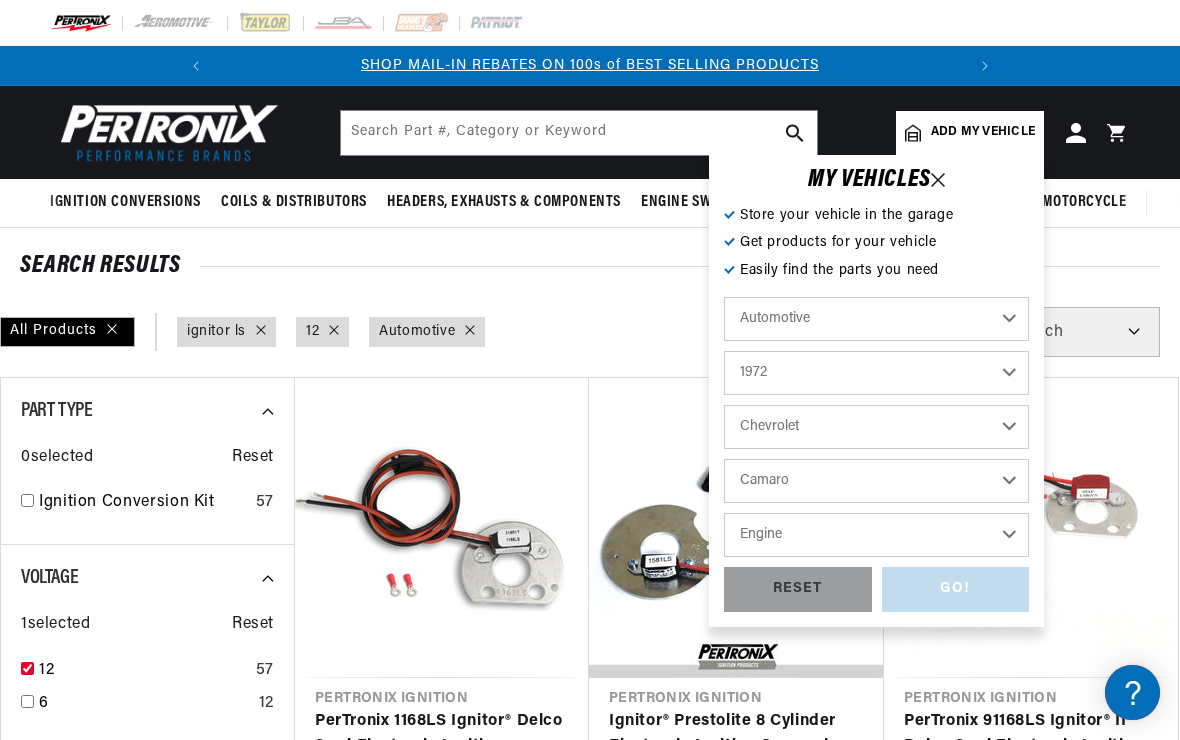 select on "350cid-5.7L" 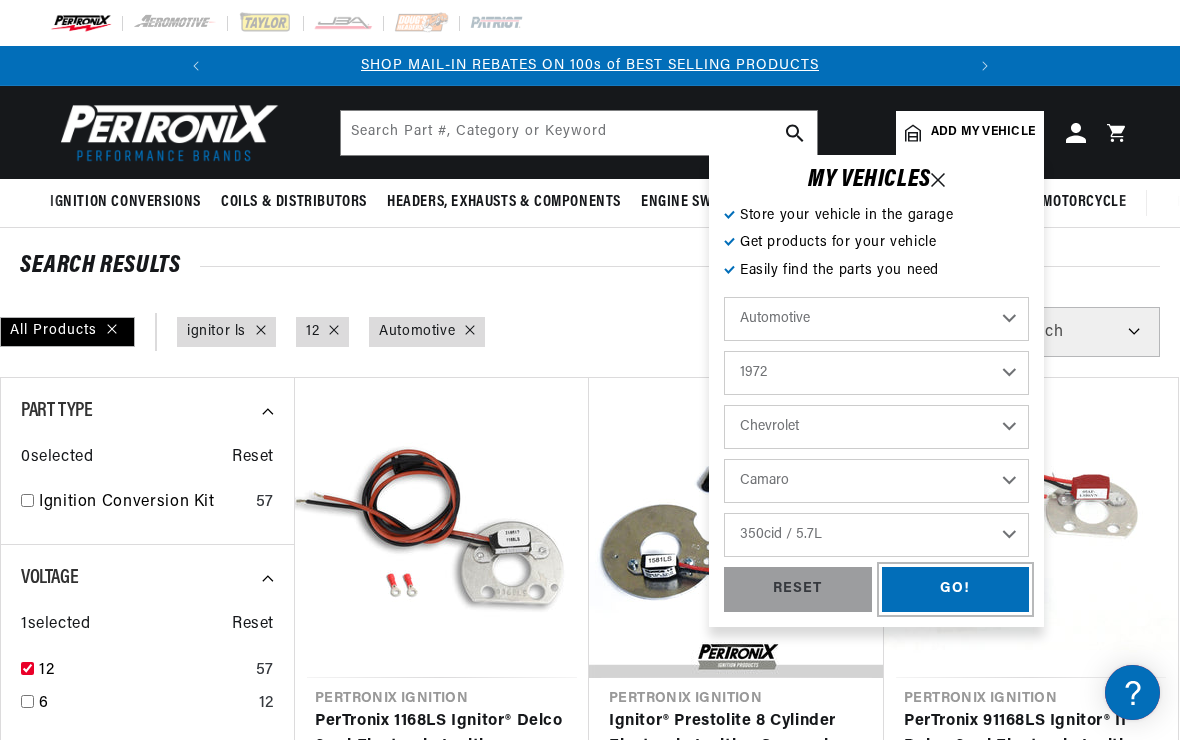 click on "GO!" at bounding box center [956, 589] 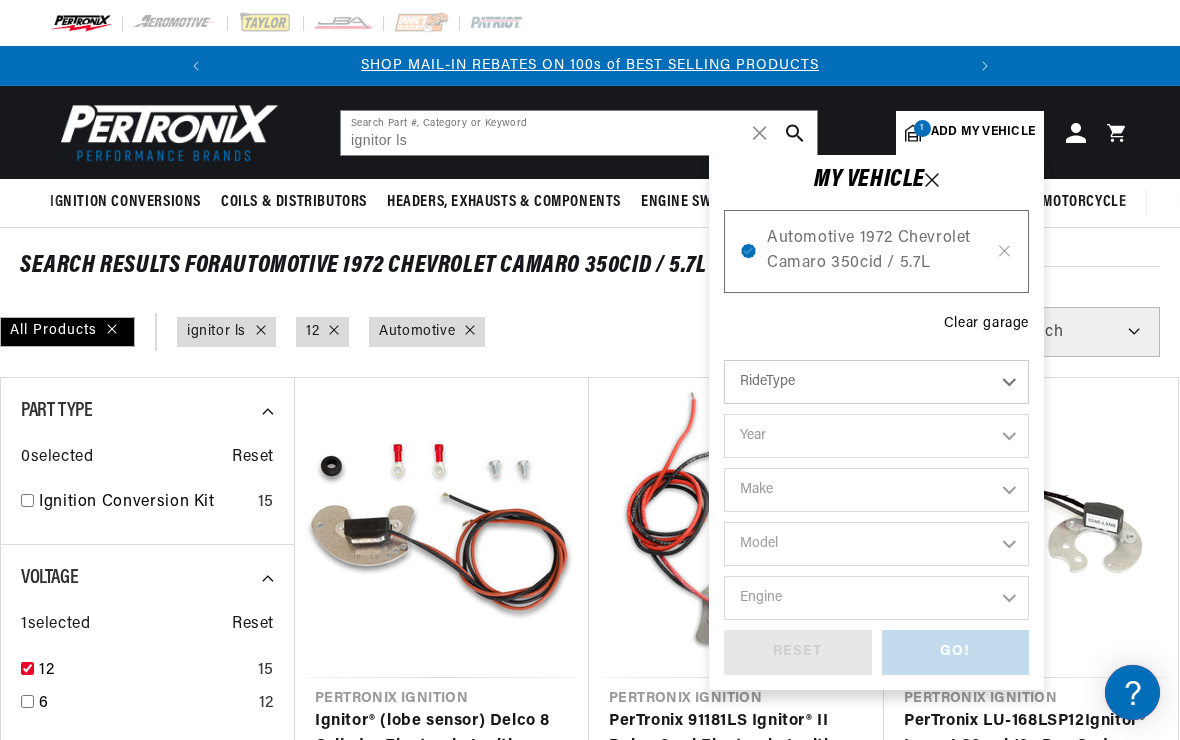 click on "PerTronix LU-168 LS P12  Ignitor ® Lucas  LS  6 cyl 12v Pos Gnd Electronic Ignition Conversion Kit" at bounding box center (1031, 747) 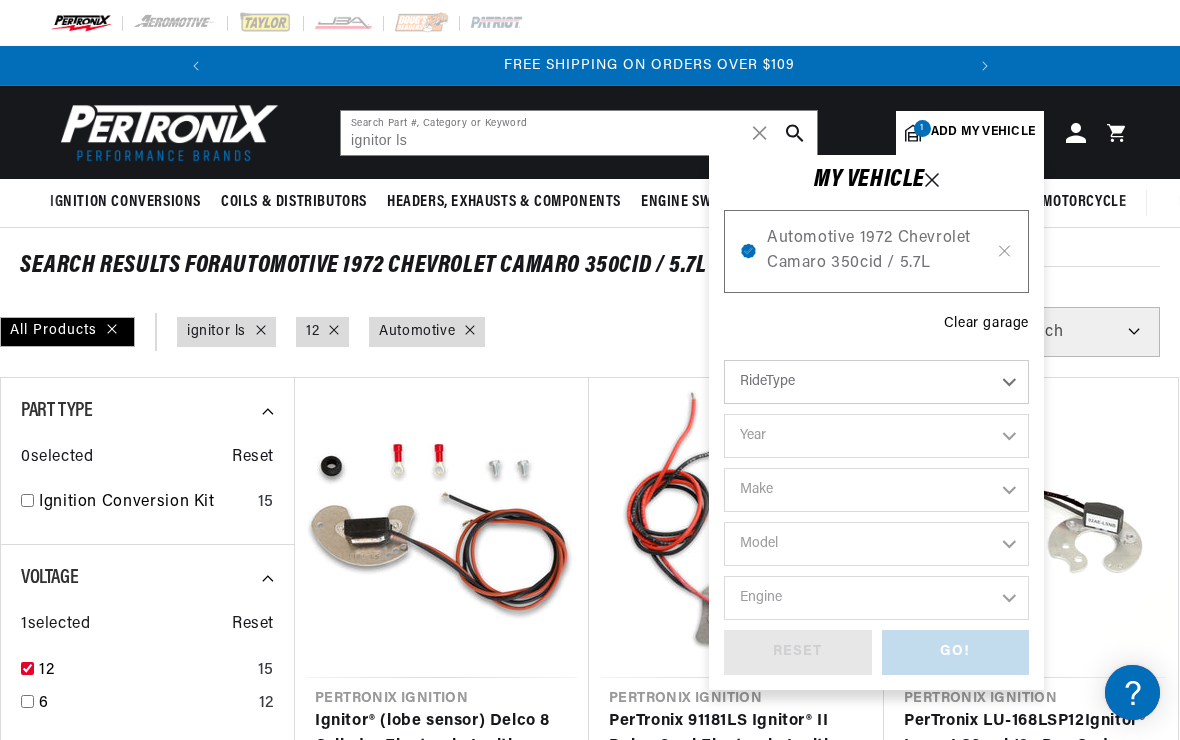 scroll, scrollTop: 0, scrollLeft: 747, axis: horizontal 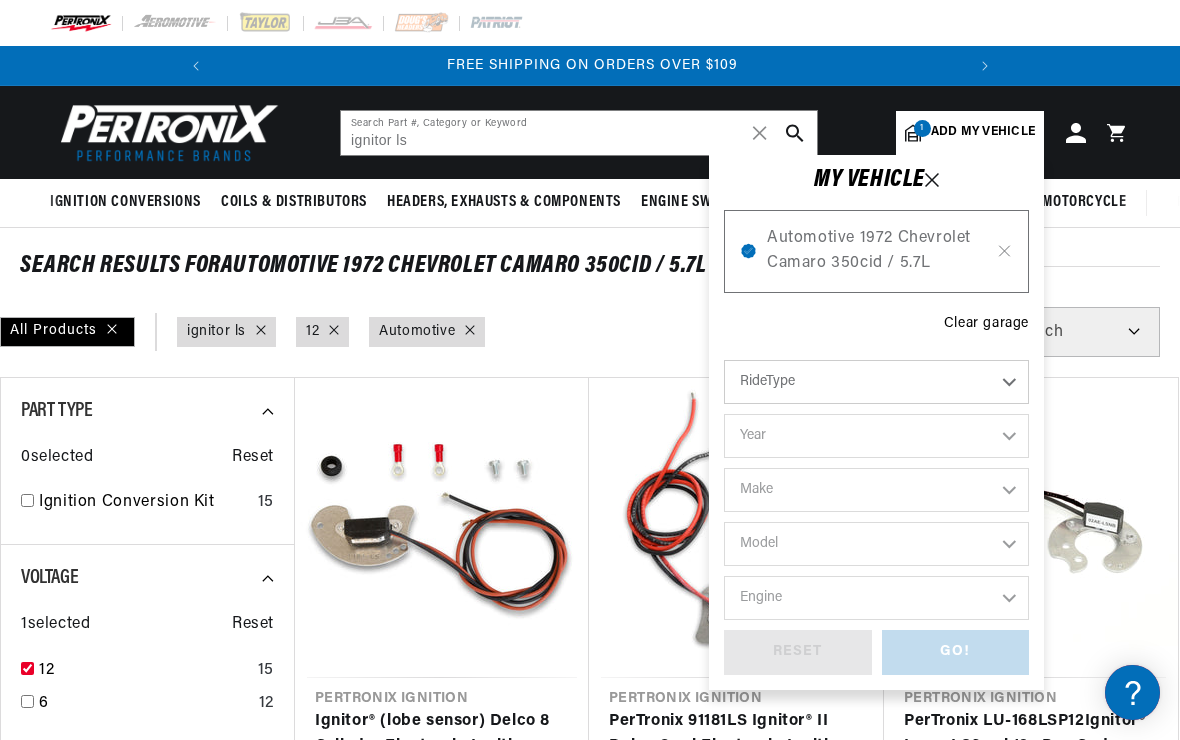 click on "PerTronix LU-168 LS P12  Ignitor ® Lucas  LS  6 cyl 12v Pos Gnd Electronic Ignition Conversion Kit" at bounding box center [1031, 747] 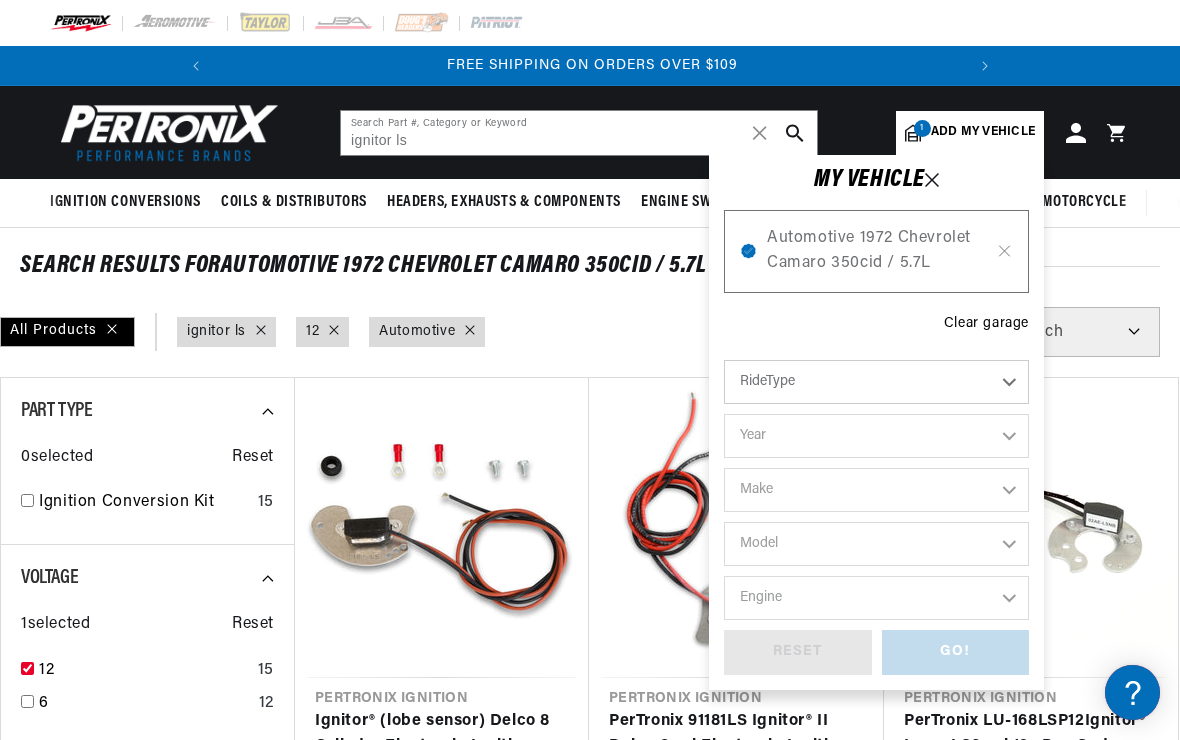click on "SEARCH RESULTS FOR  Automotive 1972 Chevrolet Camaro 350cid / 5.7L" at bounding box center [590, 266] 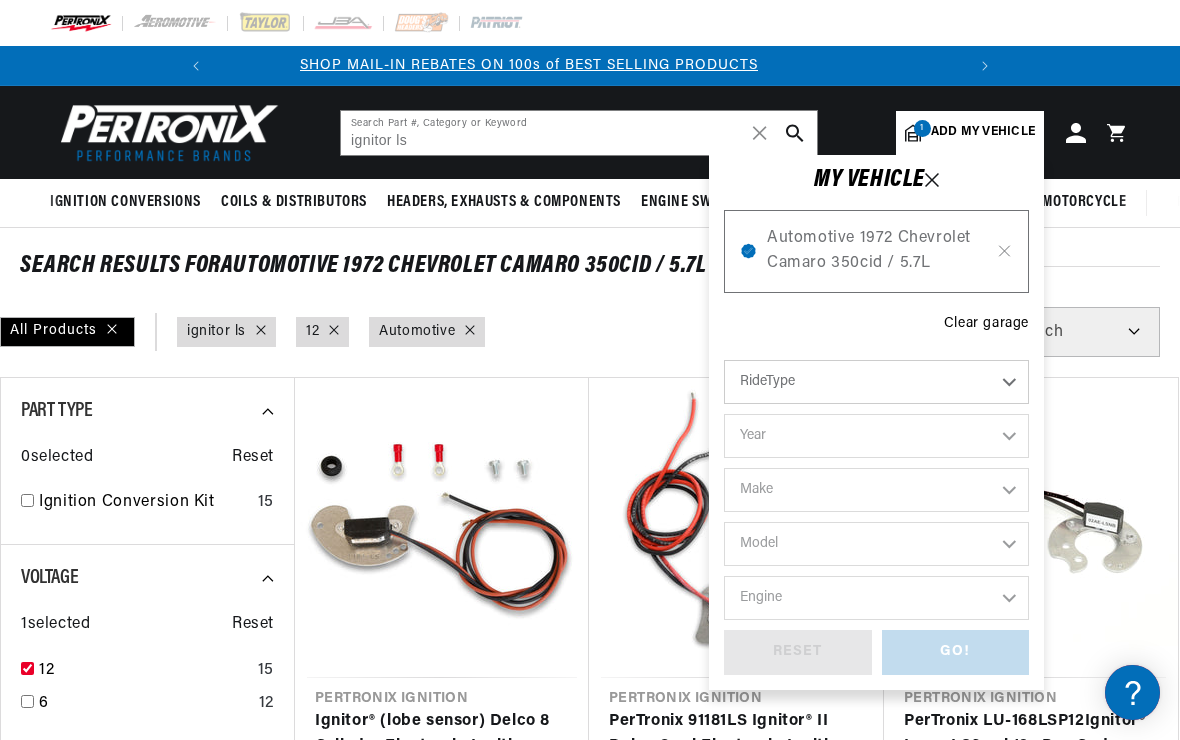 scroll, scrollTop: 0, scrollLeft: 0, axis: both 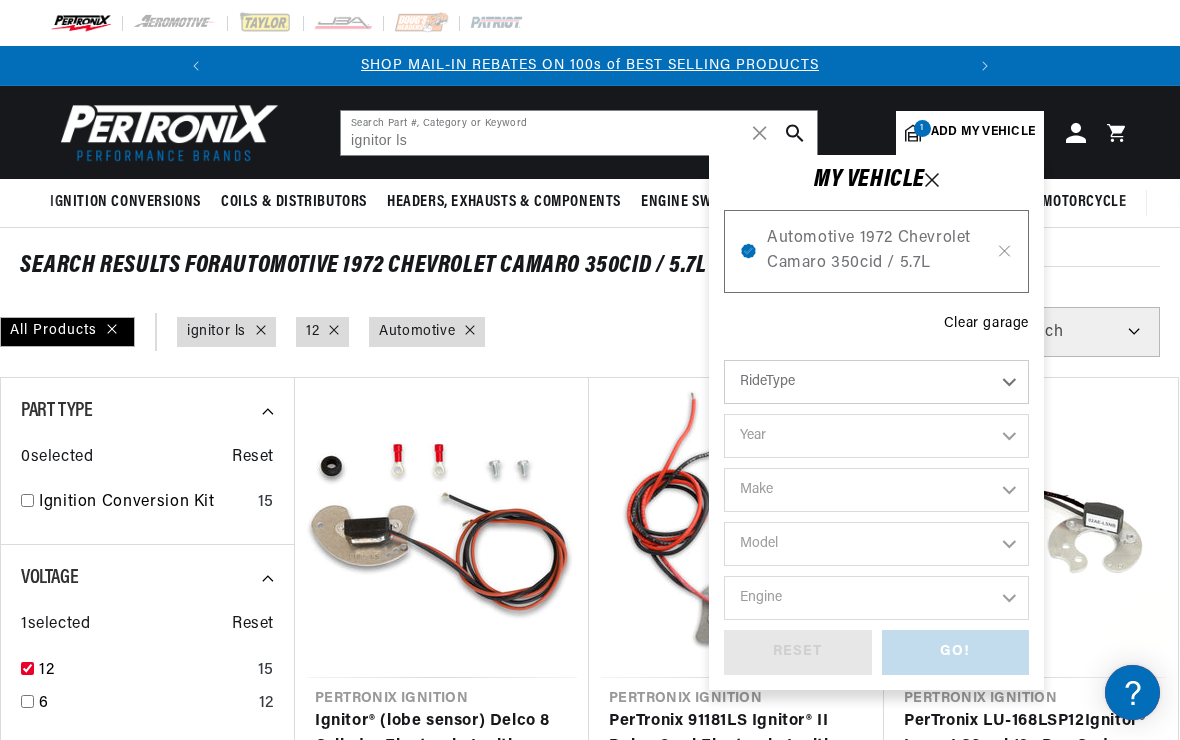 click 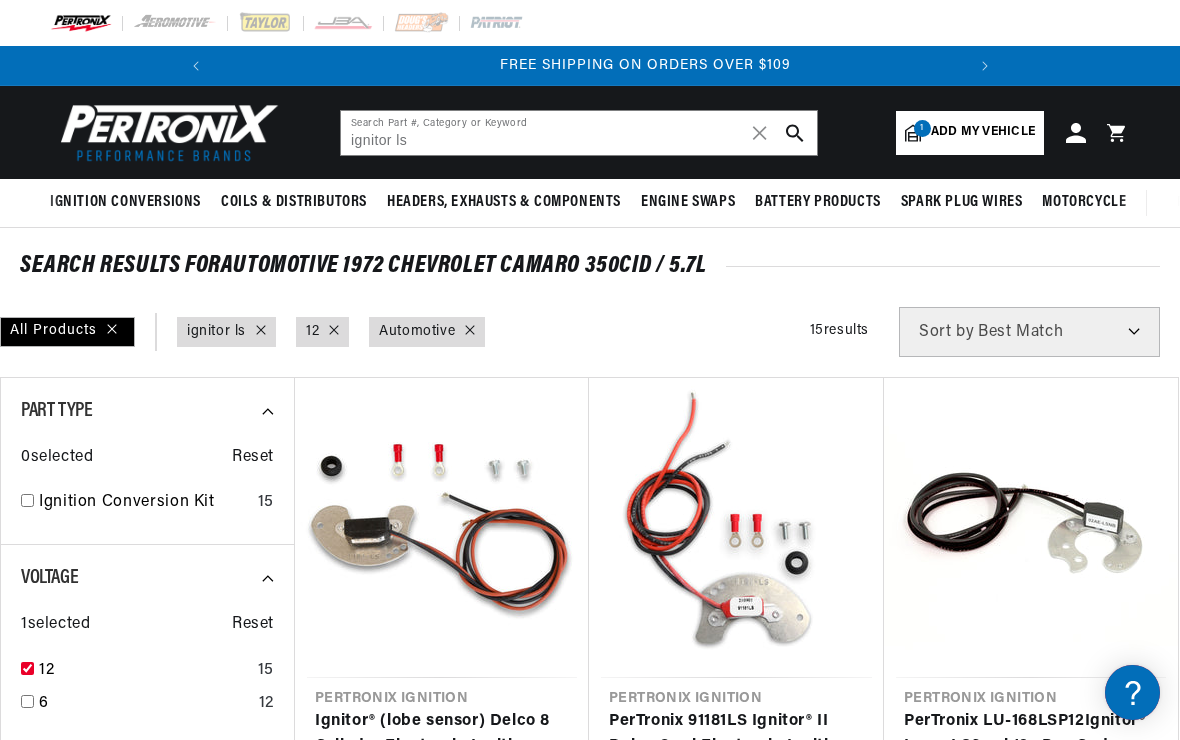 scroll, scrollTop: 0, scrollLeft: 747, axis: horizontal 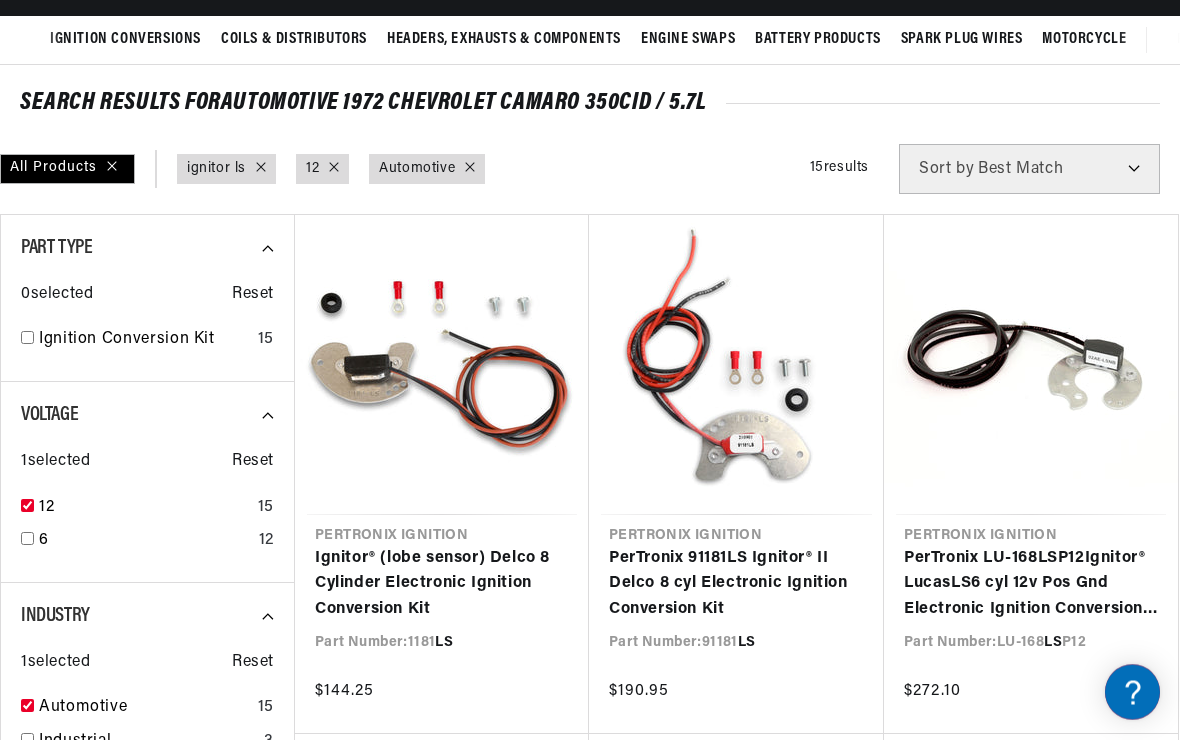 click on "PerTronix 91181 LS   Ignitor ® II Delco 8 cyl Electronic Ignition Conversion Kit" at bounding box center [736, 585] 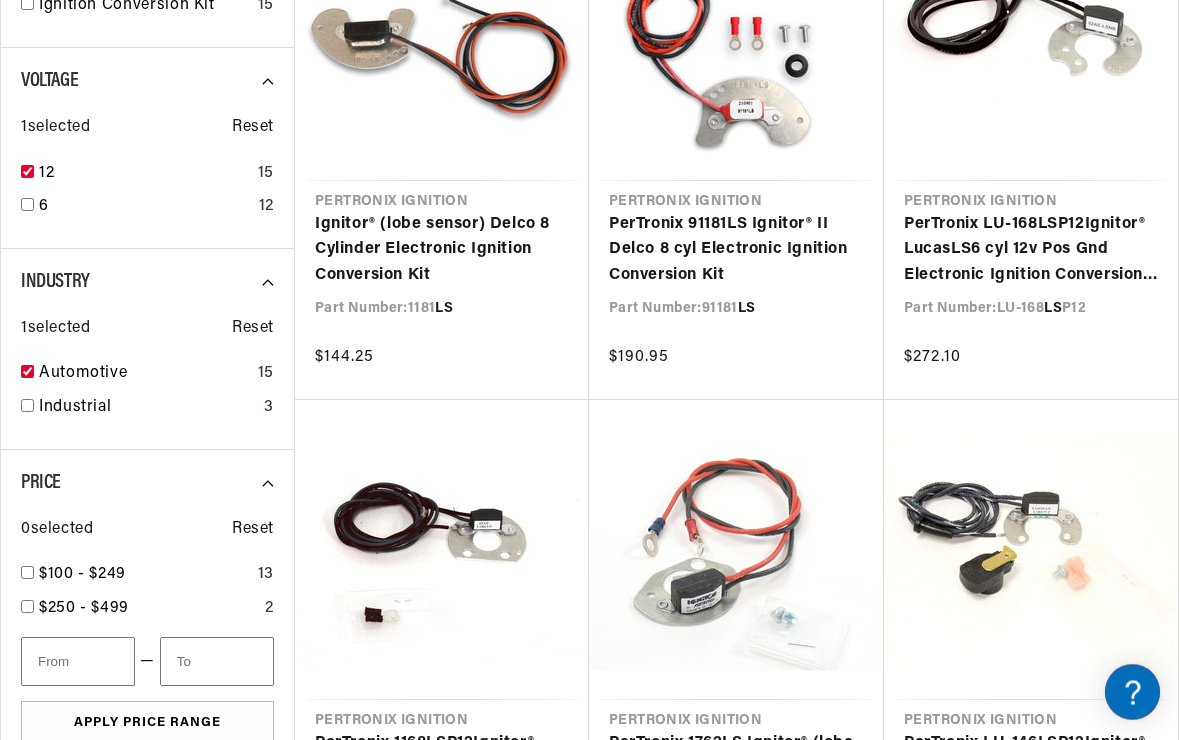 scroll, scrollTop: 498, scrollLeft: 0, axis: vertical 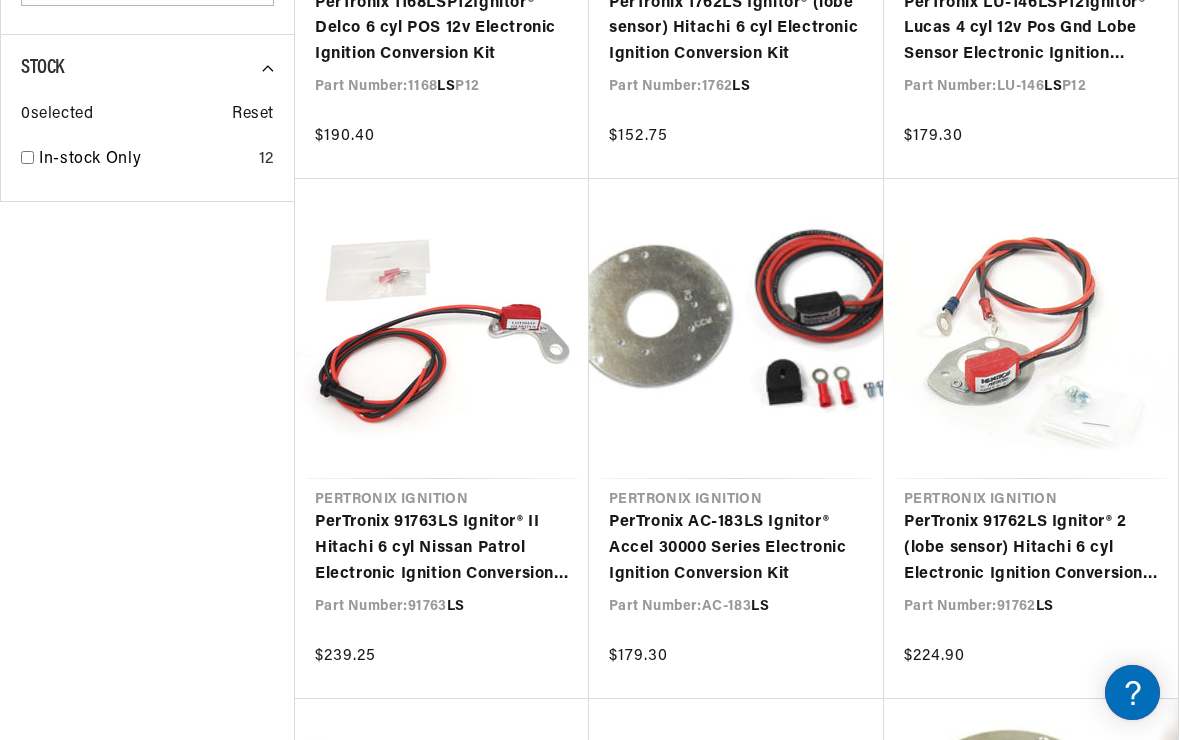 click on "PerTronix AC-183 LS   Ignitor ® Accel 30000 Series Electronic Ignition Conversion Kit" at bounding box center (736, 548) 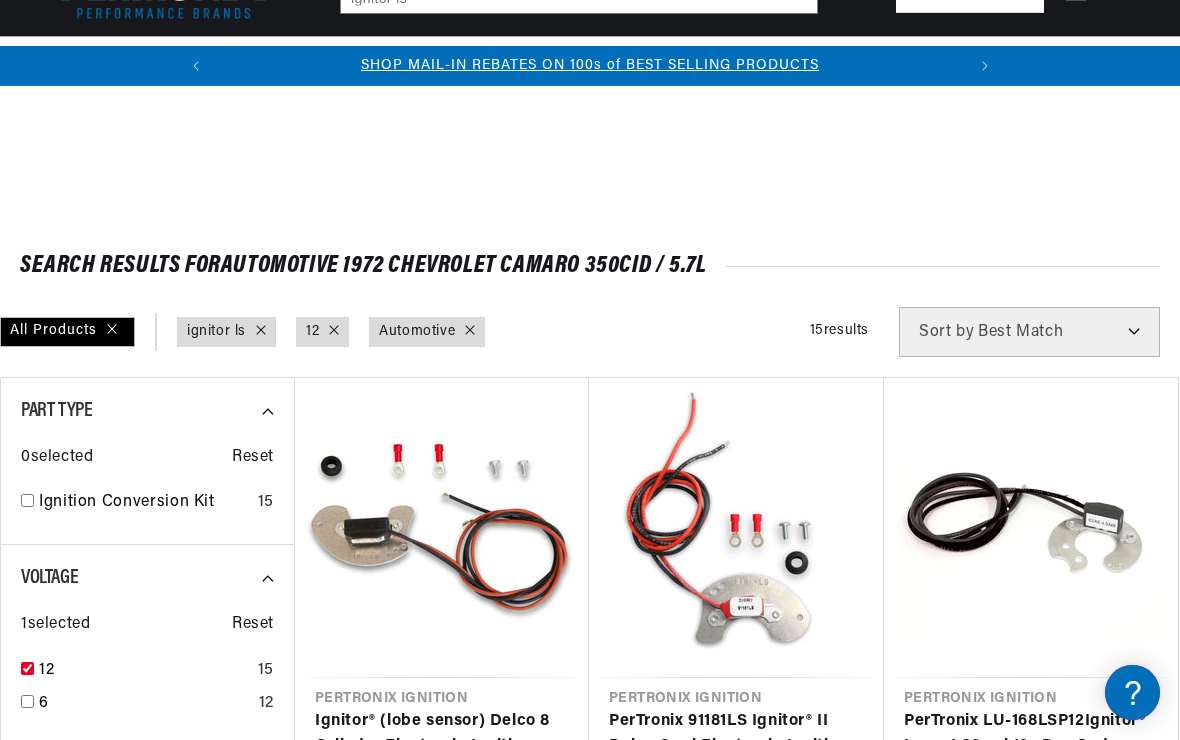 scroll, scrollTop: 228, scrollLeft: 0, axis: vertical 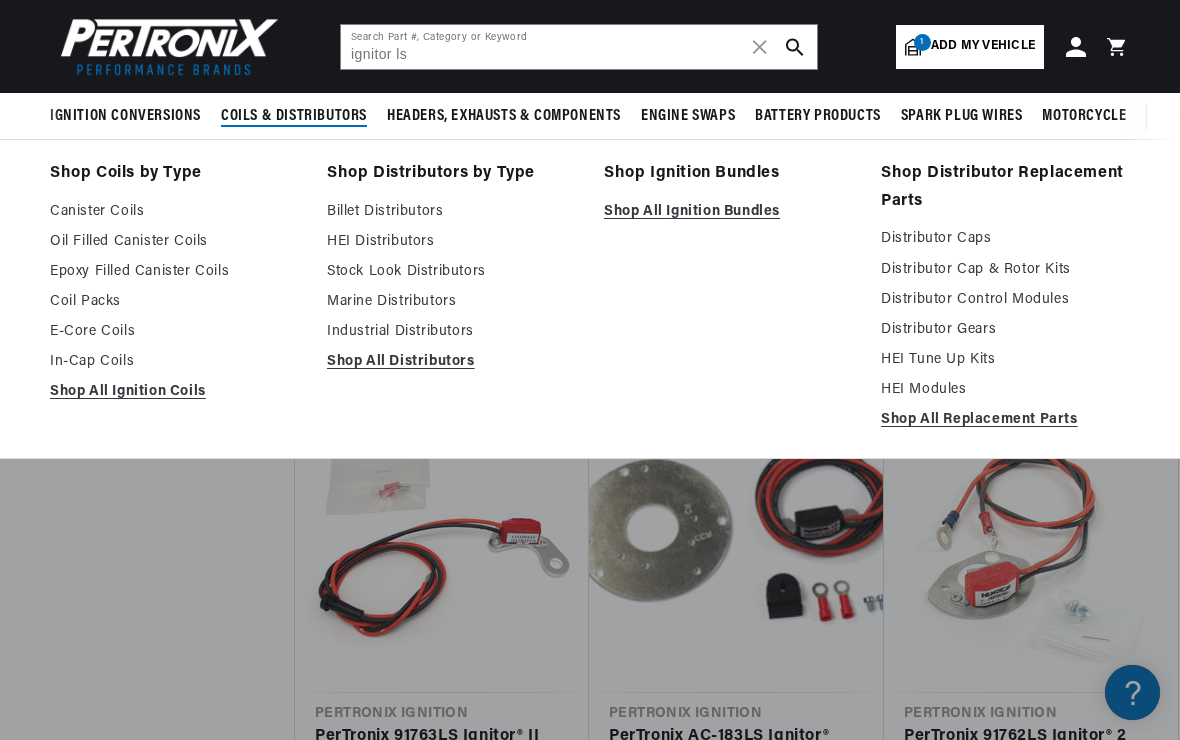 click on "Stock Look Distributors" at bounding box center [451, 272] 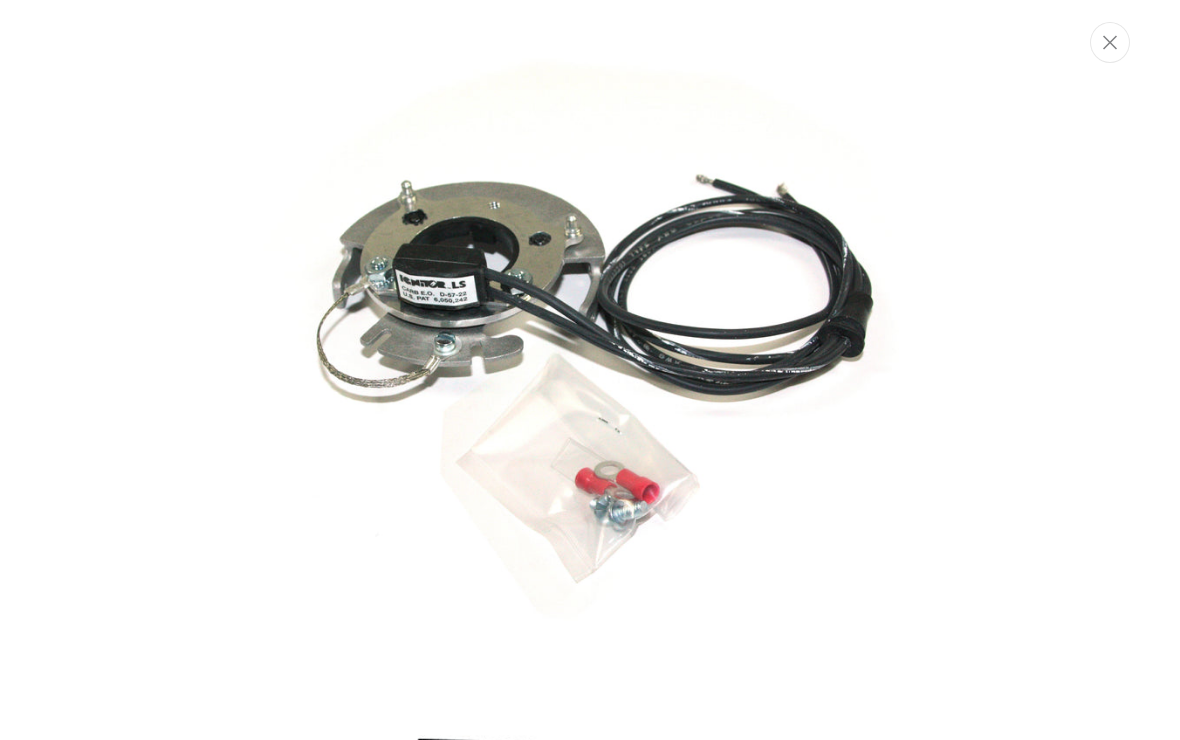scroll, scrollTop: 0, scrollLeft: 0, axis: both 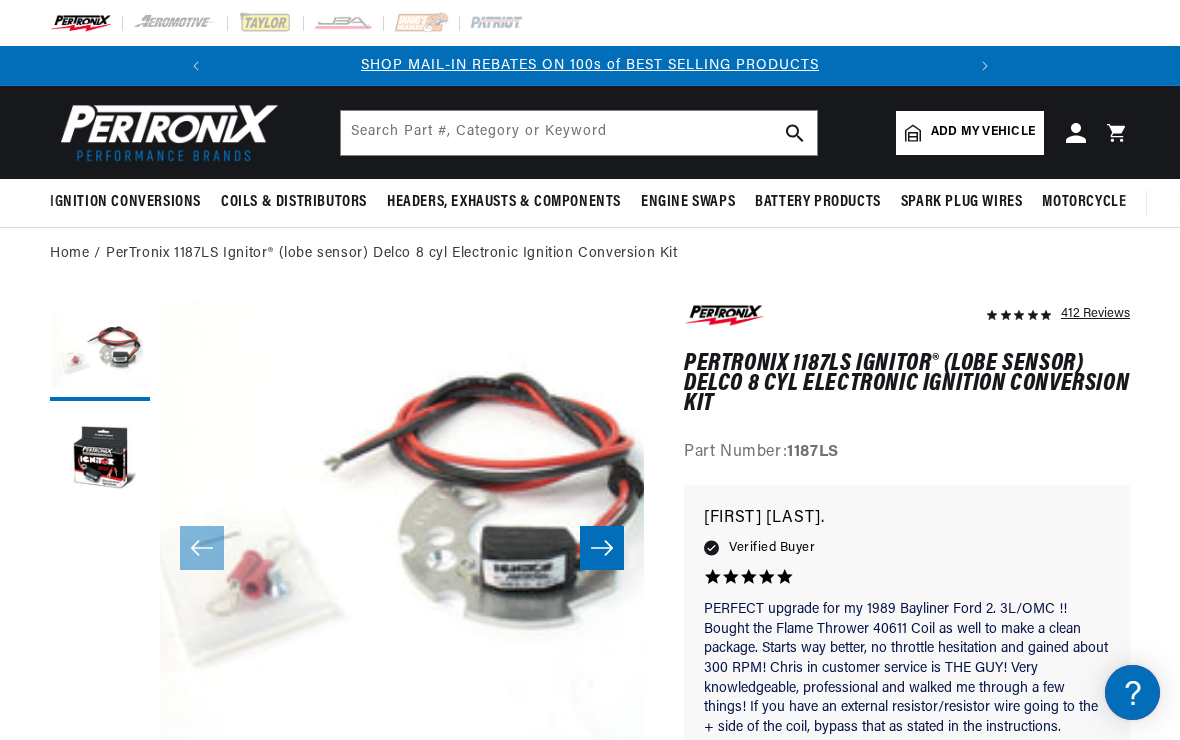 click on "Open media 1 in modal" at bounding box center [112, 800] 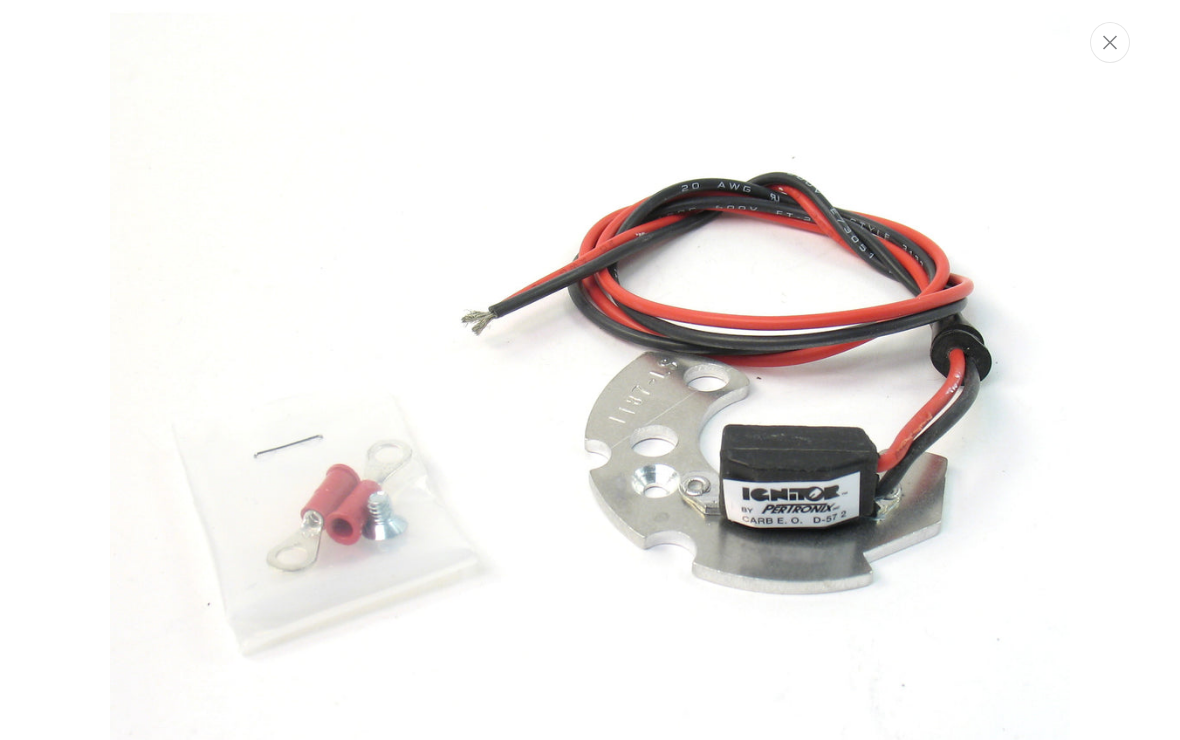 scroll, scrollTop: 112, scrollLeft: 0, axis: vertical 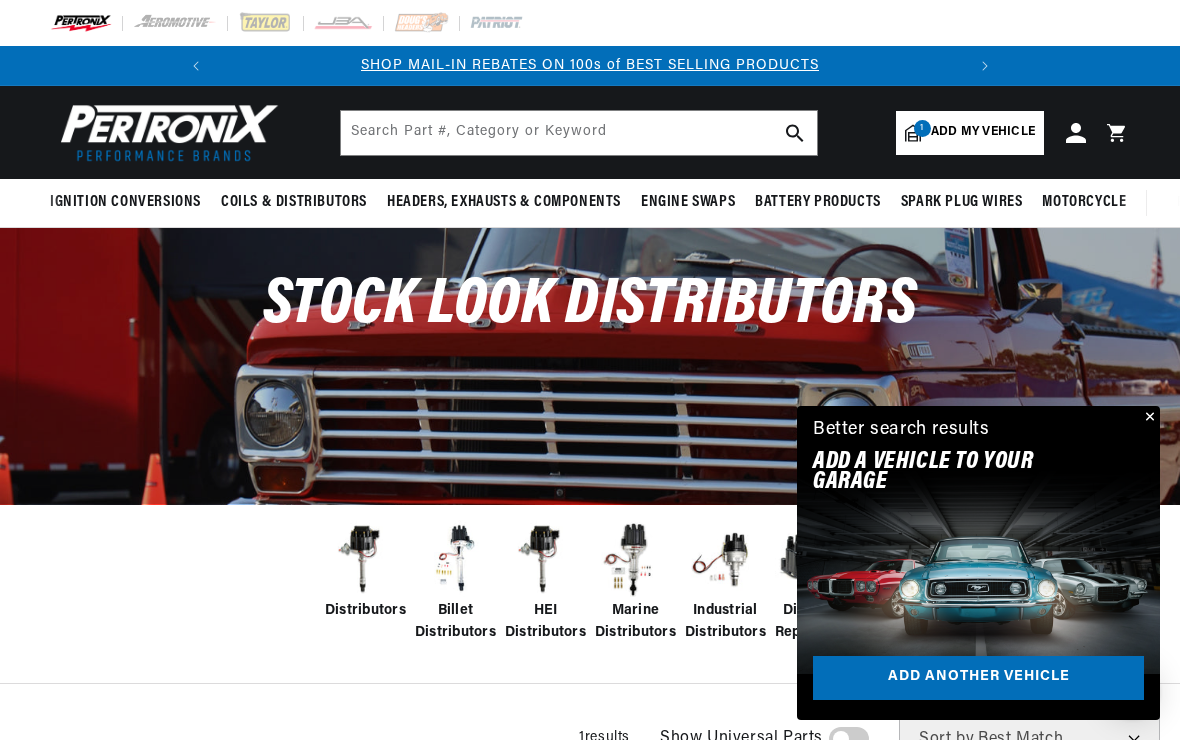 click at bounding box center [1148, 418] 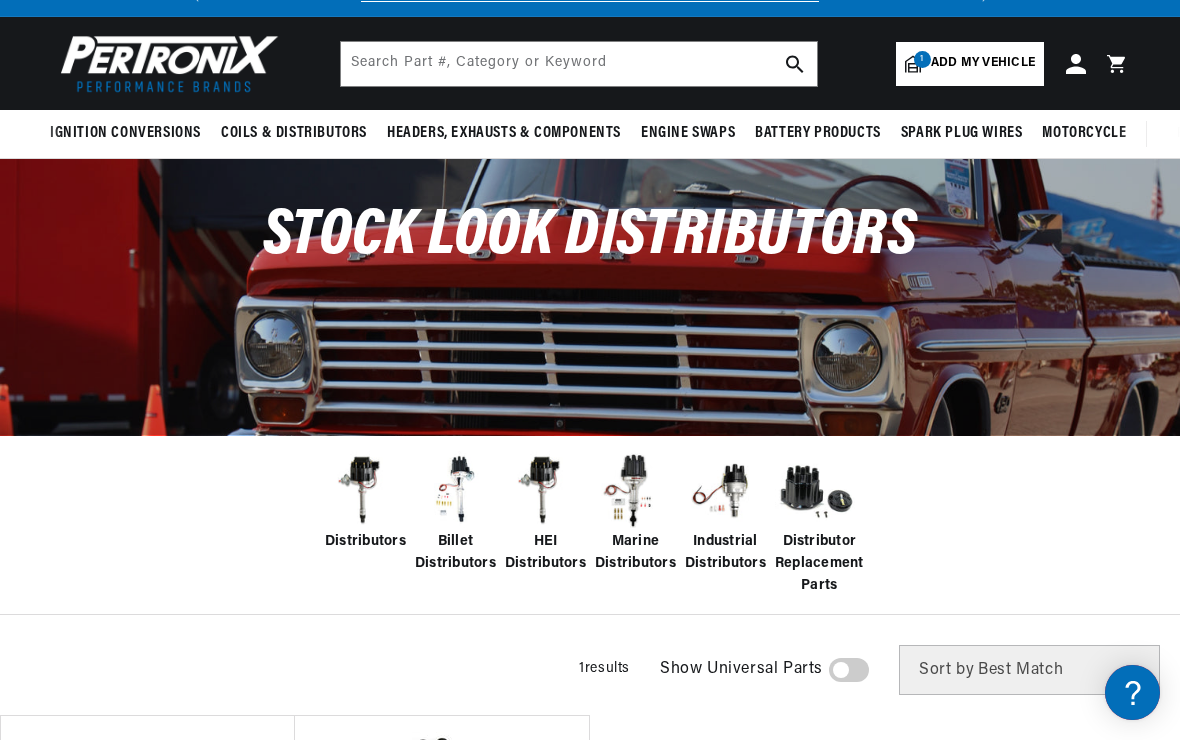 scroll, scrollTop: 104, scrollLeft: 0, axis: vertical 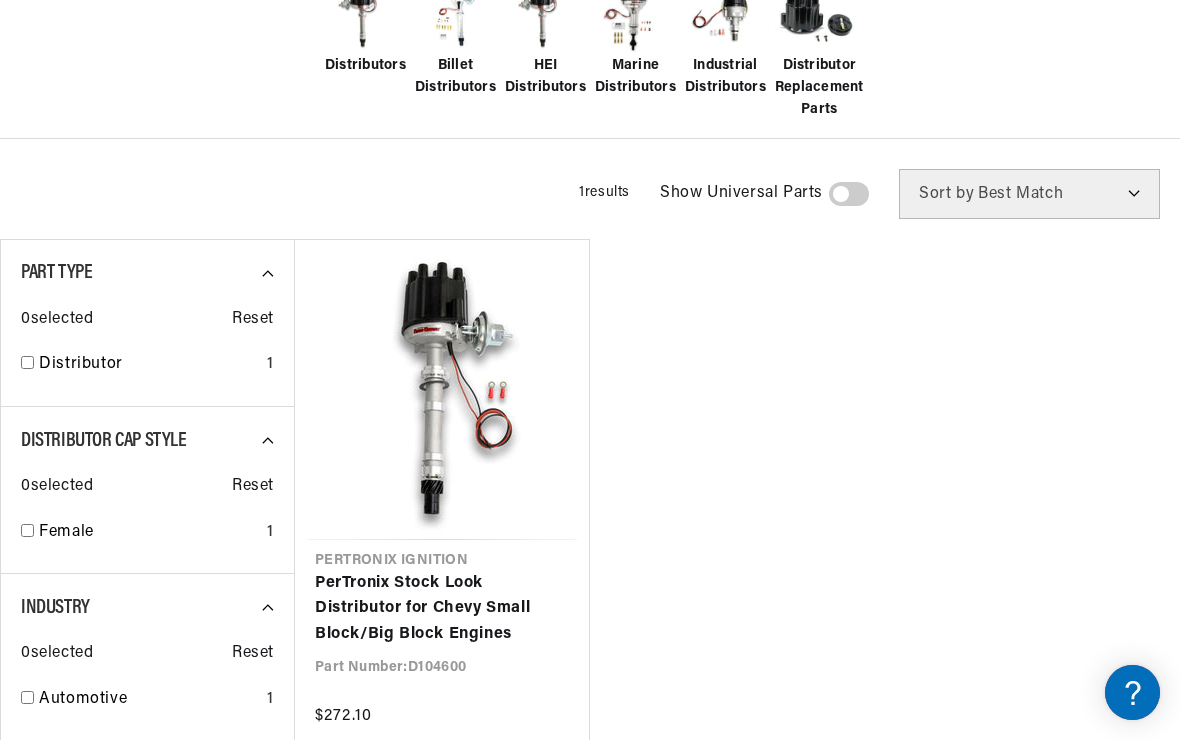 click on "PerTronix Stock Look Distributor for Chevy Small Block/Big Block Engines" at bounding box center (442, 609) 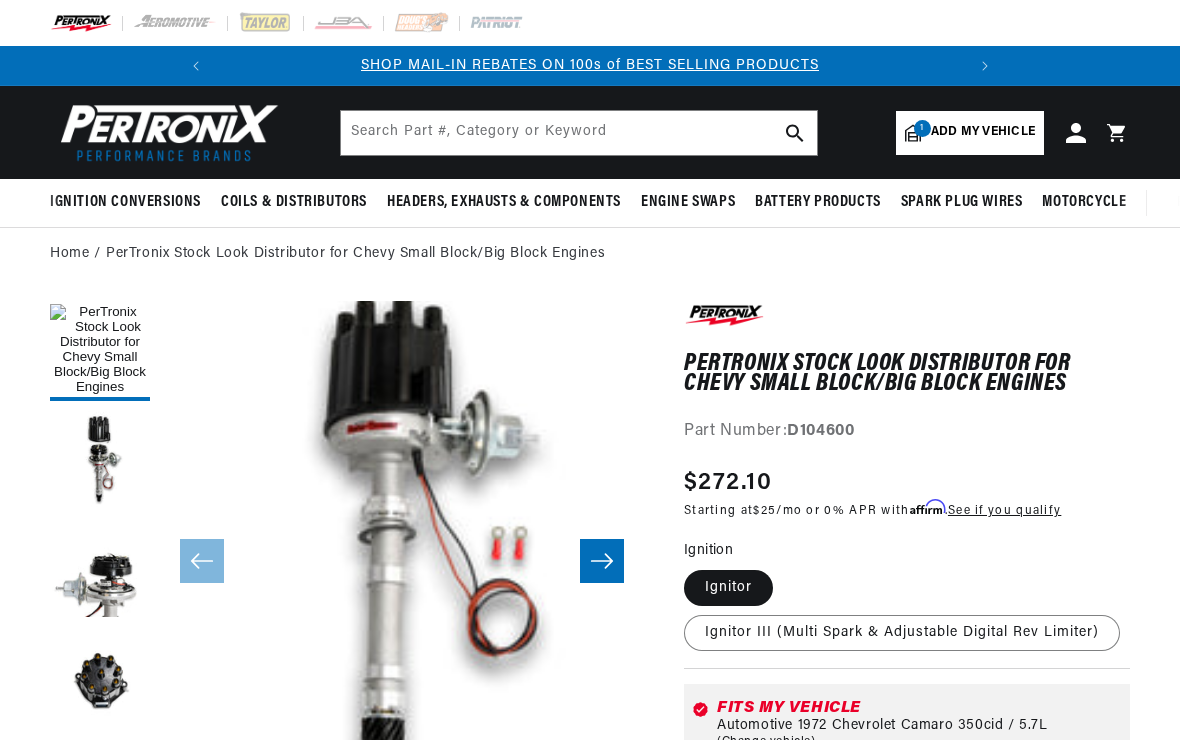click at bounding box center [100, 461] 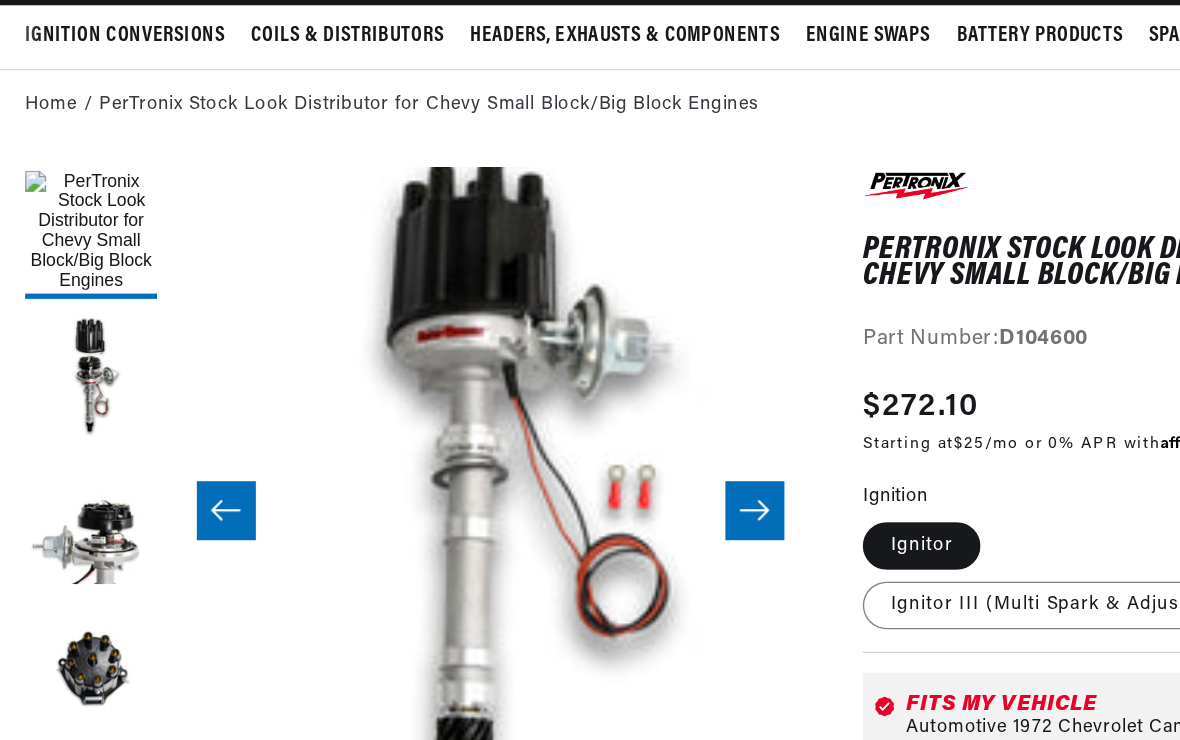 scroll, scrollTop: 175, scrollLeft: 31, axis: both 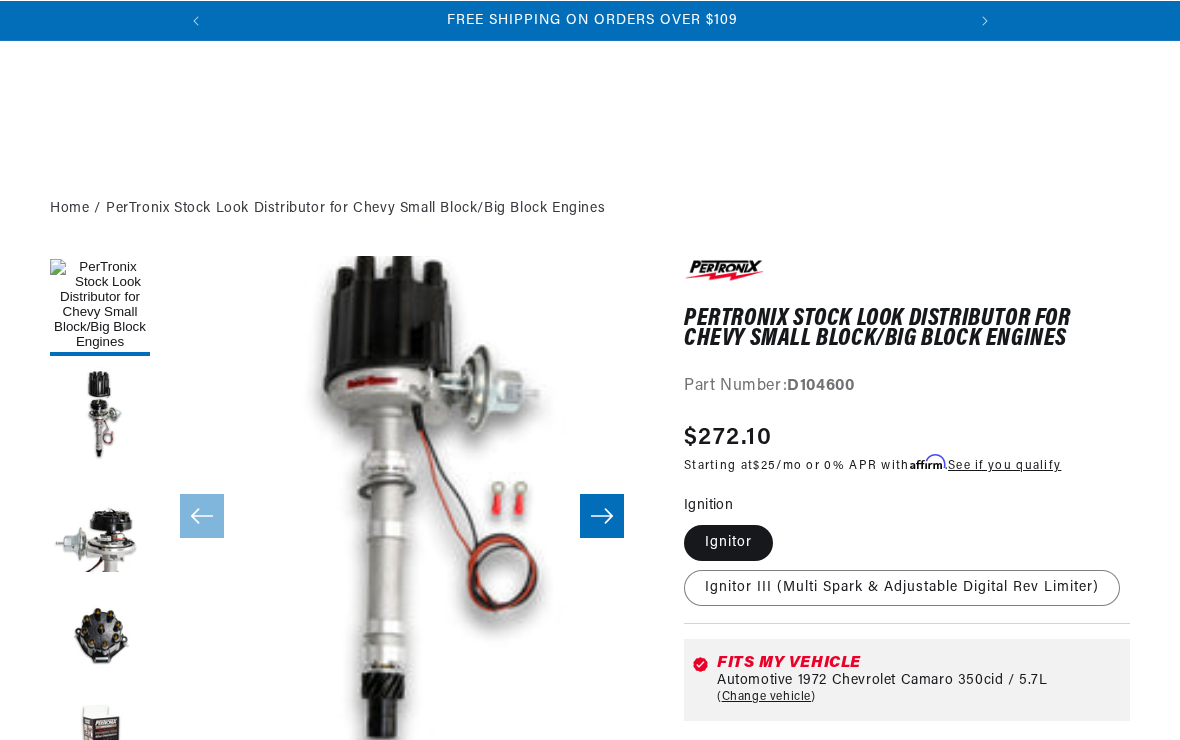 click at bounding box center (100, 636) 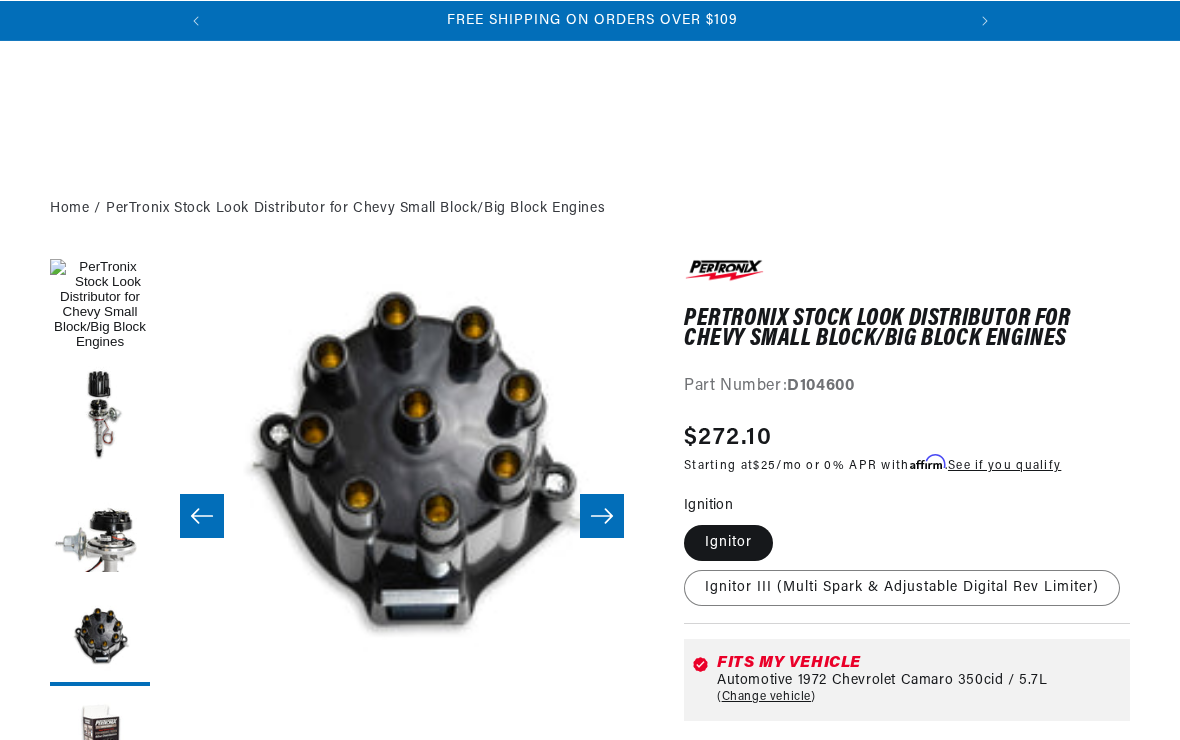 scroll, scrollTop: 48, scrollLeft: 1445, axis: both 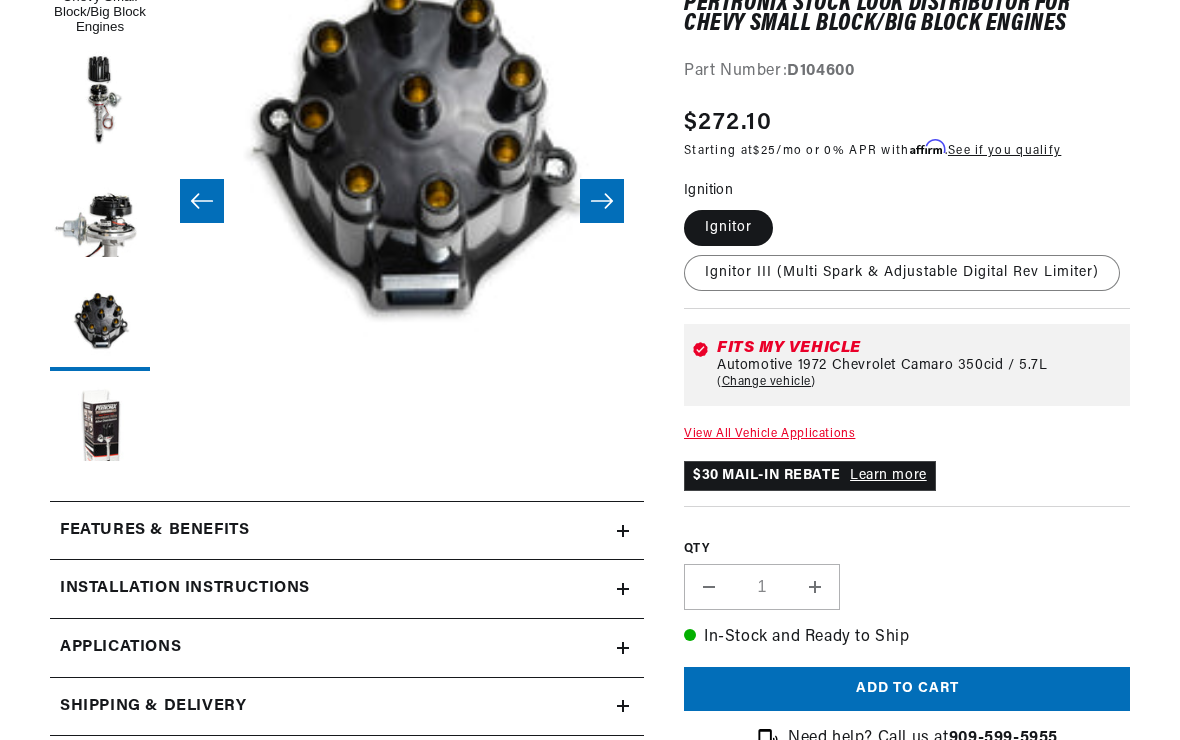 click on "Features & Benefits" at bounding box center [347, 531] 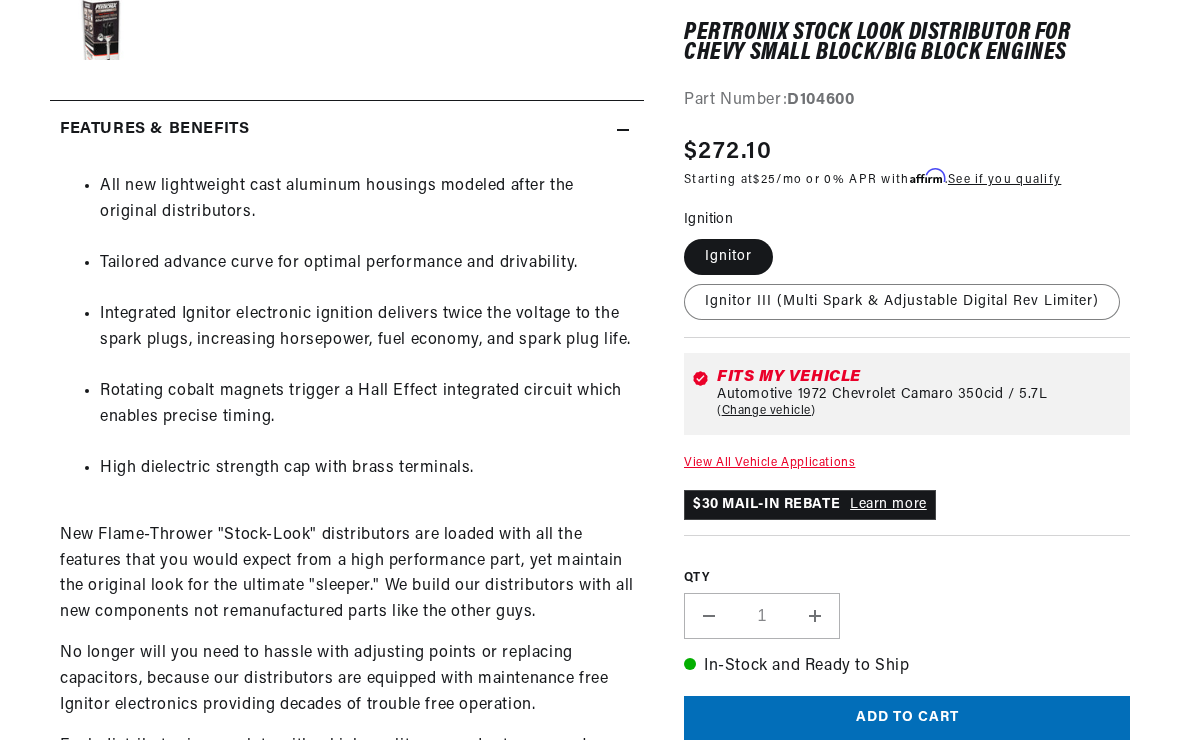 scroll, scrollTop: 764, scrollLeft: 0, axis: vertical 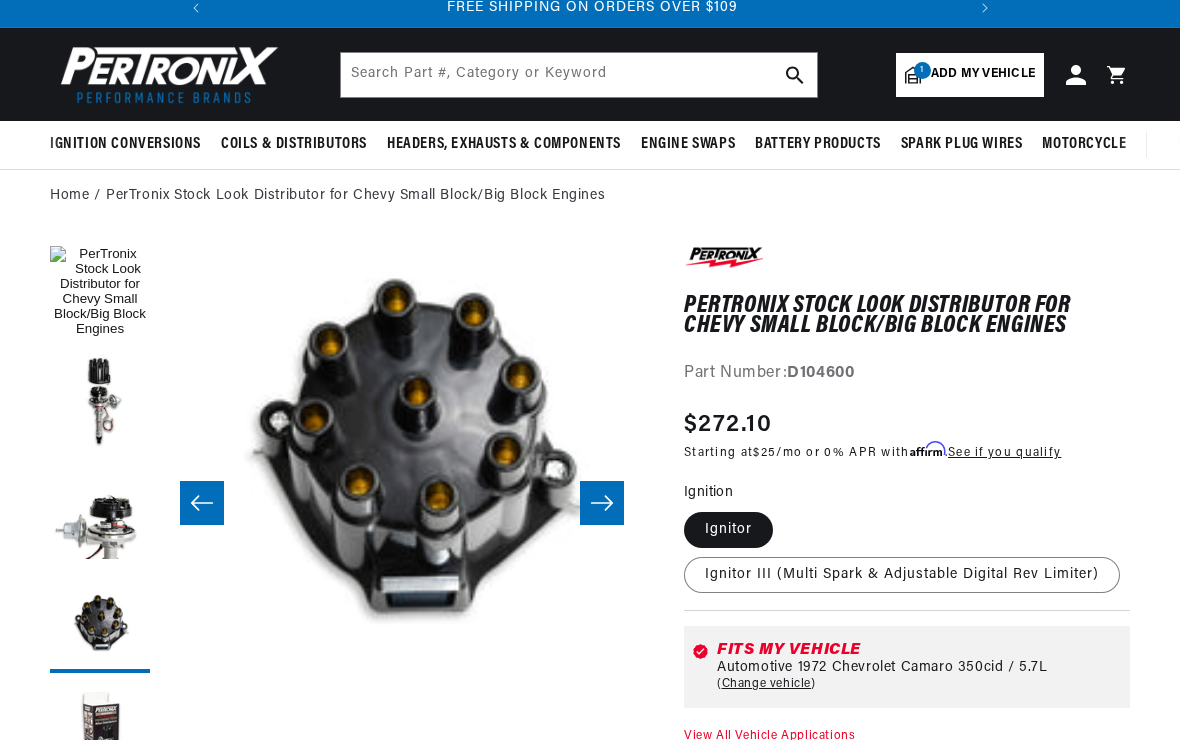 click 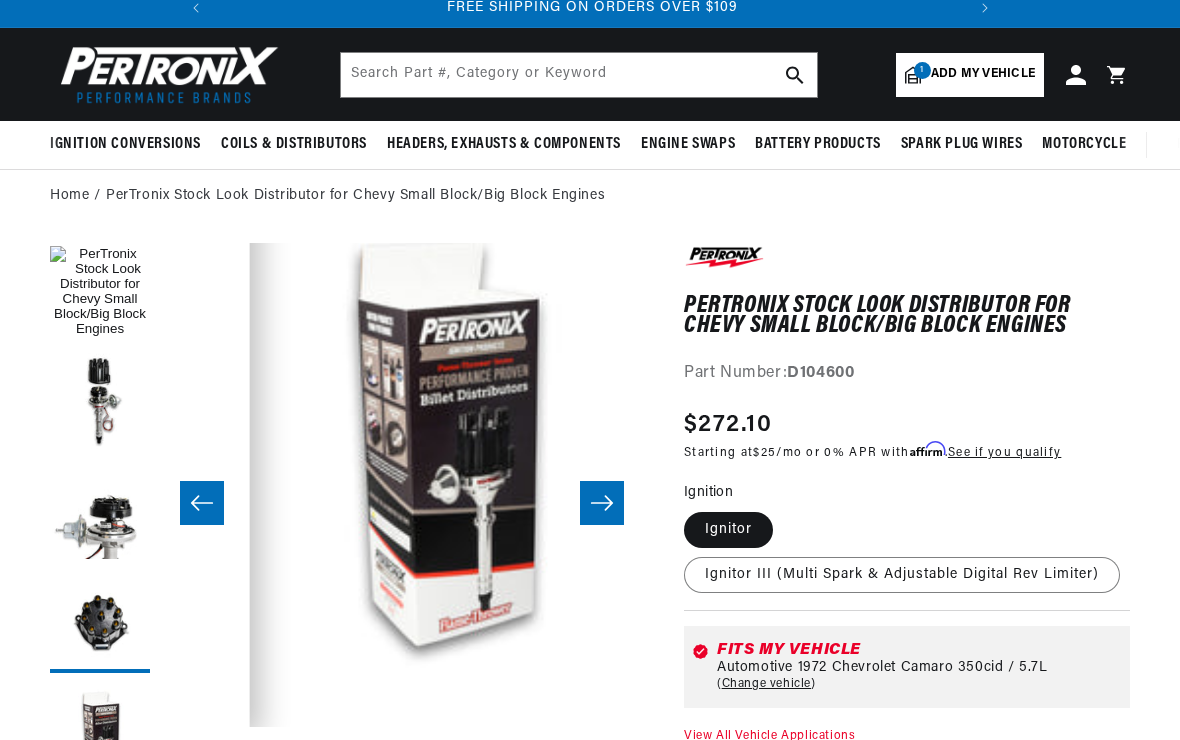 scroll, scrollTop: 48, scrollLeft: 1936, axis: both 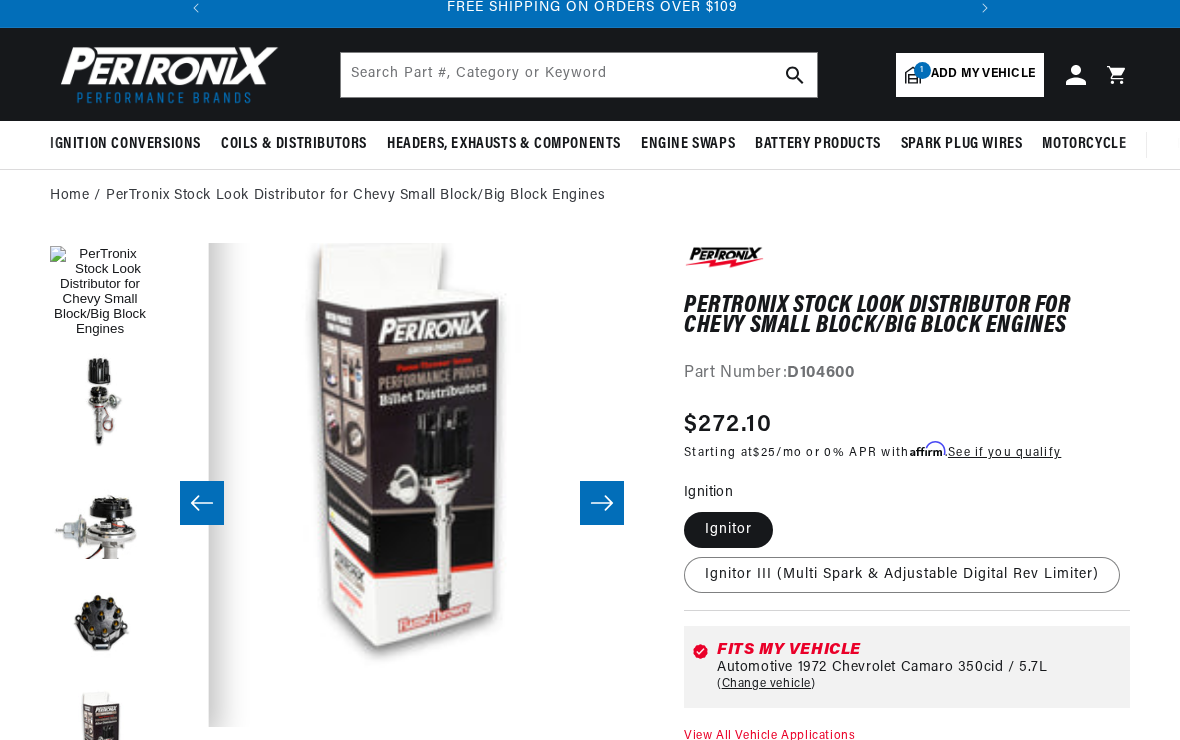 click on "Open media 5 in modal" at bounding box center (160, 679) 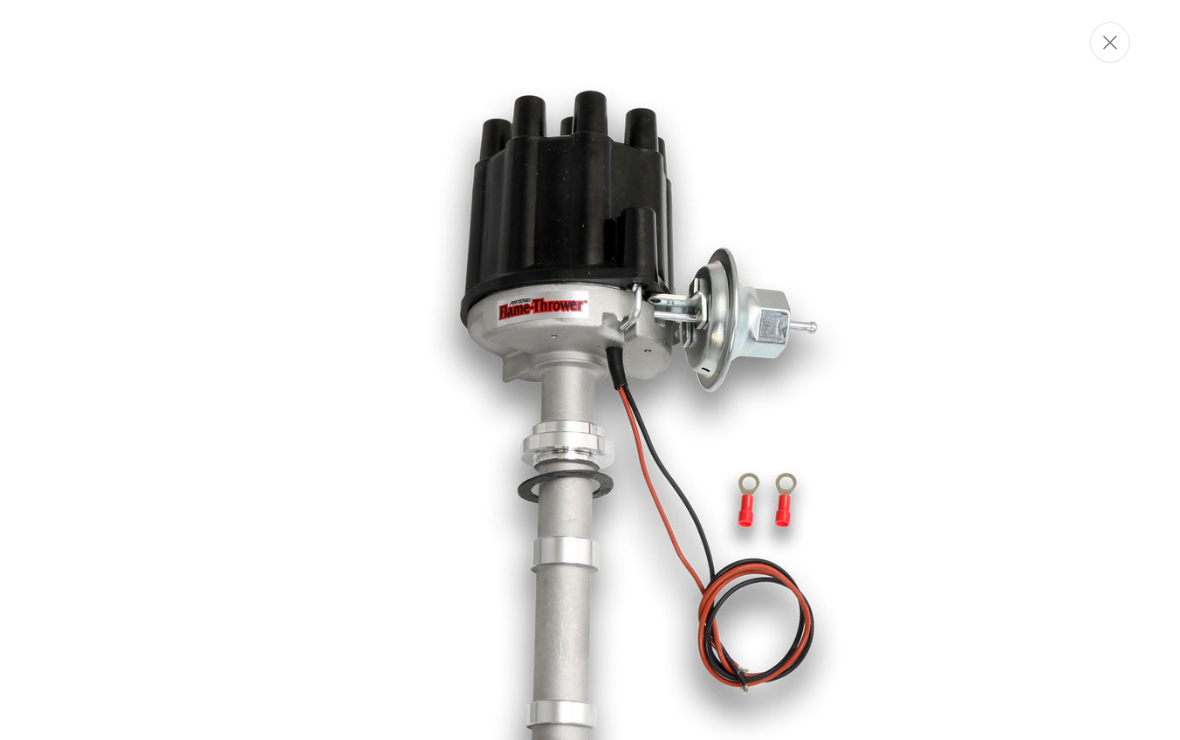 scroll, scrollTop: 3078, scrollLeft: 0, axis: vertical 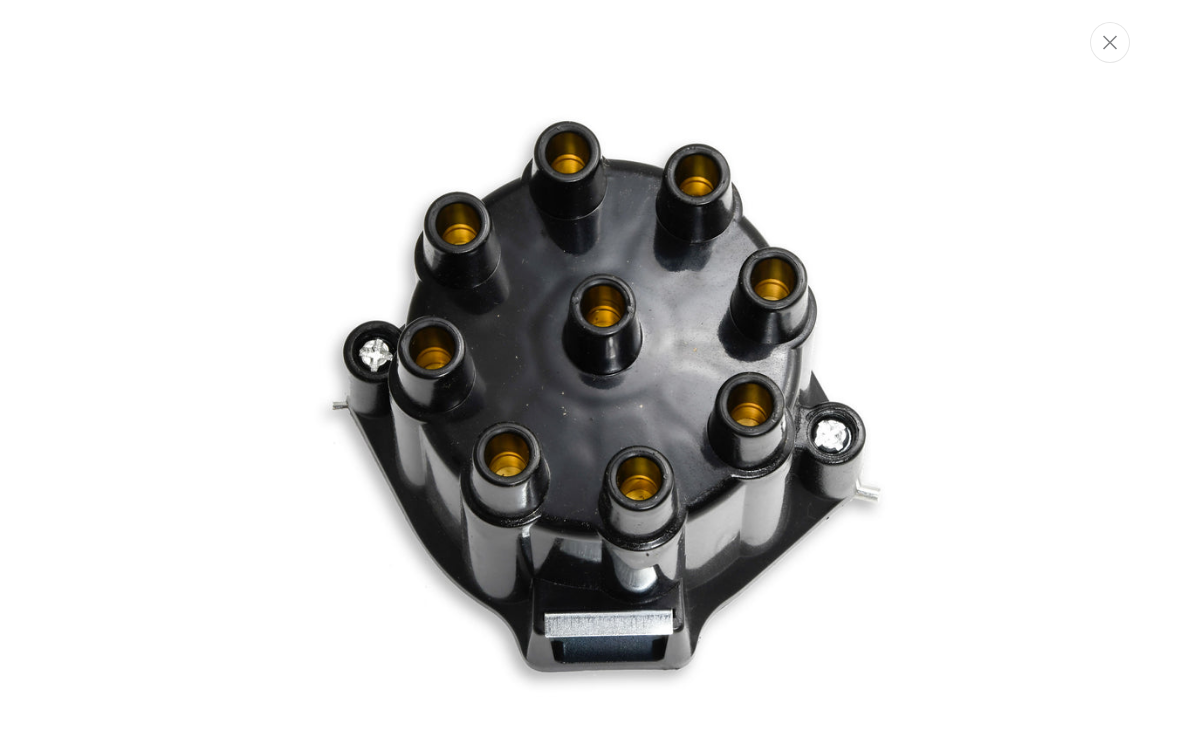 click at bounding box center [590, 370] 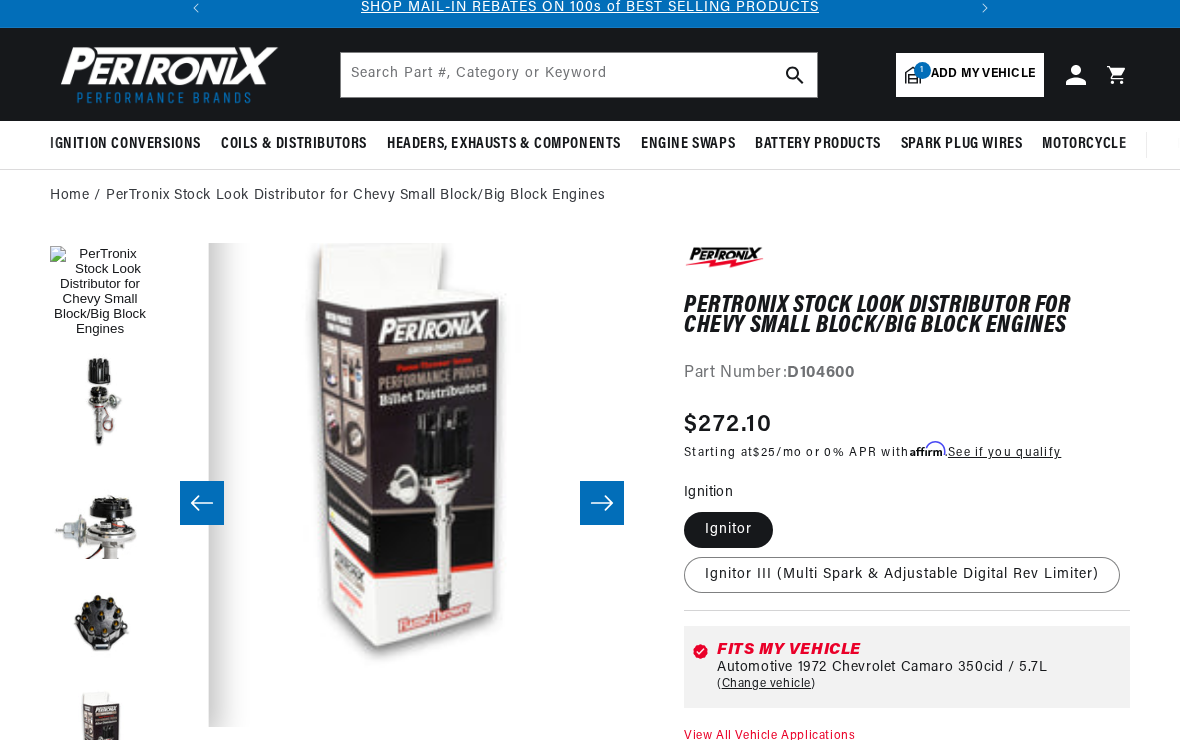 click at bounding box center (602, 503) 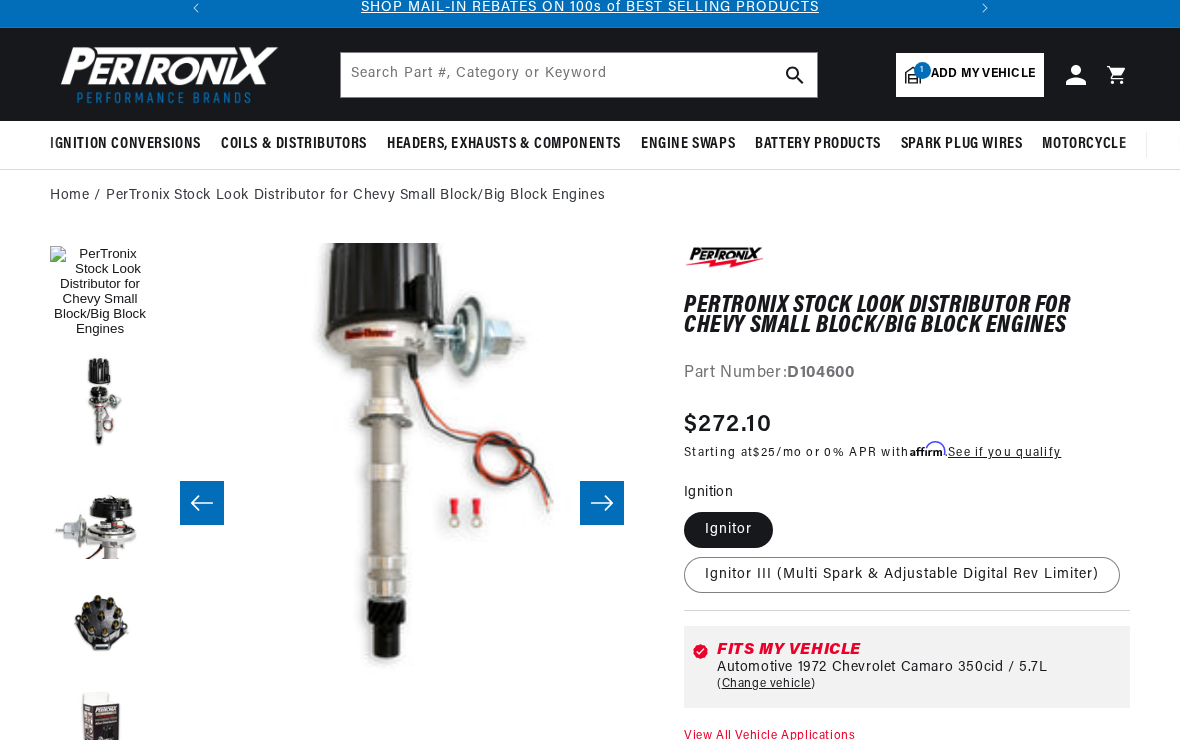 click 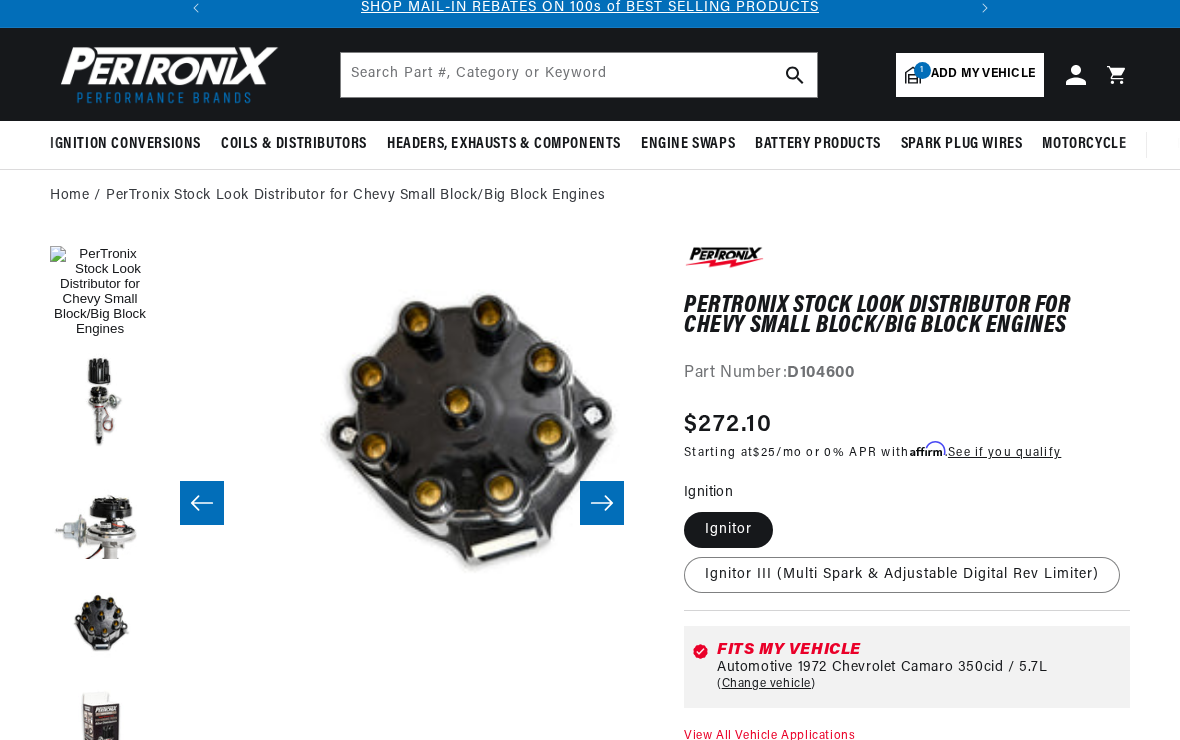 scroll, scrollTop: 48, scrollLeft: 2904, axis: both 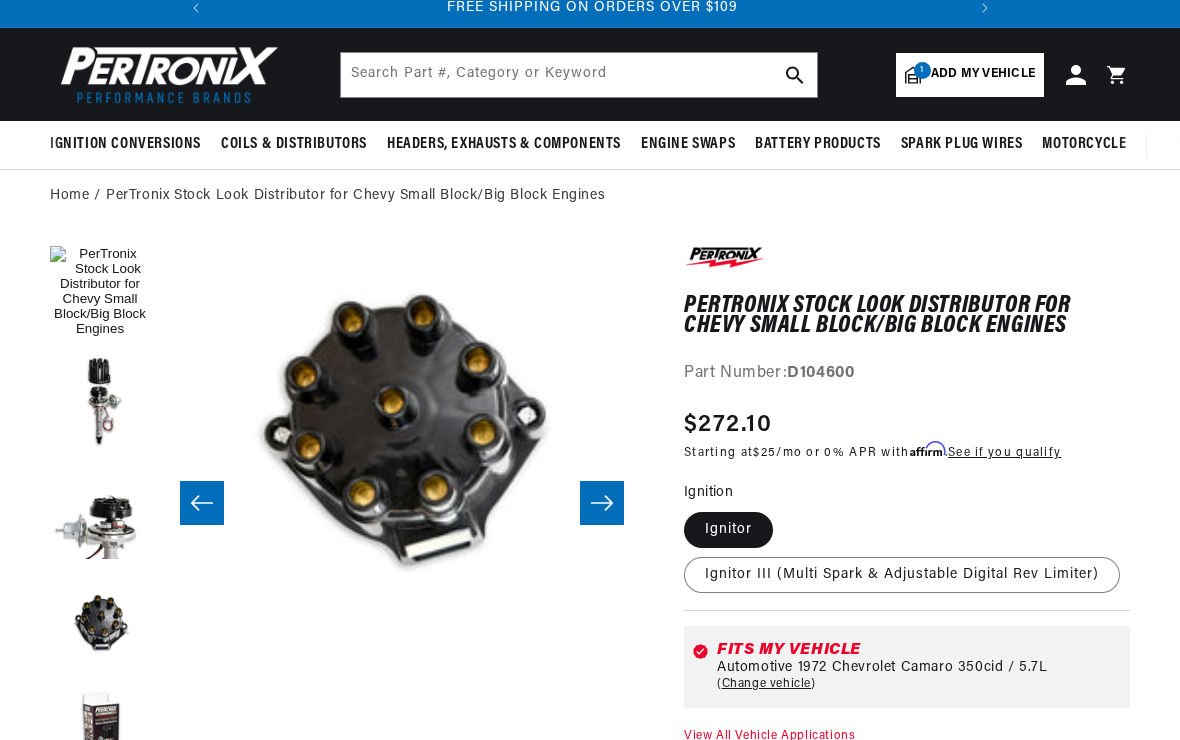 click 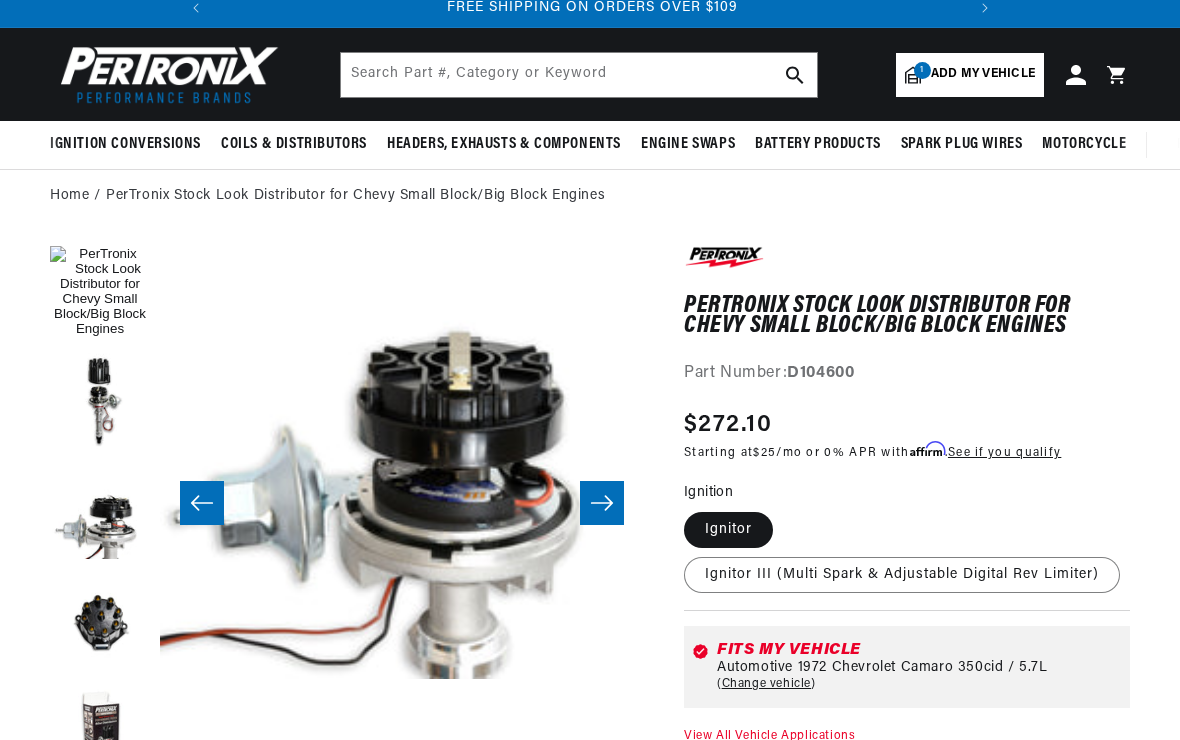 click at bounding box center (602, 503) 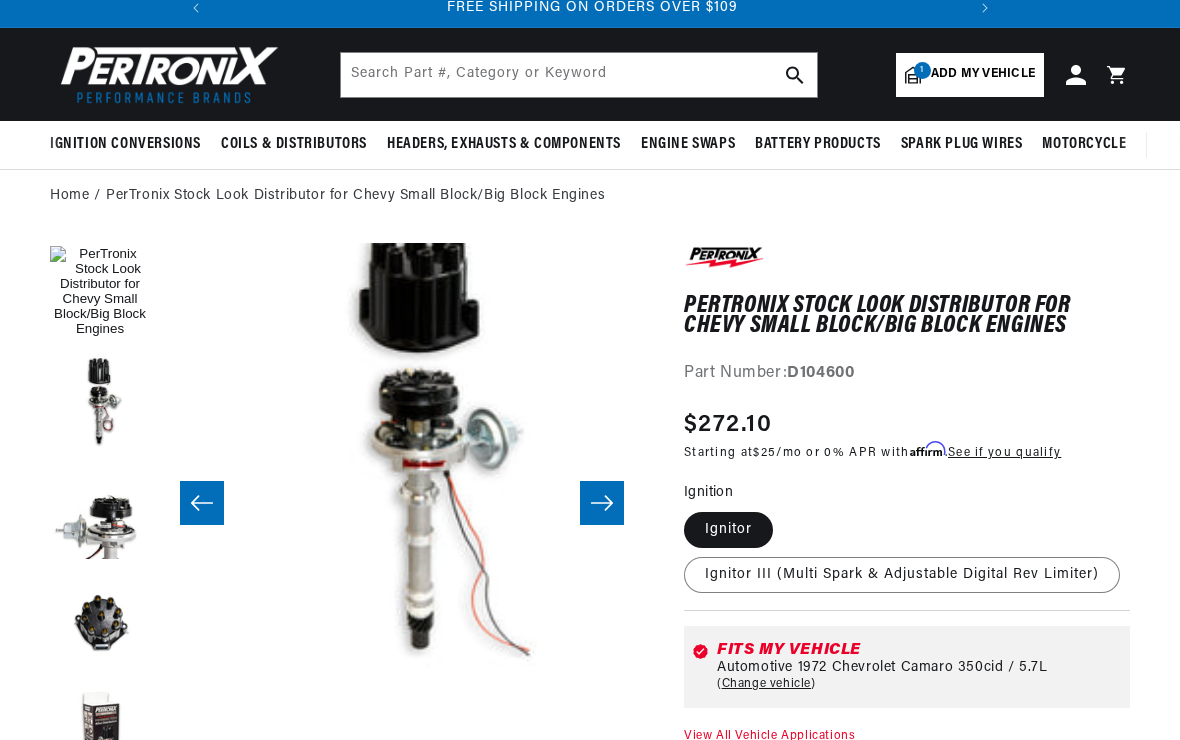 scroll, scrollTop: 48, scrollLeft: 3872, axis: both 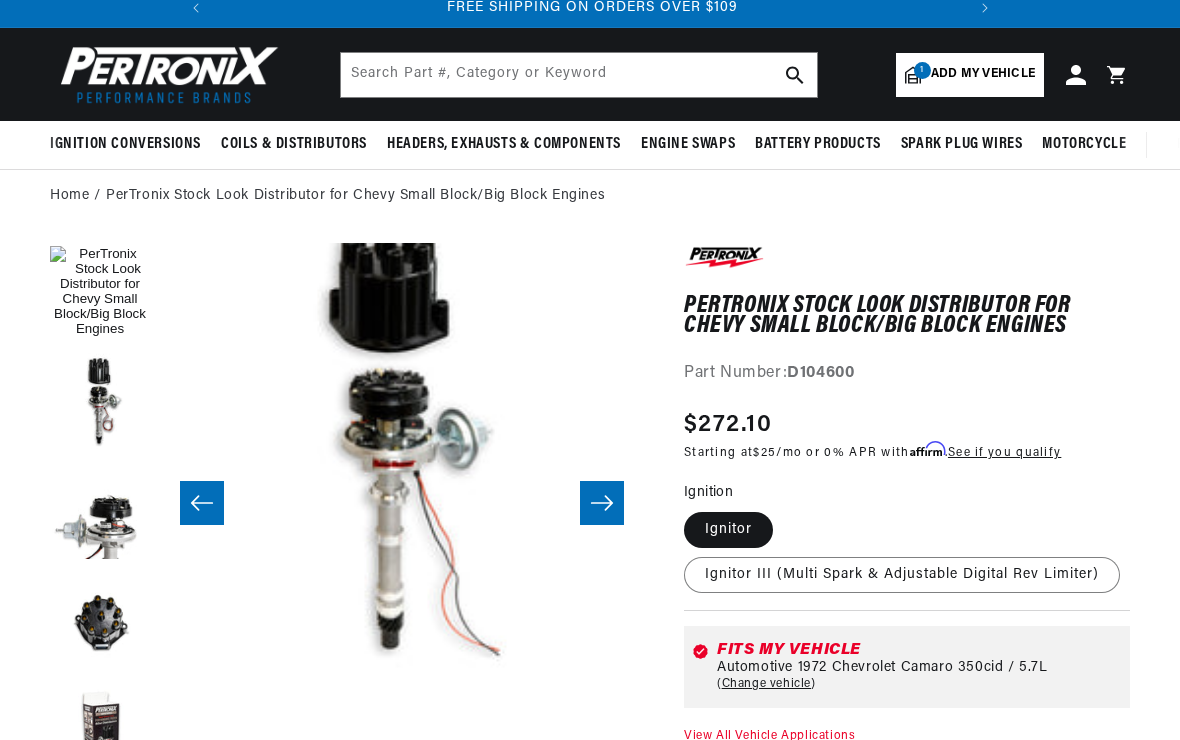 click 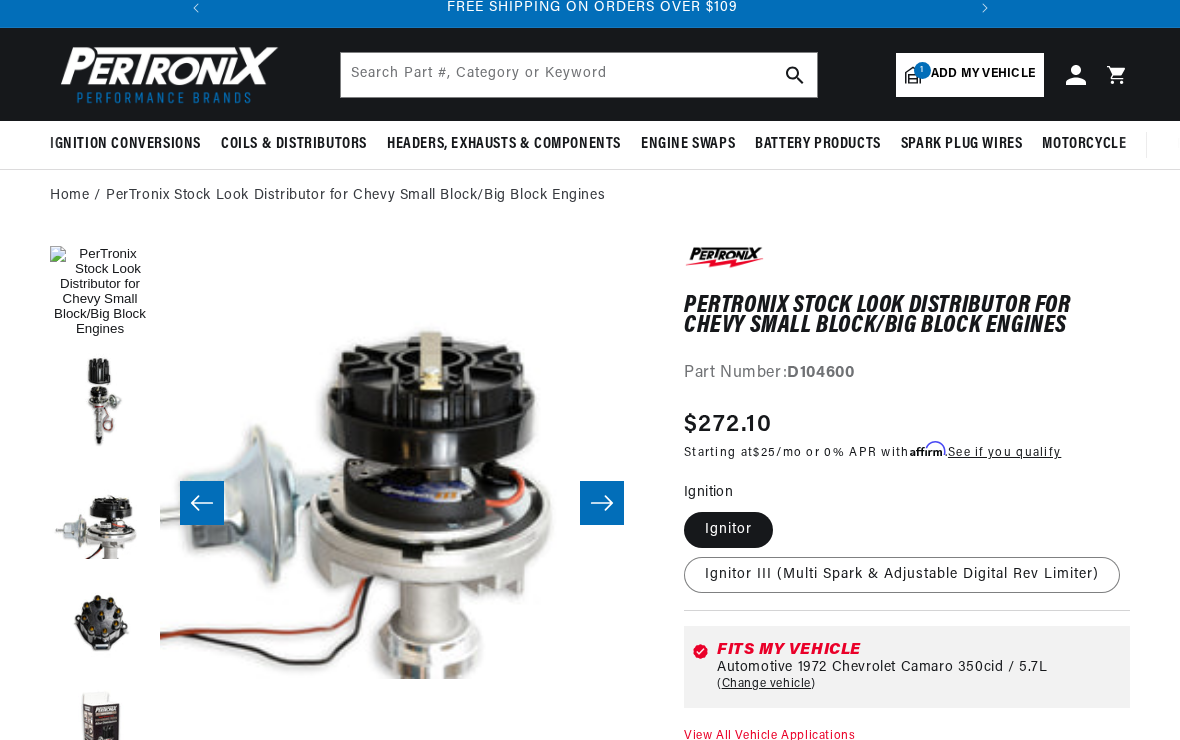scroll, scrollTop: 48, scrollLeft: 3388, axis: both 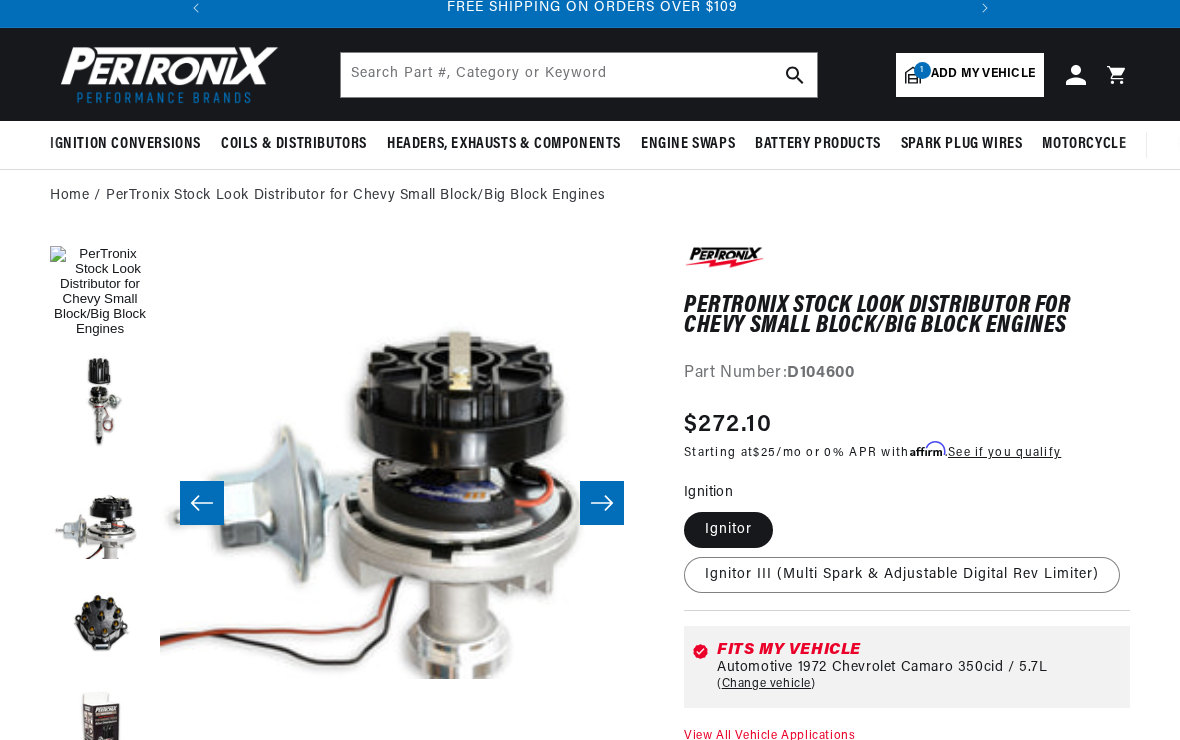 click at bounding box center [602, 503] 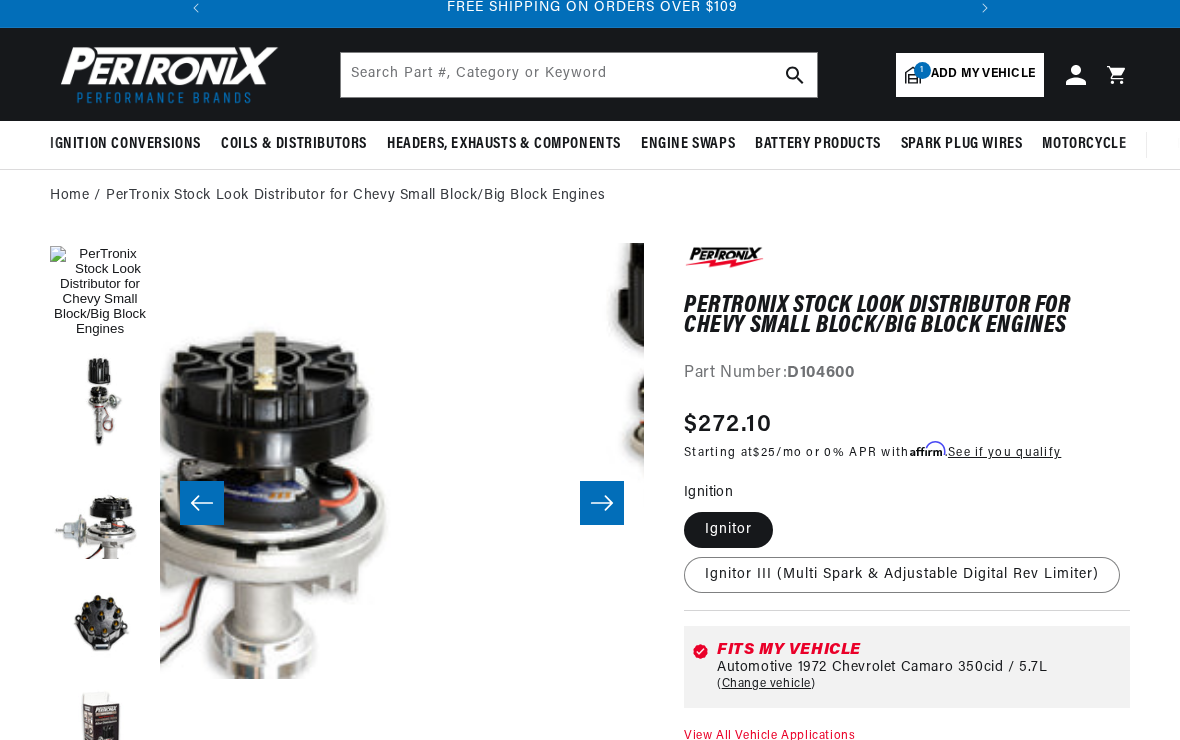 scroll, scrollTop: 48, scrollLeft: 3872, axis: both 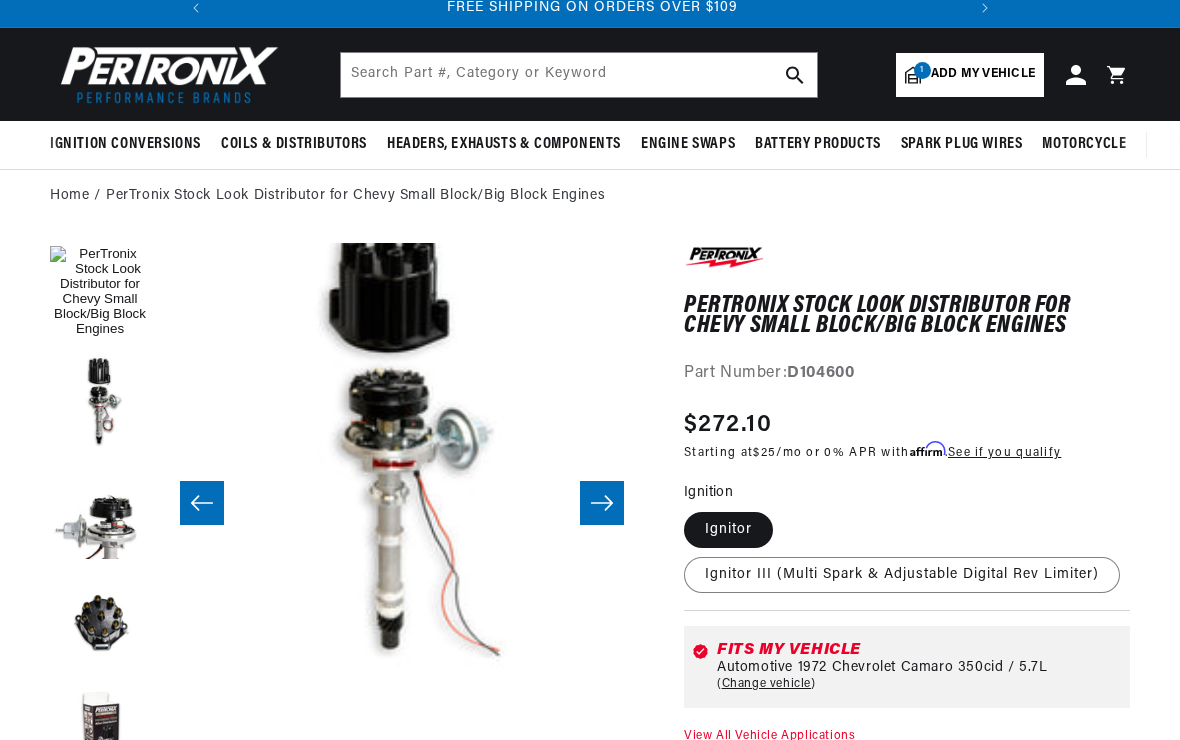 click 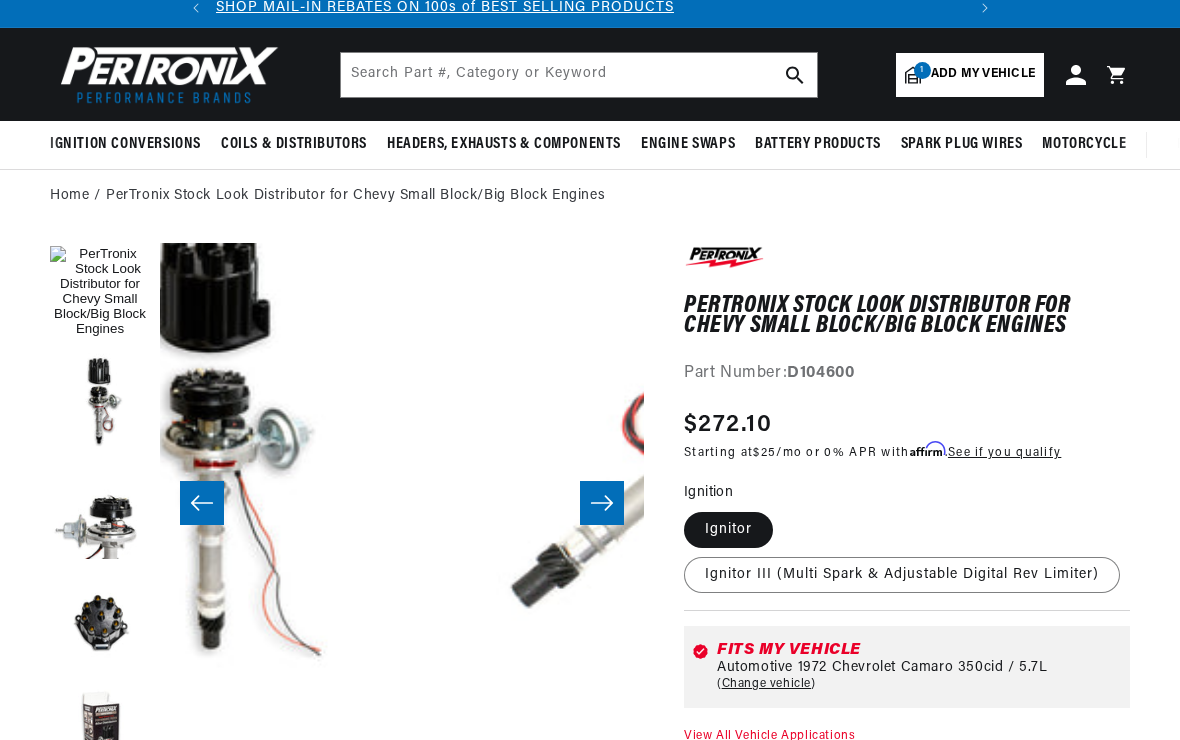 scroll, scrollTop: 48, scrollLeft: 4312, axis: both 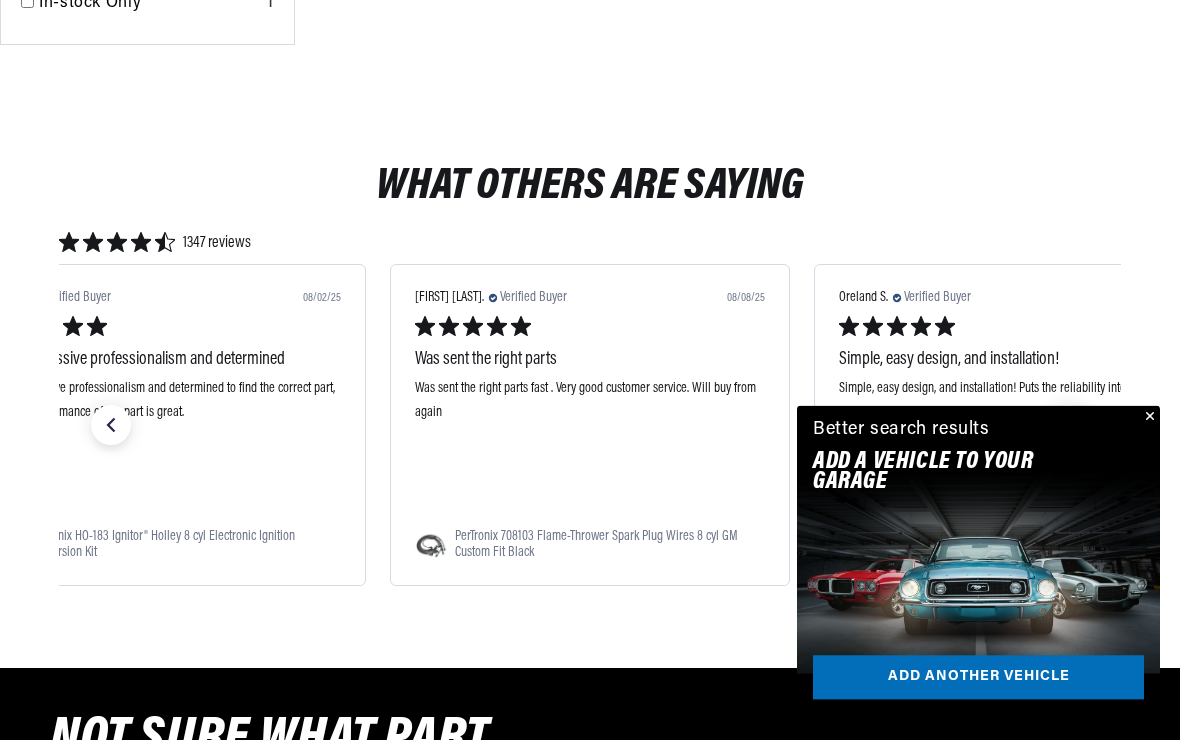 click at bounding box center [1148, 418] 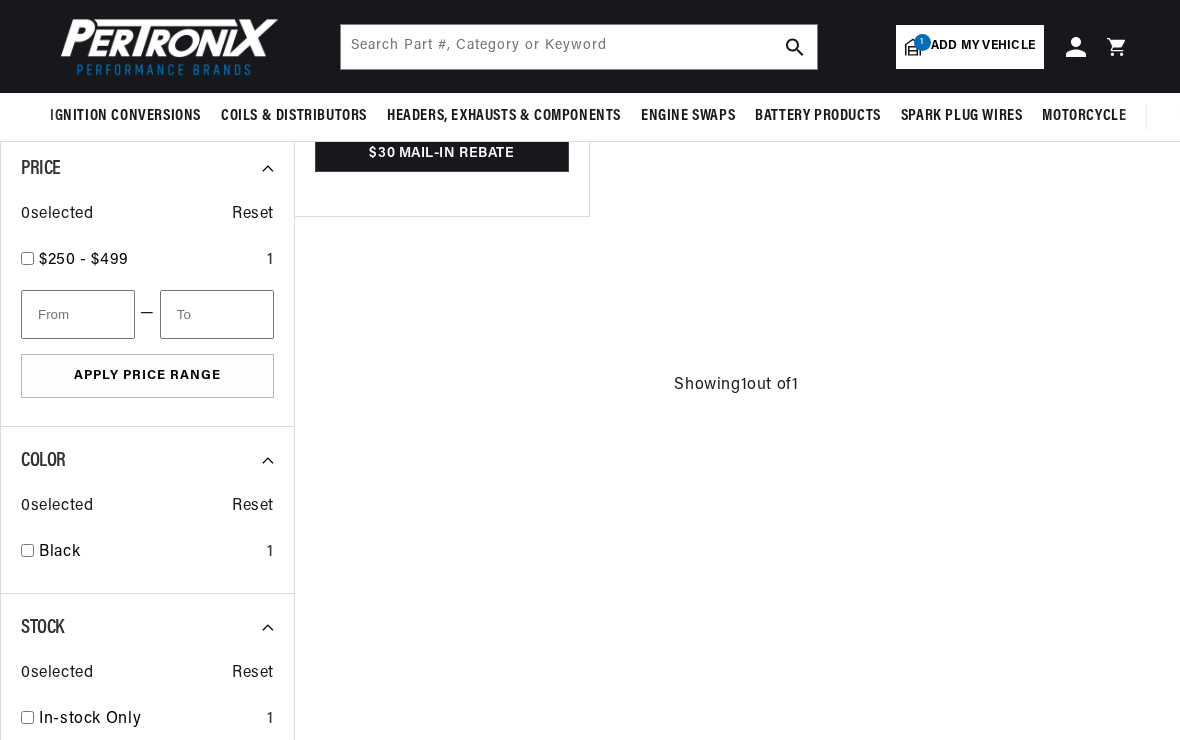 scroll, scrollTop: 1094, scrollLeft: 0, axis: vertical 